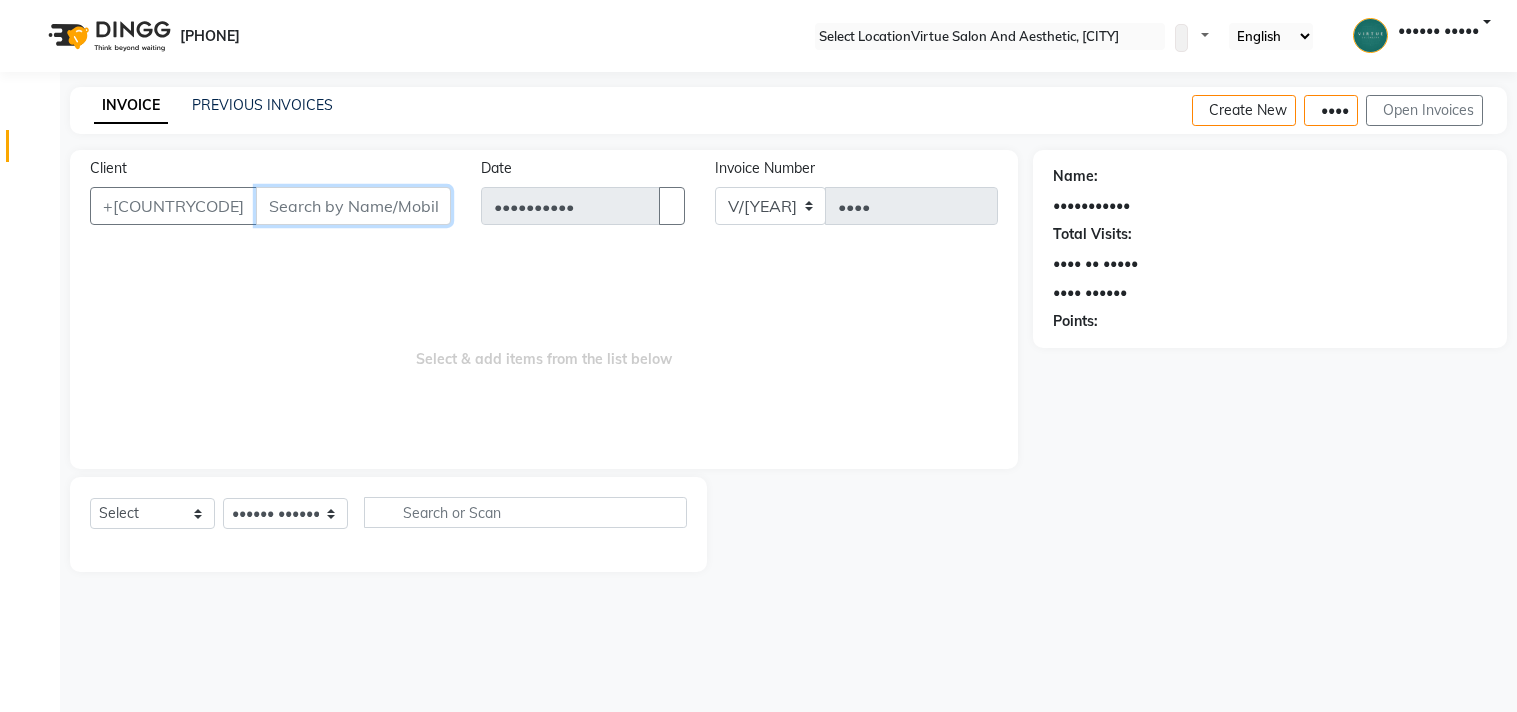 scroll, scrollTop: 0, scrollLeft: 0, axis: both 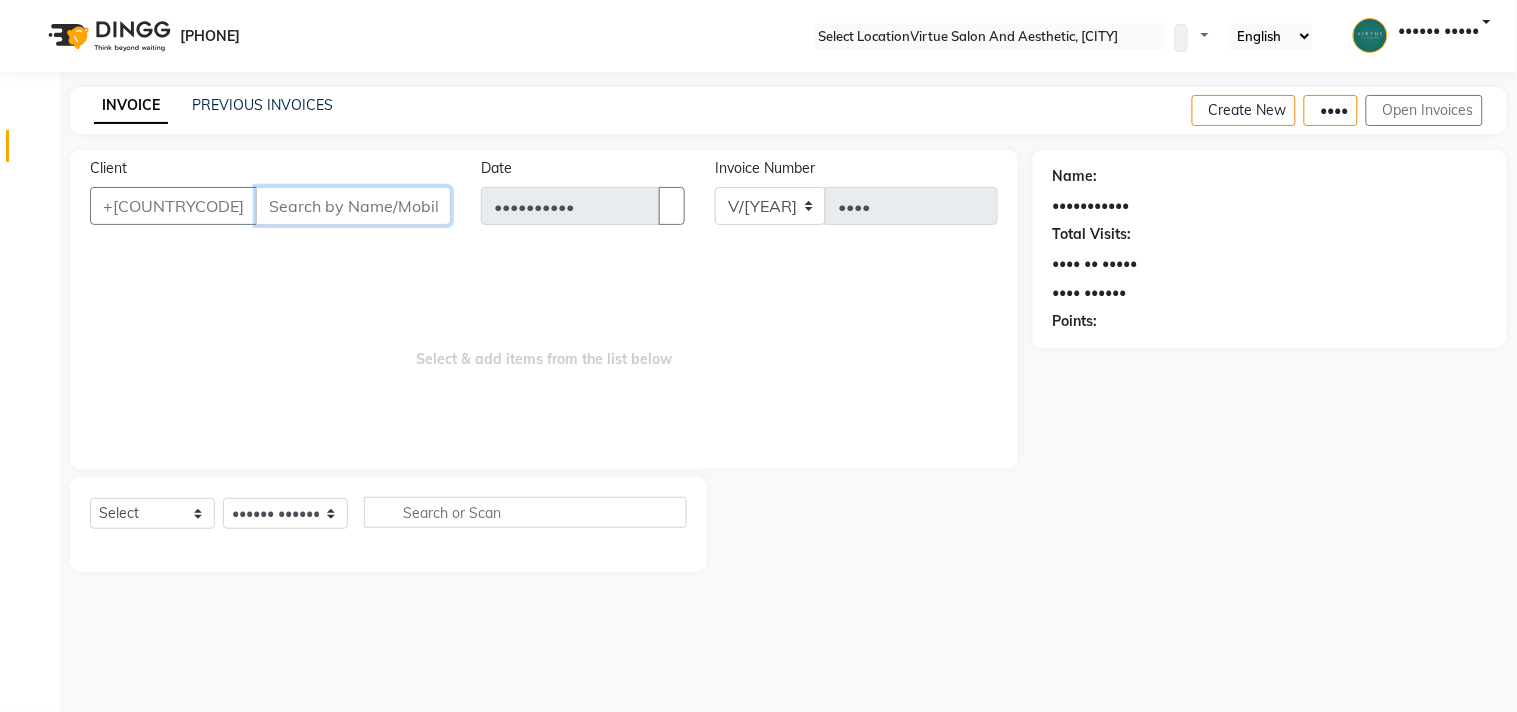 click on "Client" at bounding box center [353, 206] 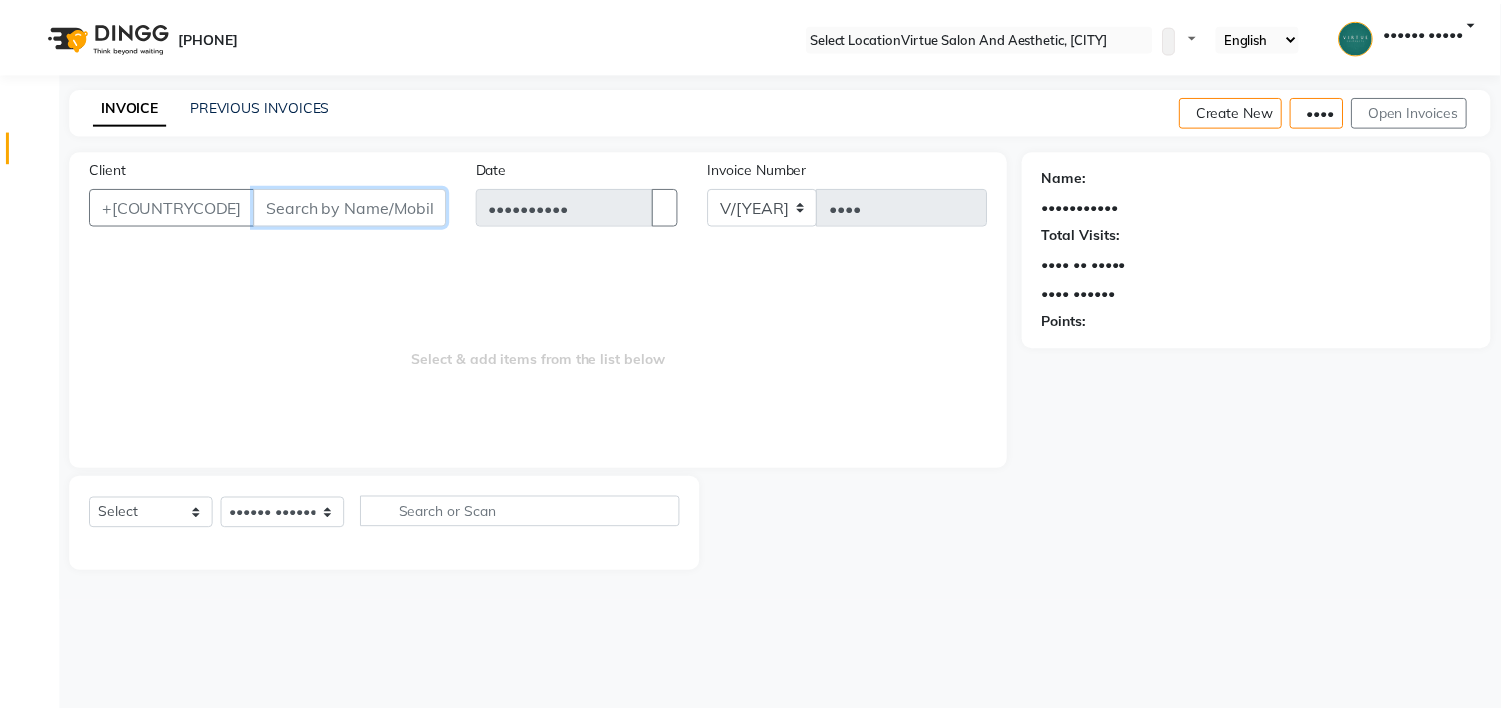 scroll, scrollTop: 0, scrollLeft: 0, axis: both 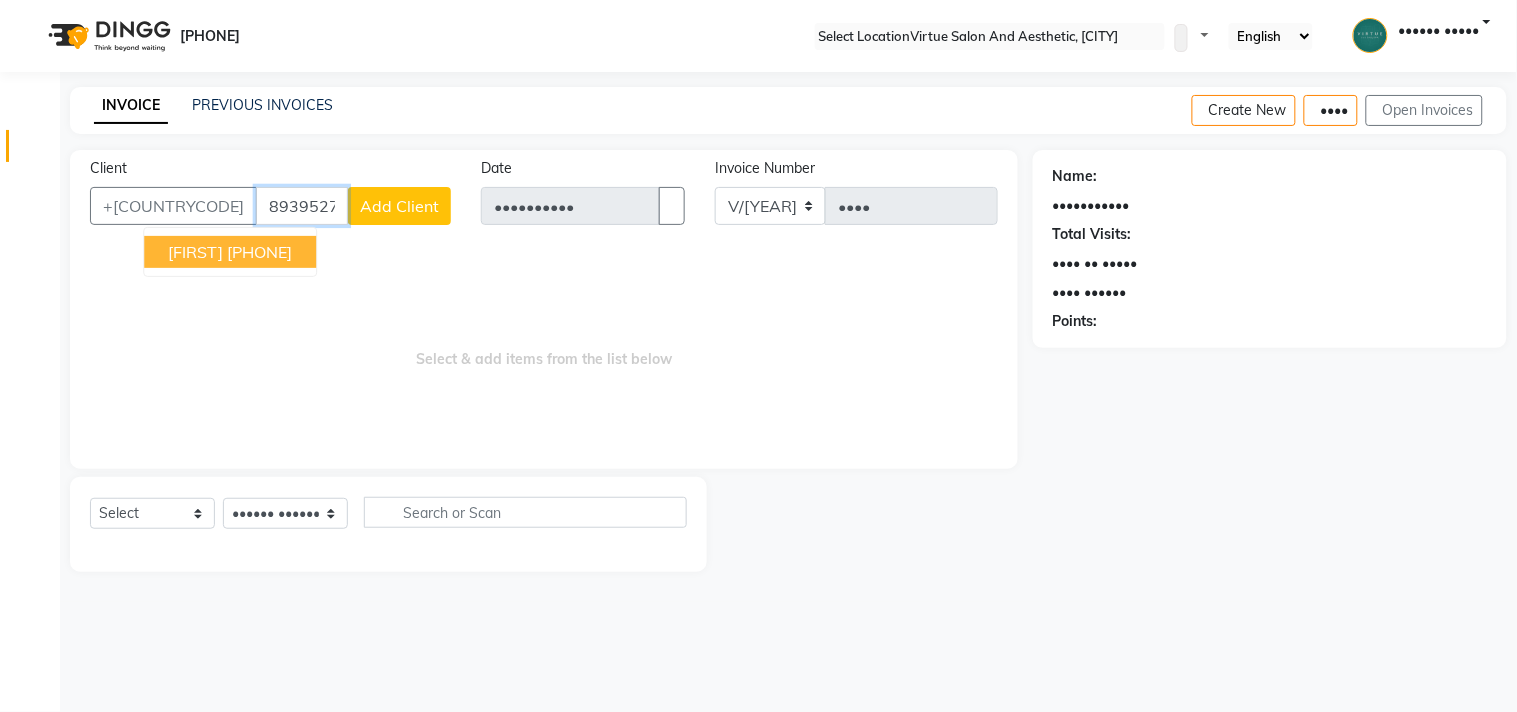 click on "[FIRST]" at bounding box center [195, 252] 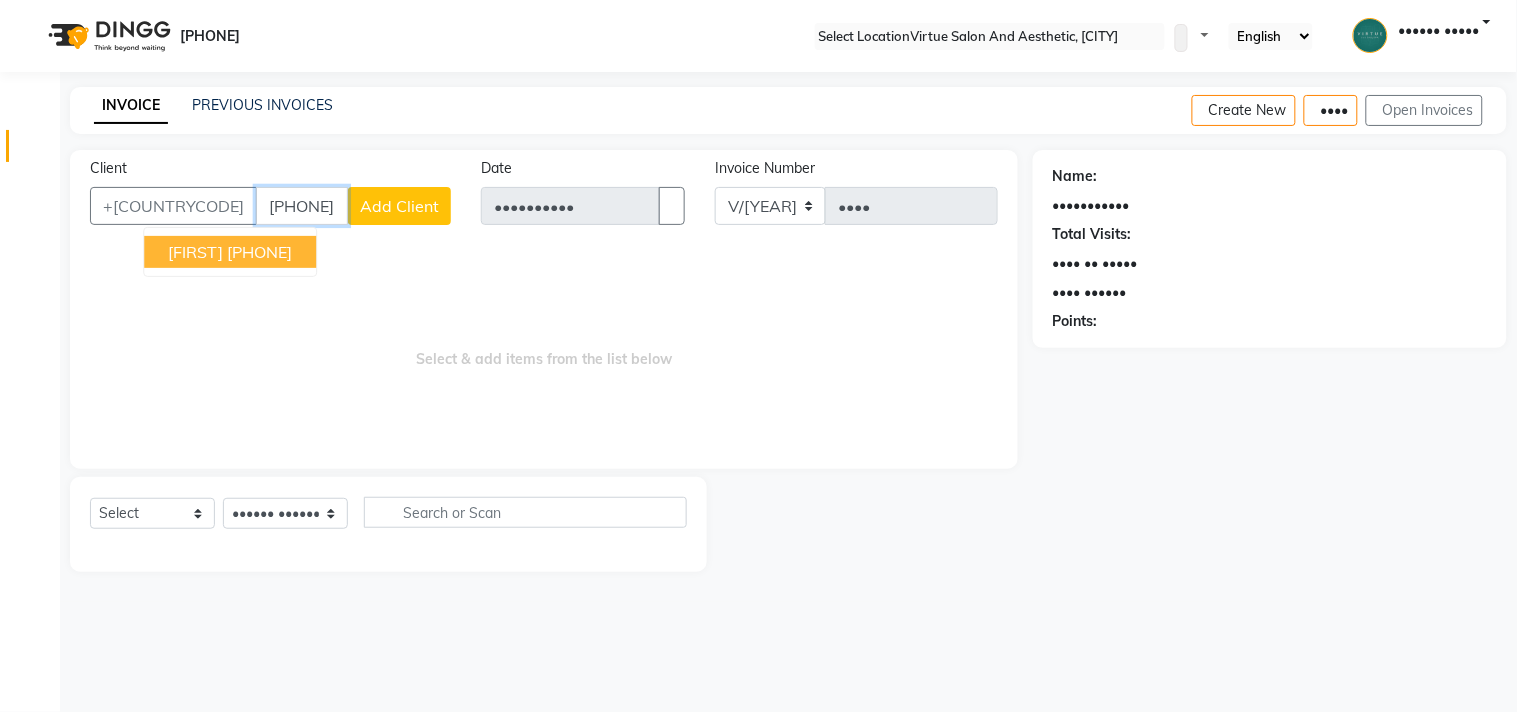 type on "[PHONE]" 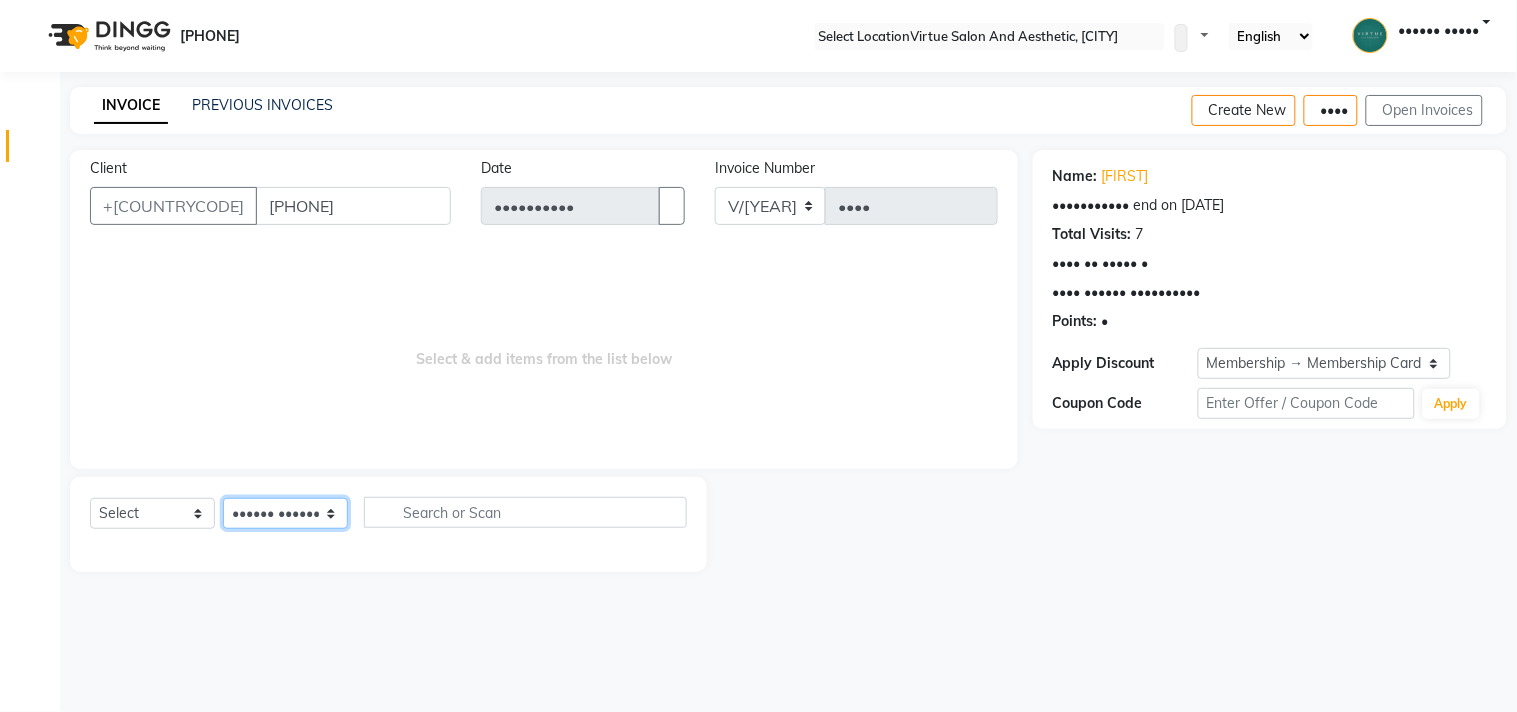 click on "•••••• ••••••• ••••• ••••••  •••• ••••••• •••••••• •••••• ••••••••• ••••••••• ••••• • ••••••• •••• ••••• ••••••• ••••• ••••• ••••••••• ••••• ••••••••••  •••••••••• •••••• •••••••• ••••••• •••••••••• •••••  ••••••• ••••••• ••• ••••••••• ••••• ••••••  ••••• ••••••• •••••••• •••••• •••• •••••••• ••••••• ••••• •••• •••••••  ••••••• •••••• ••••• •••••• •••••" at bounding box center (285, 513) 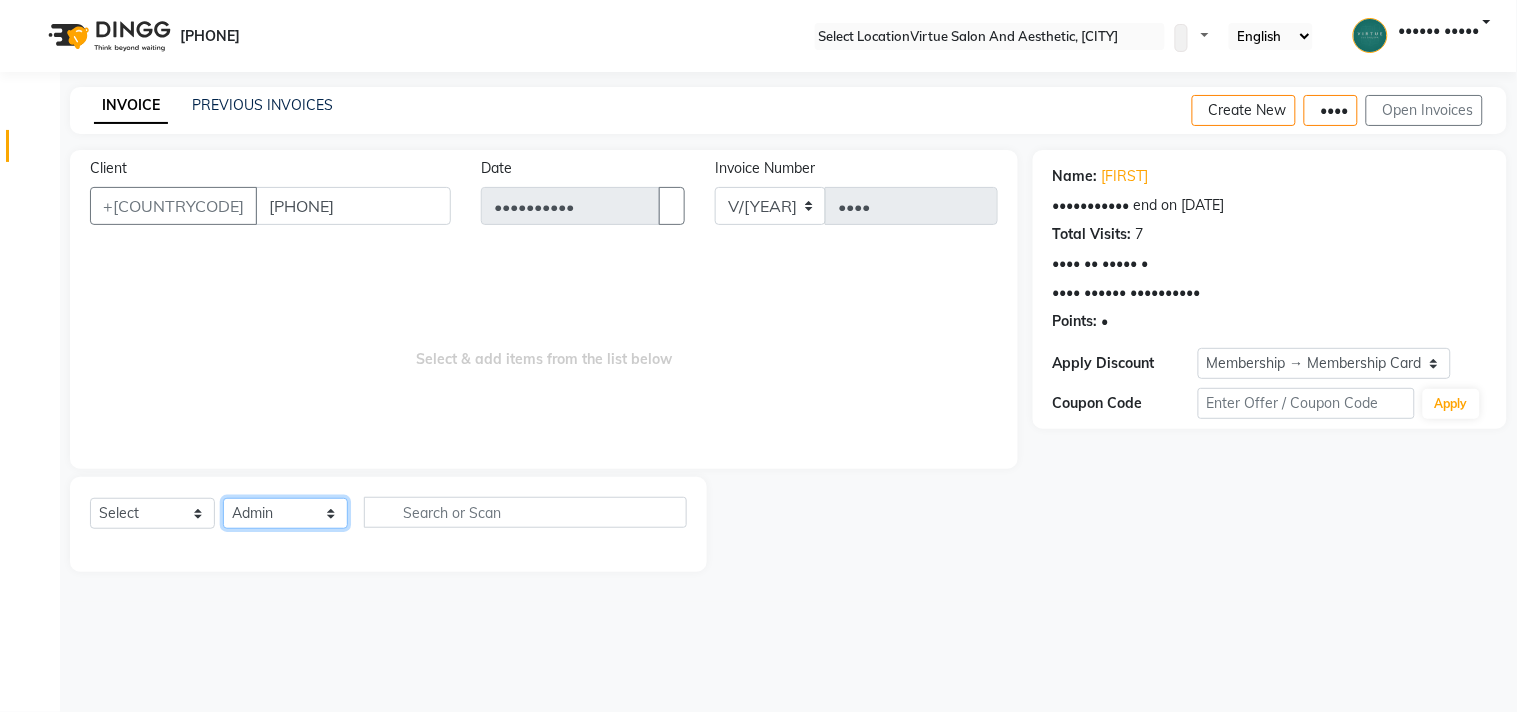 click on "•••••• ••••••• ••••• ••••••  •••• ••••••• •••••••• •••••• ••••••••• ••••••••• ••••• • ••••••• •••• ••••• ••••••• ••••• ••••• ••••••••• ••••• ••••••••••  •••••••••• •••••• •••••••• ••••••• •••••••••• •••••  ••••••• ••••••• ••• ••••••••• ••••• ••••••  ••••• ••••••• •••••••• •••••• •••• •••••••• ••••••• ••••• •••• •••••••  ••••••• •••••• ••••• •••••• •••••" at bounding box center (285, 513) 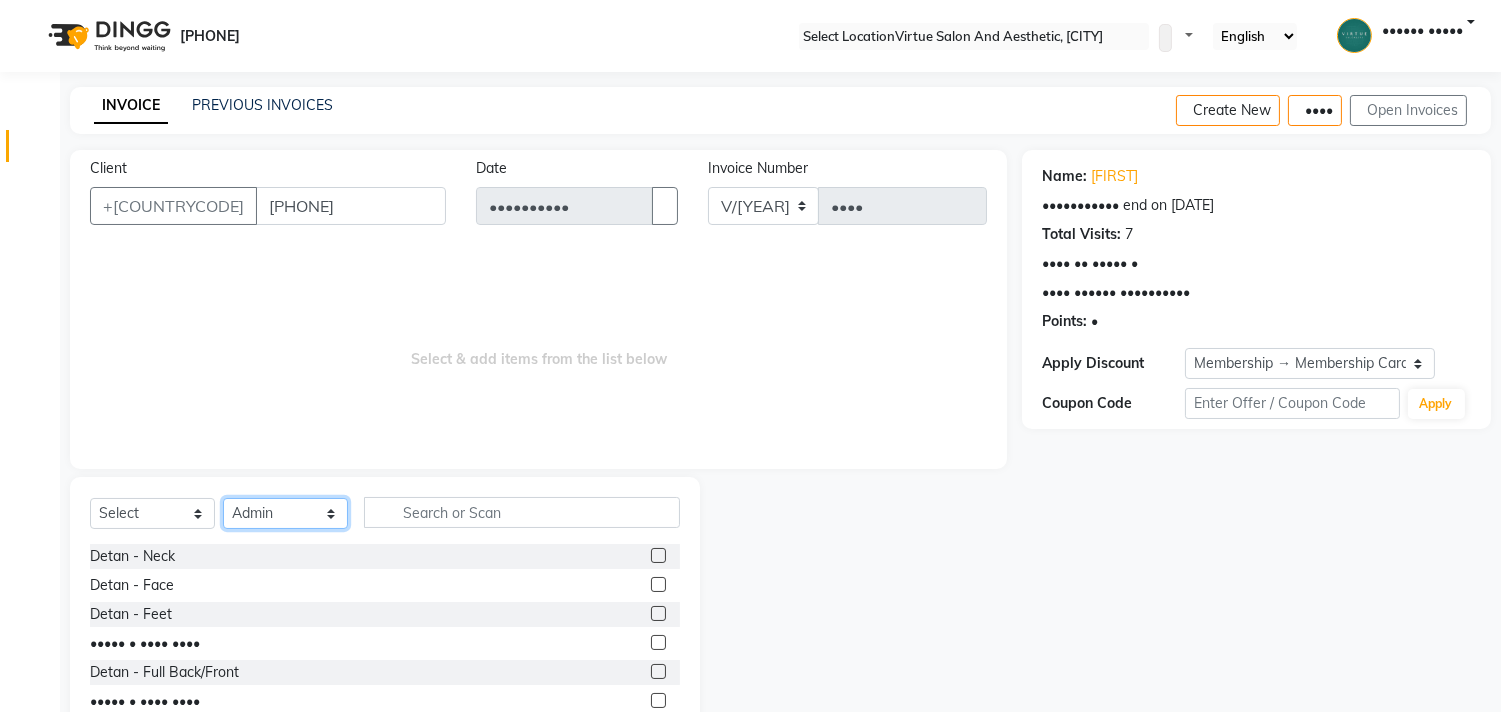 click on "•••••• ••••••• ••••• ••••••  •••• ••••••• •••••••• •••••• ••••••••• ••••••••• ••••• • ••••••• •••• ••••• ••••••• ••••• ••••• ••••••••• ••••• ••••••••••  •••••••••• •••••• •••••••• ••••••• •••••••••• •••••  ••••••• ••••••• ••• ••••••••• ••••• ••••••  ••••• ••••••• •••••••• •••••• •••• •••••••• ••••••• ••••• •••• •••••••  ••••••• •••••• ••••• •••••• •••••" at bounding box center (285, 513) 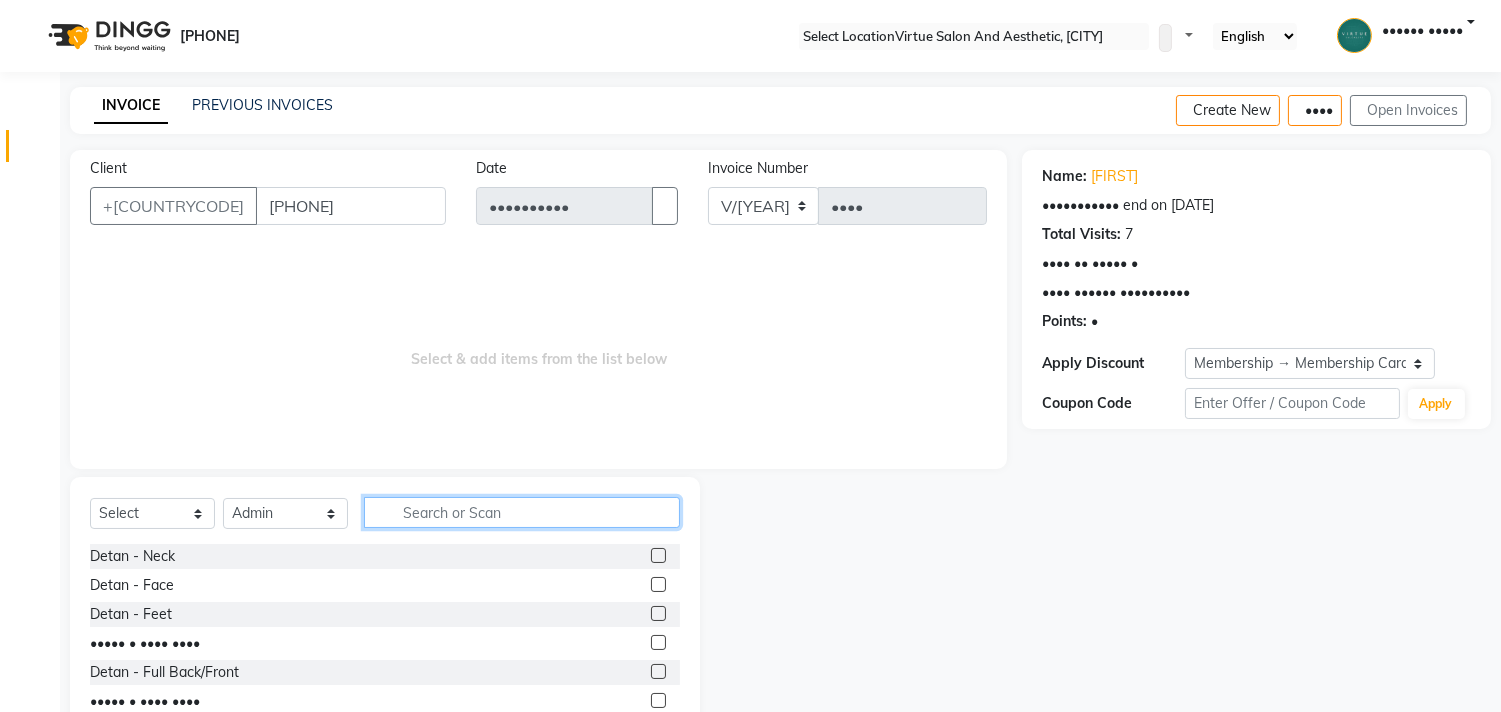 click at bounding box center [522, 512] 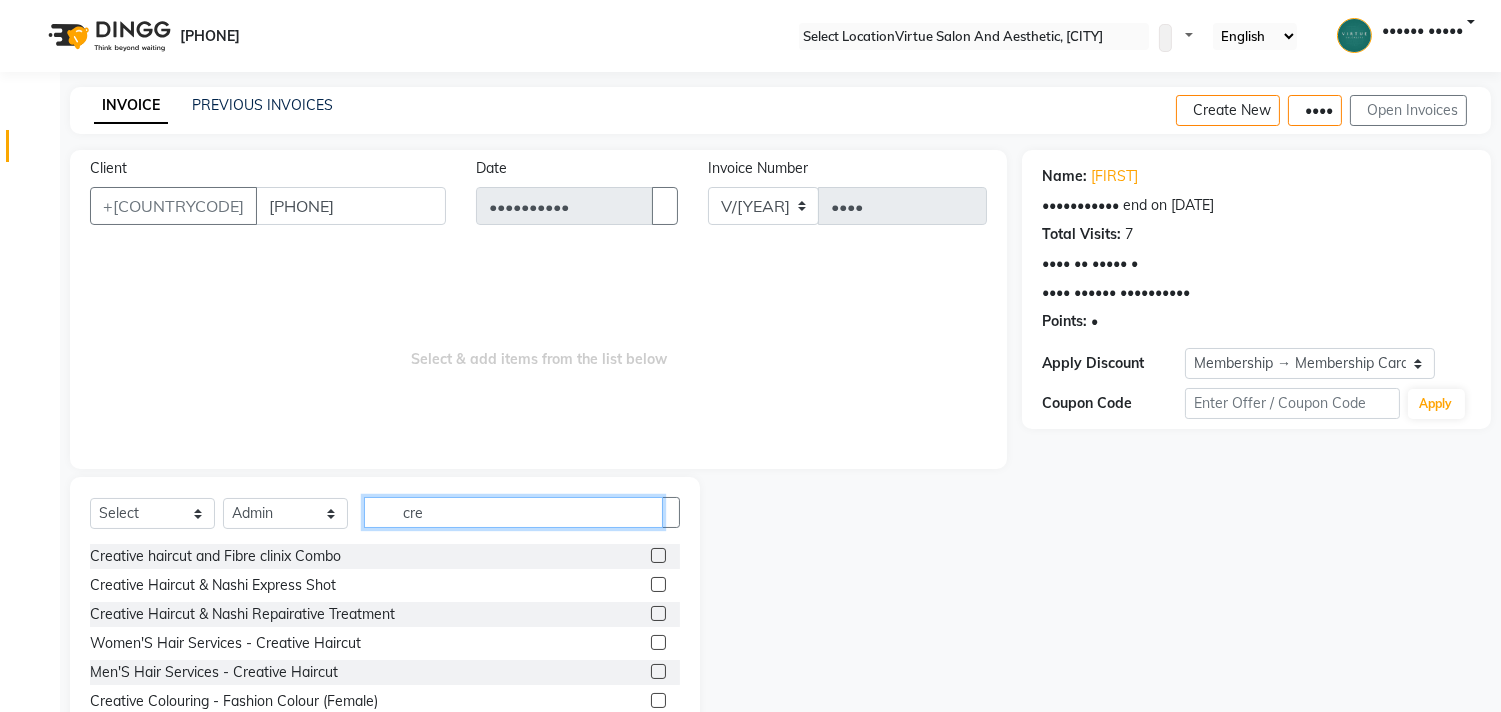 type on "cre" 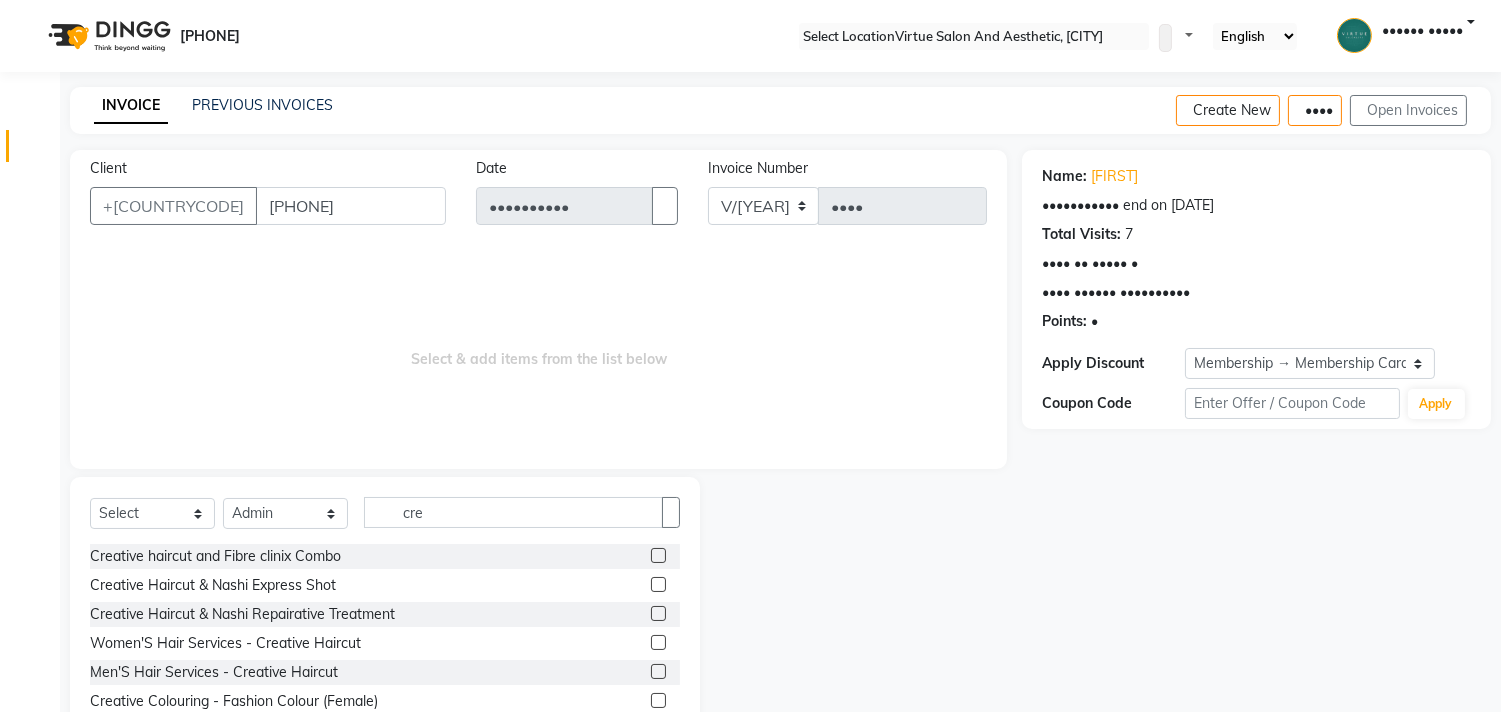 click at bounding box center (658, 642) 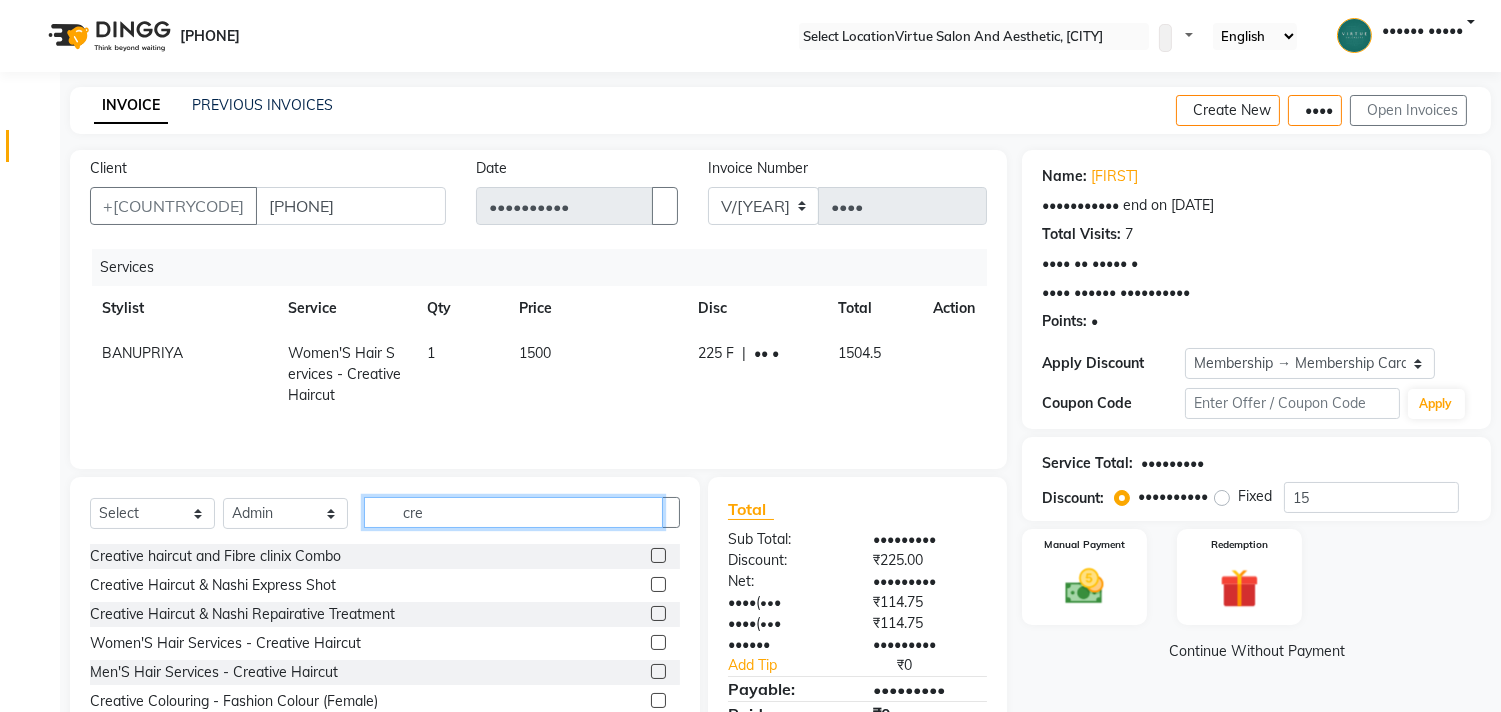 click on "cre" at bounding box center (513, 512) 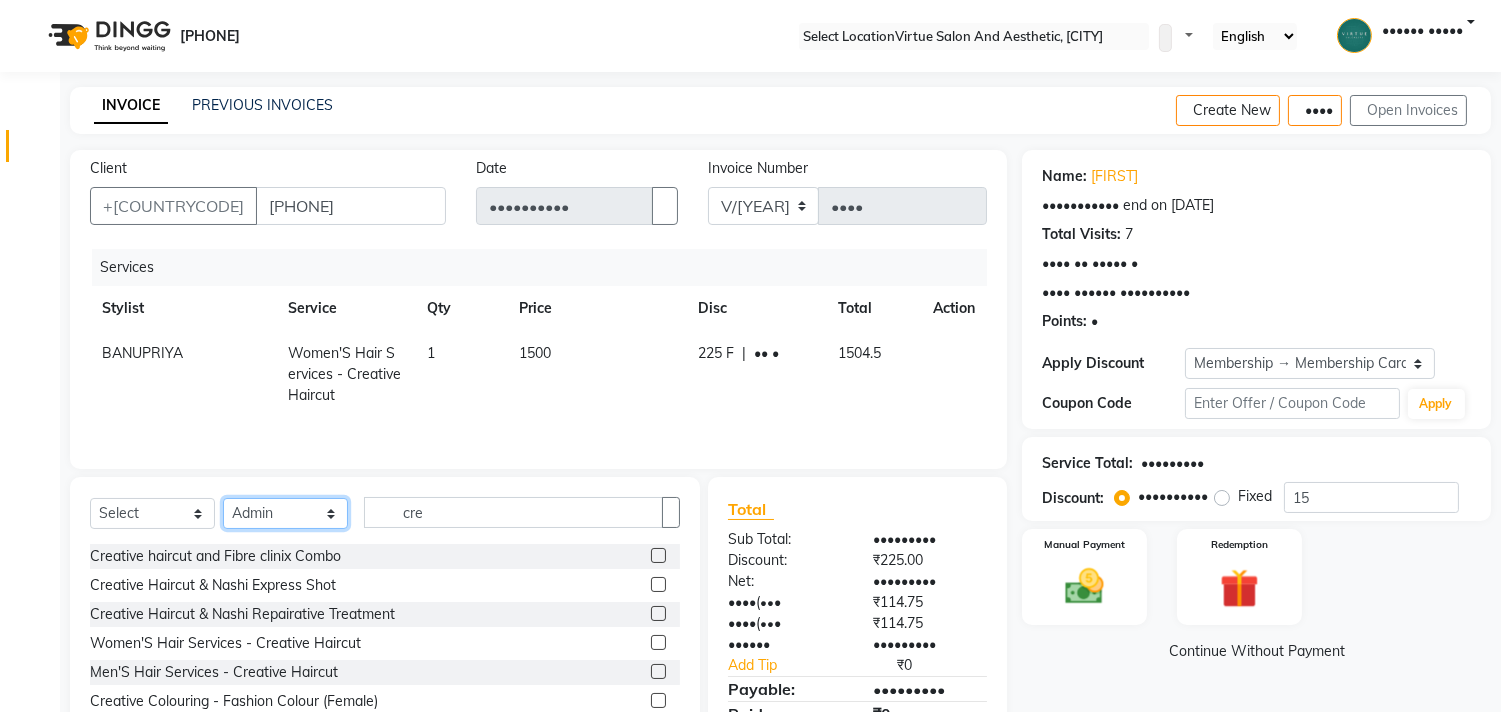 click on "•••••• ••••••• ••••• ••••••  •••• ••••••• •••••••• •••••• ••••••••• ••••••••• ••••• • ••••••• •••• ••••• ••••••• ••••• ••••• ••••••••• ••••• ••••••••••  •••••••••• •••••• •••••••• ••••••• •••••••••• •••••  ••••••• ••••••• ••• ••••••••• ••••• ••••••  ••••• ••••••• •••••••• •••••• •••• •••••••• ••••••• ••••• •••• •••••••  ••••••• •••••• ••••• •••••• •••••" at bounding box center [285, 513] 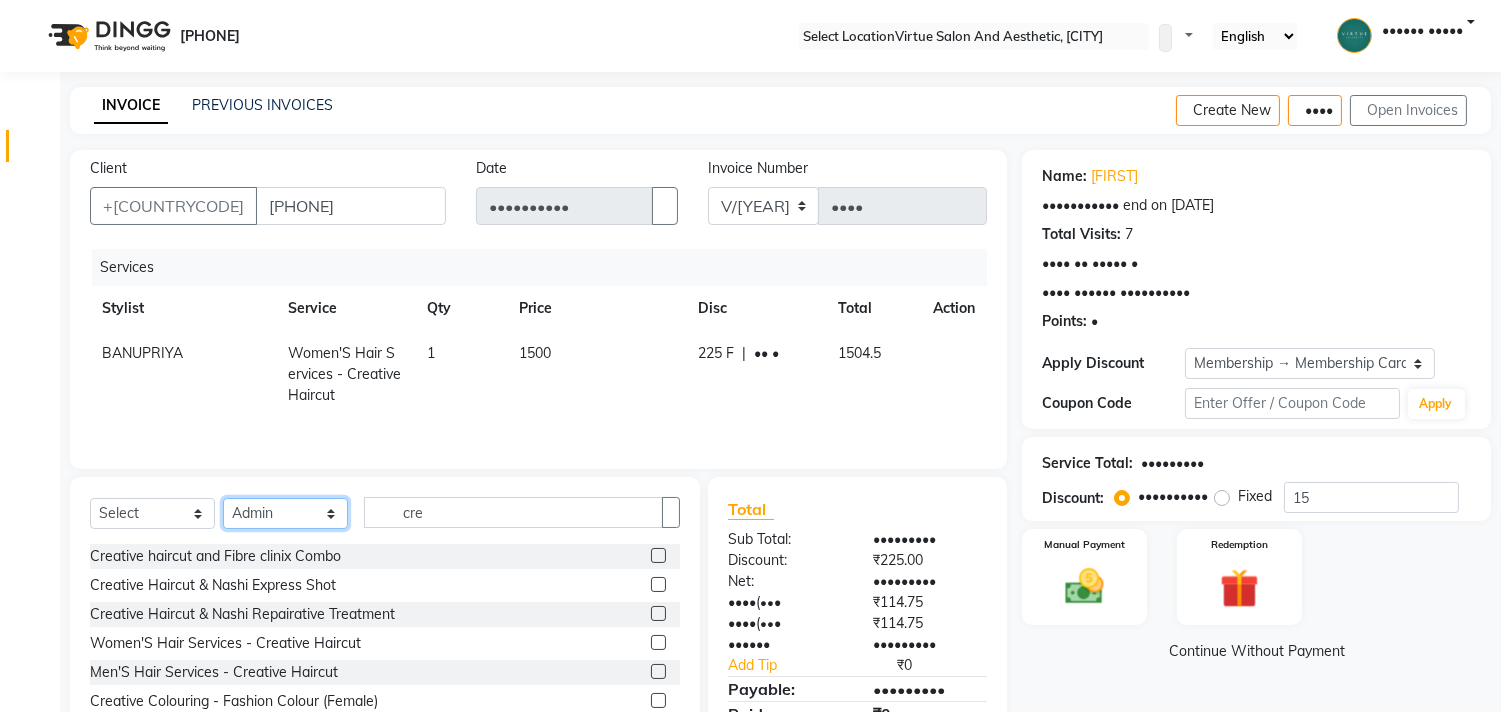 select on "30103" 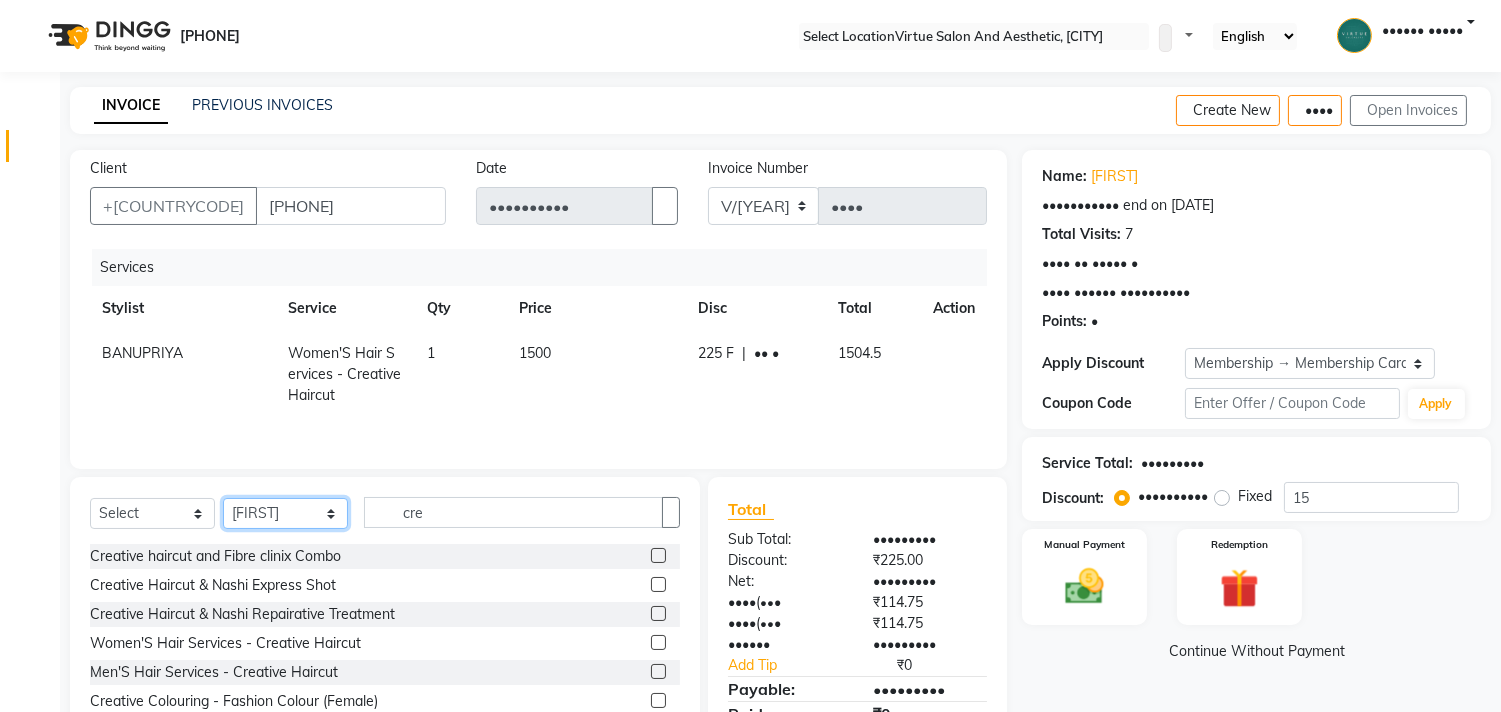 click on "•••••• ••••••• ••••• ••••••  •••• ••••••• •••••••• •••••• ••••••••• ••••••••• ••••• • ••••••• •••• ••••• ••••••• ••••• ••••• ••••••••• ••••• ••••••••••  •••••••••• •••••• •••••••• ••••••• •••••••••• •••••  ••••••• ••••••• ••• ••••••••• ••••• ••••••  ••••• ••••••• •••••••• •••••• •••• •••••••• ••••••• ••••• •••• •••••••  ••••••• •••••• ••••• •••••• •••••" at bounding box center [285, 513] 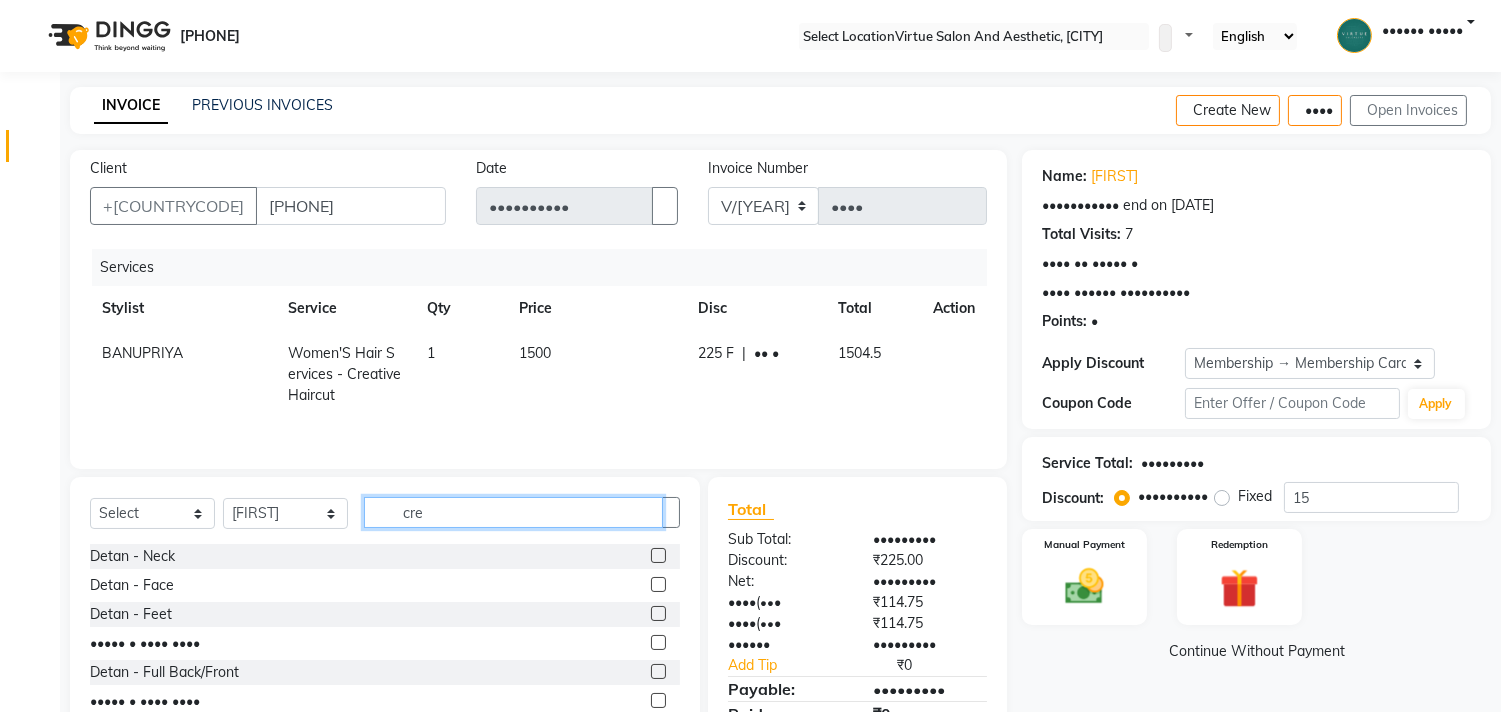 click on "cre" at bounding box center [513, 512] 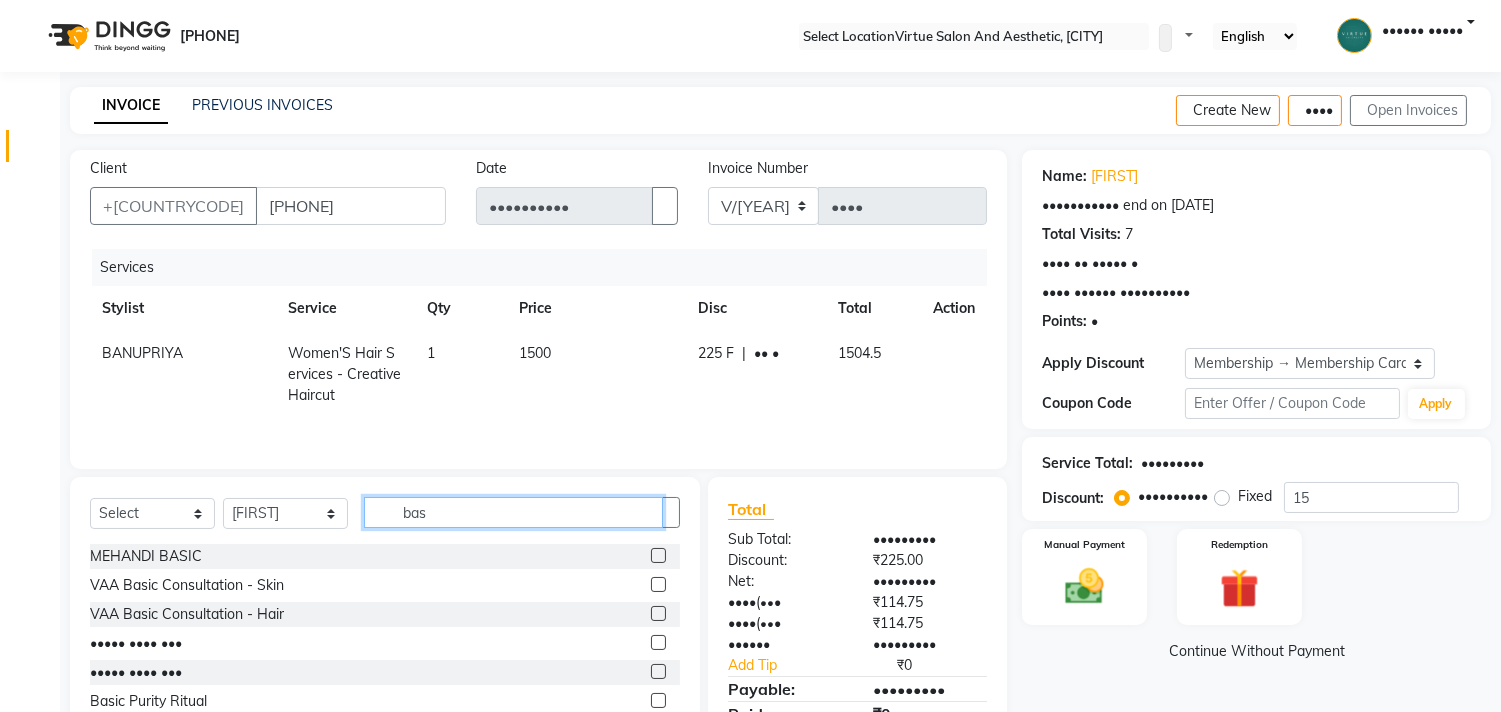 type on "bas" 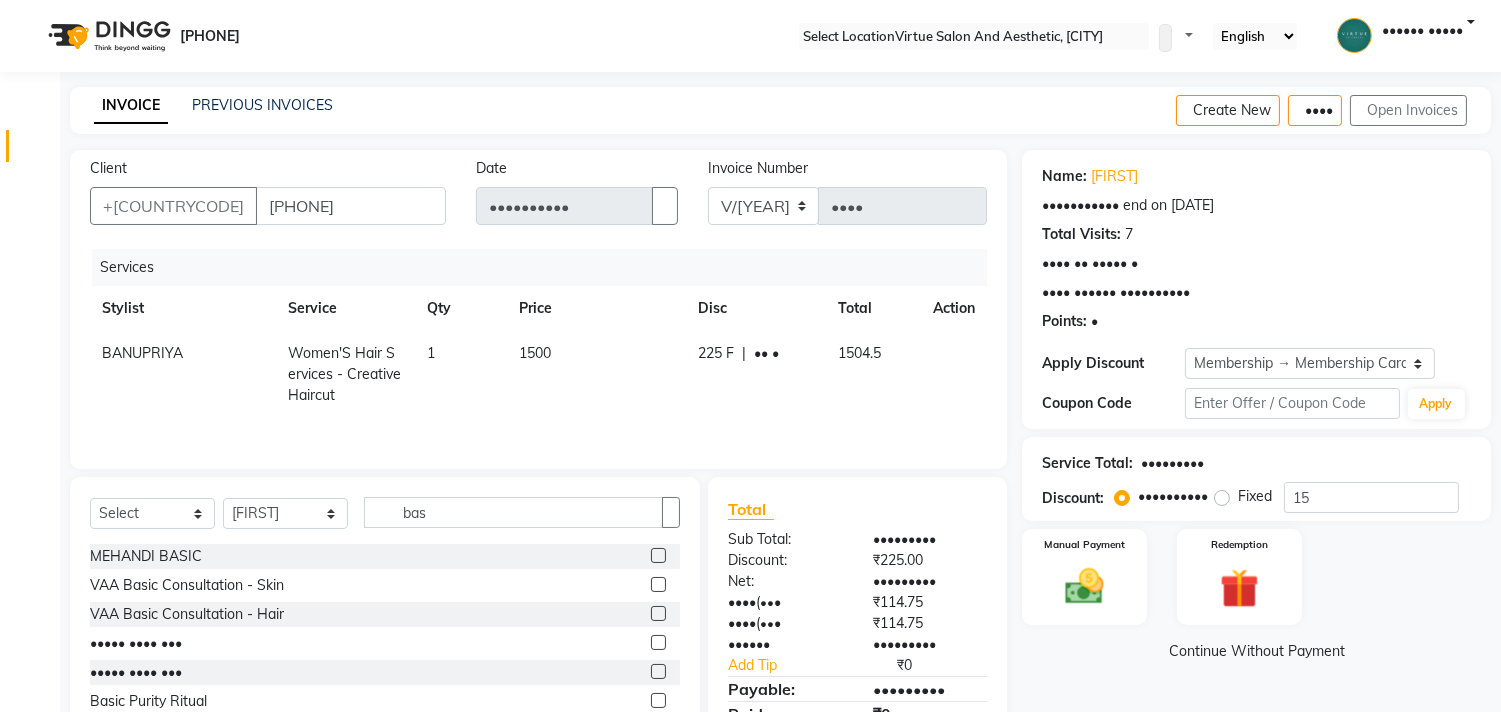 click at bounding box center [658, 642] 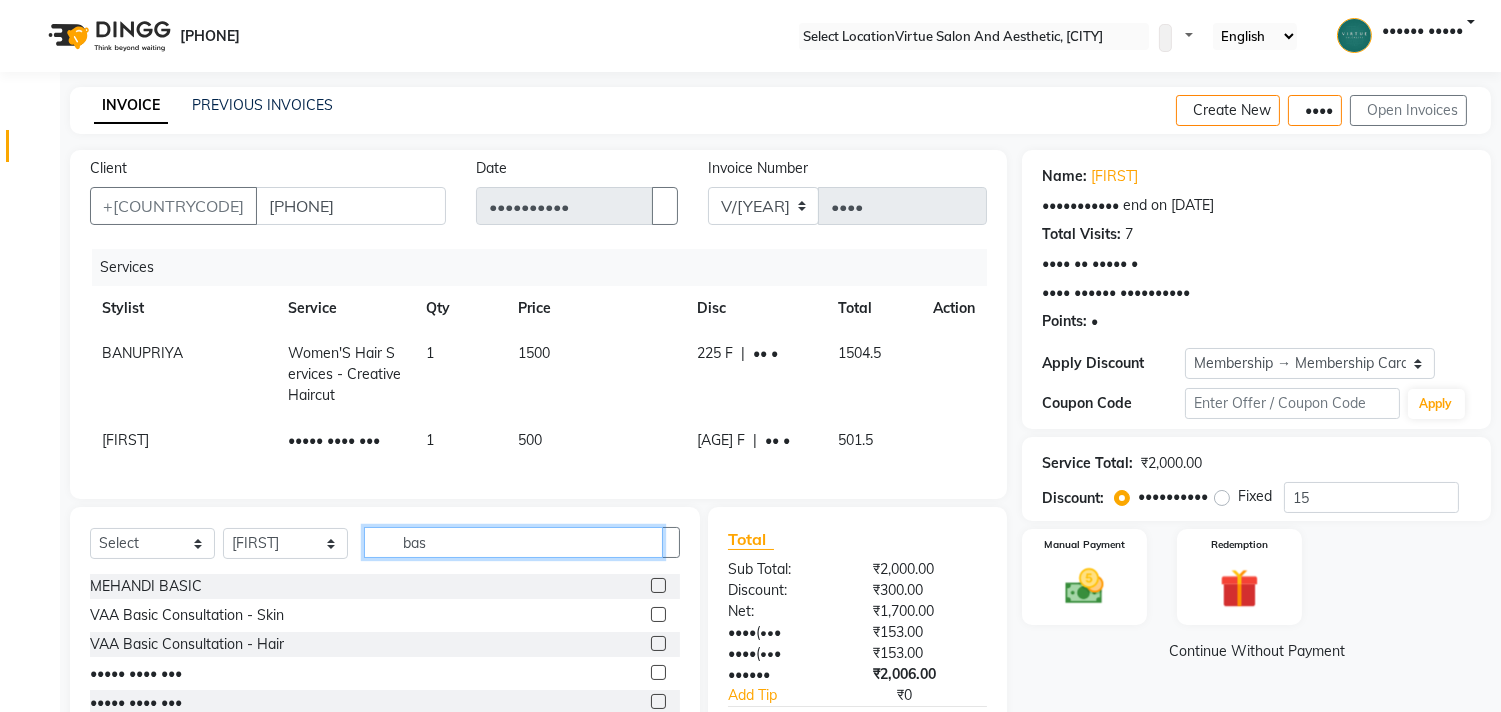 click on "bas" at bounding box center (513, 542) 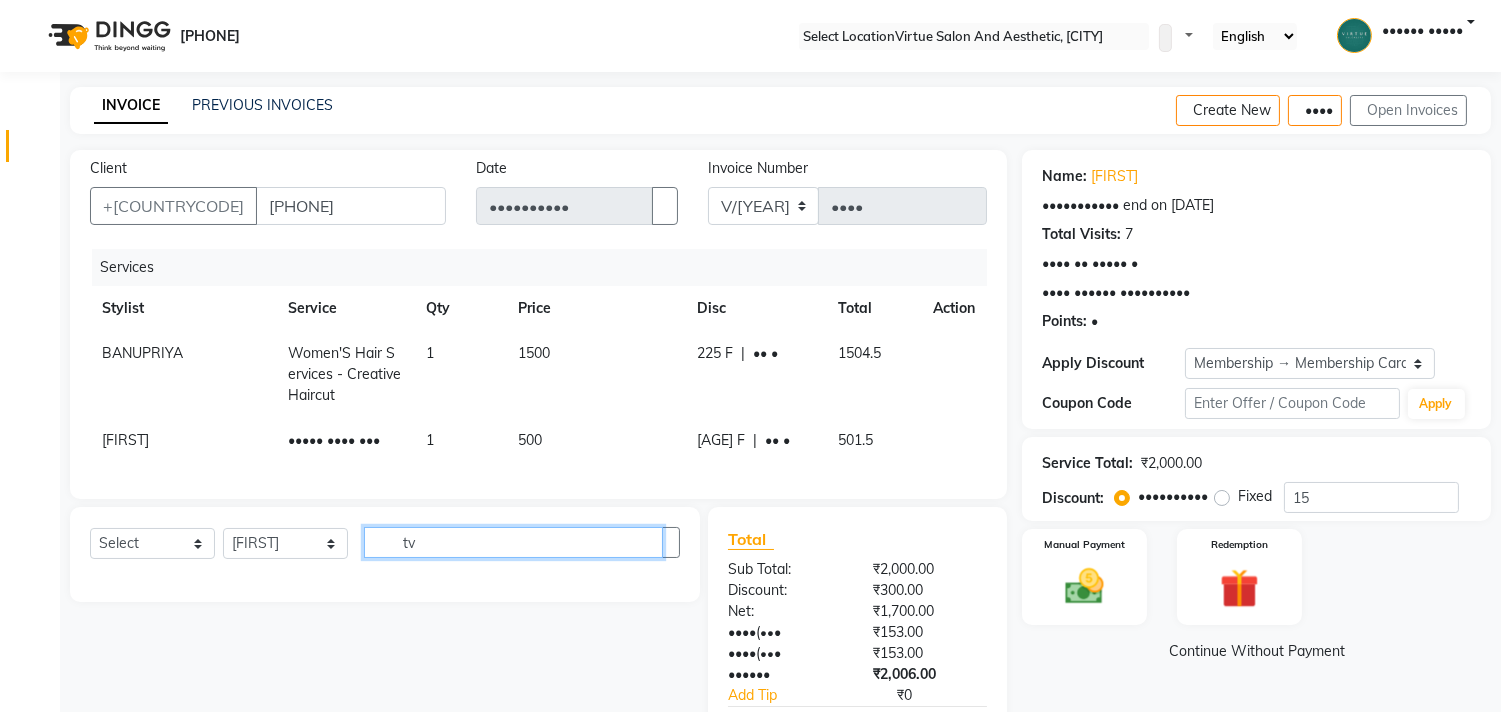 scroll, scrollTop: 0, scrollLeft: 0, axis: both 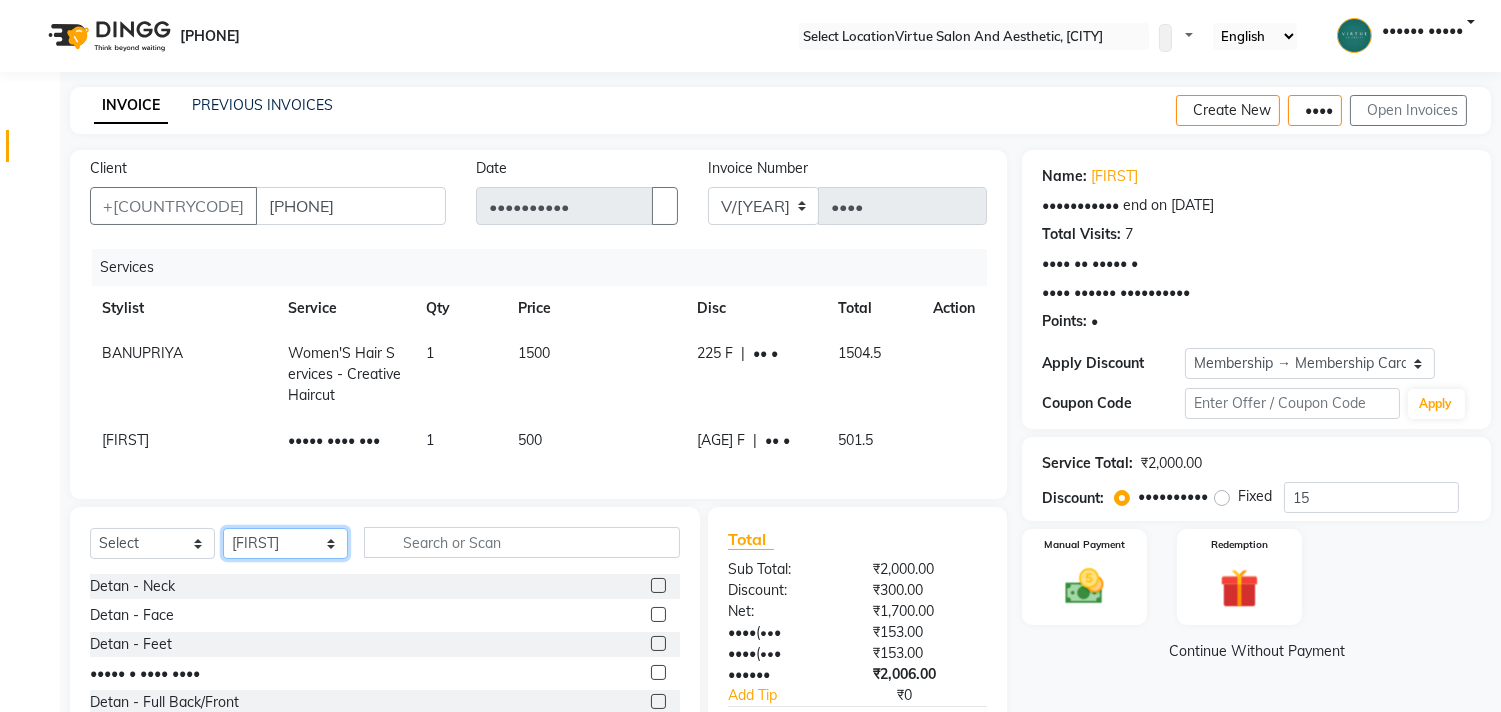 click on "•••••• ••••••• ••••• ••••••  •••• ••••••• •••••••• •••••• ••••••••• ••••••••• ••••• • ••••••• •••• ••••• ••••••• ••••• ••••• ••••••••• ••••• ••••••••••  •••••••••• •••••• •••••••• ••••••• •••••••••• •••••  ••••••• ••••••• ••• ••••••••• ••••• ••••••  ••••• ••••••• •••••••• •••••• •••• •••••••• ••••••• ••••• •••• •••••••  ••••••• •••••• ••••• •••••• •••••" at bounding box center (285, 543) 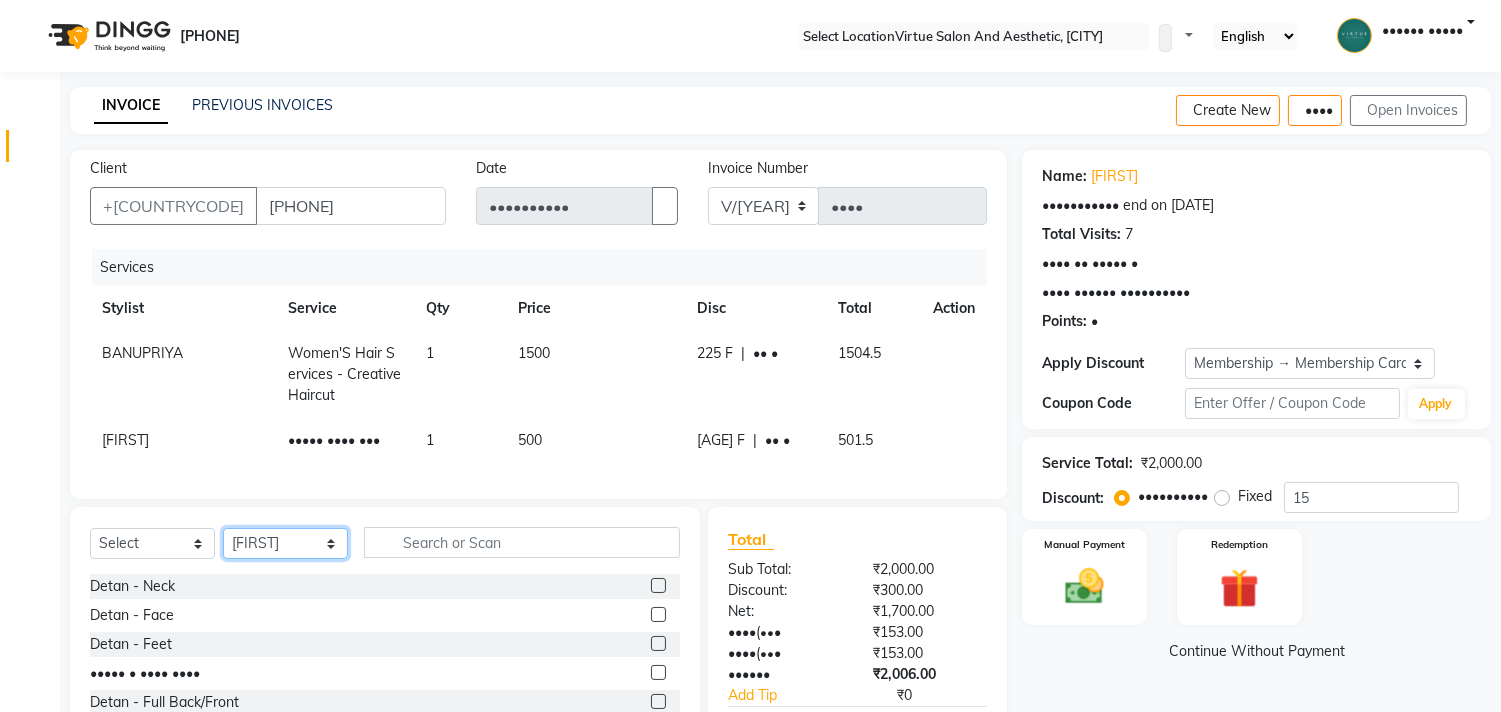 click on "•••••• ••••••• ••••• ••••••  •••• ••••••• •••••••• •••••• ••••••••• ••••••••• ••••• • ••••••• •••• ••••• ••••••• ••••• ••••• ••••••••• ••••• ••••••••••  •••••••••• •••••• •••••••• ••••••• •••••••••• •••••  ••••••• ••••••• ••• ••••••••• ••••• ••••••  ••••• ••••••• •••••••• •••••• •••• •••••••• ••••••• ••••• •••• •••••••  ••••••• •••••• ••••• •••••• •••••" at bounding box center (285, 543) 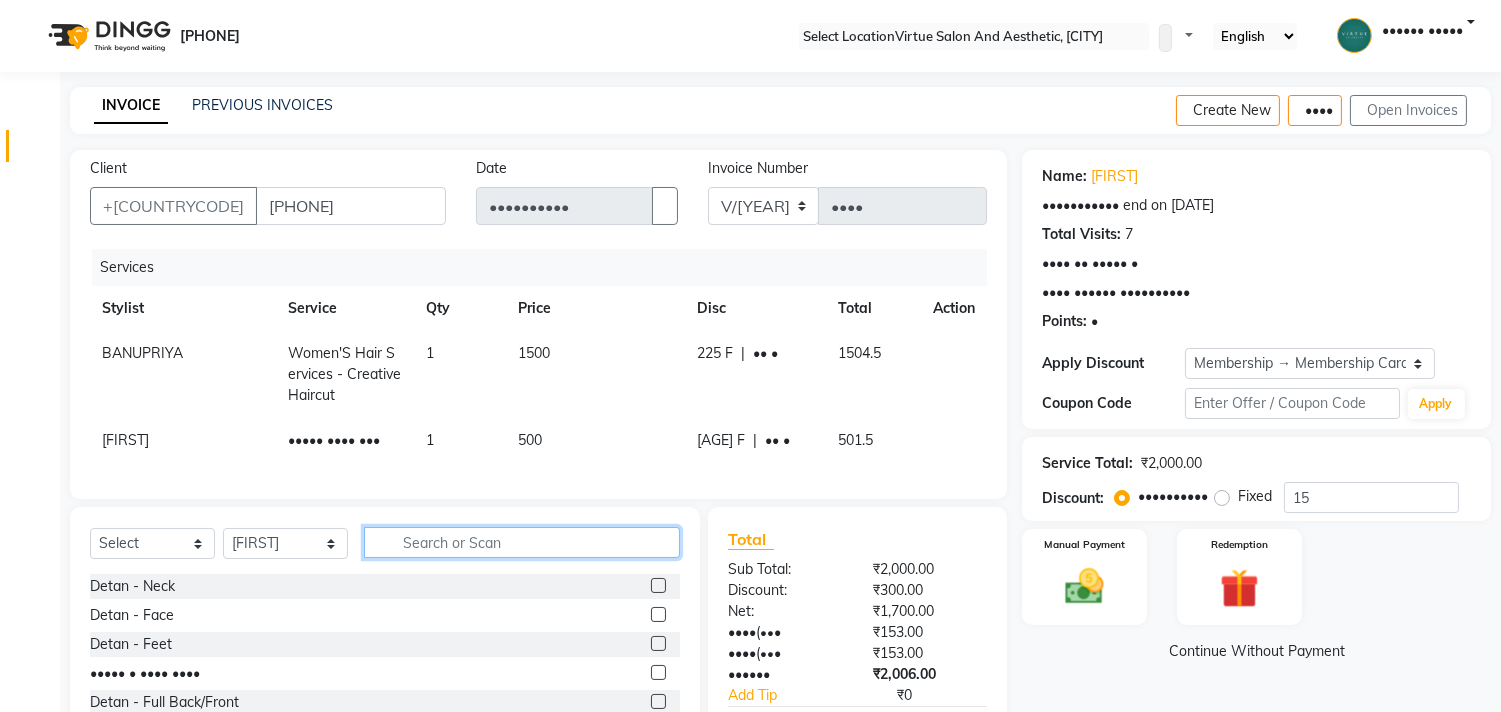 click at bounding box center (522, 542) 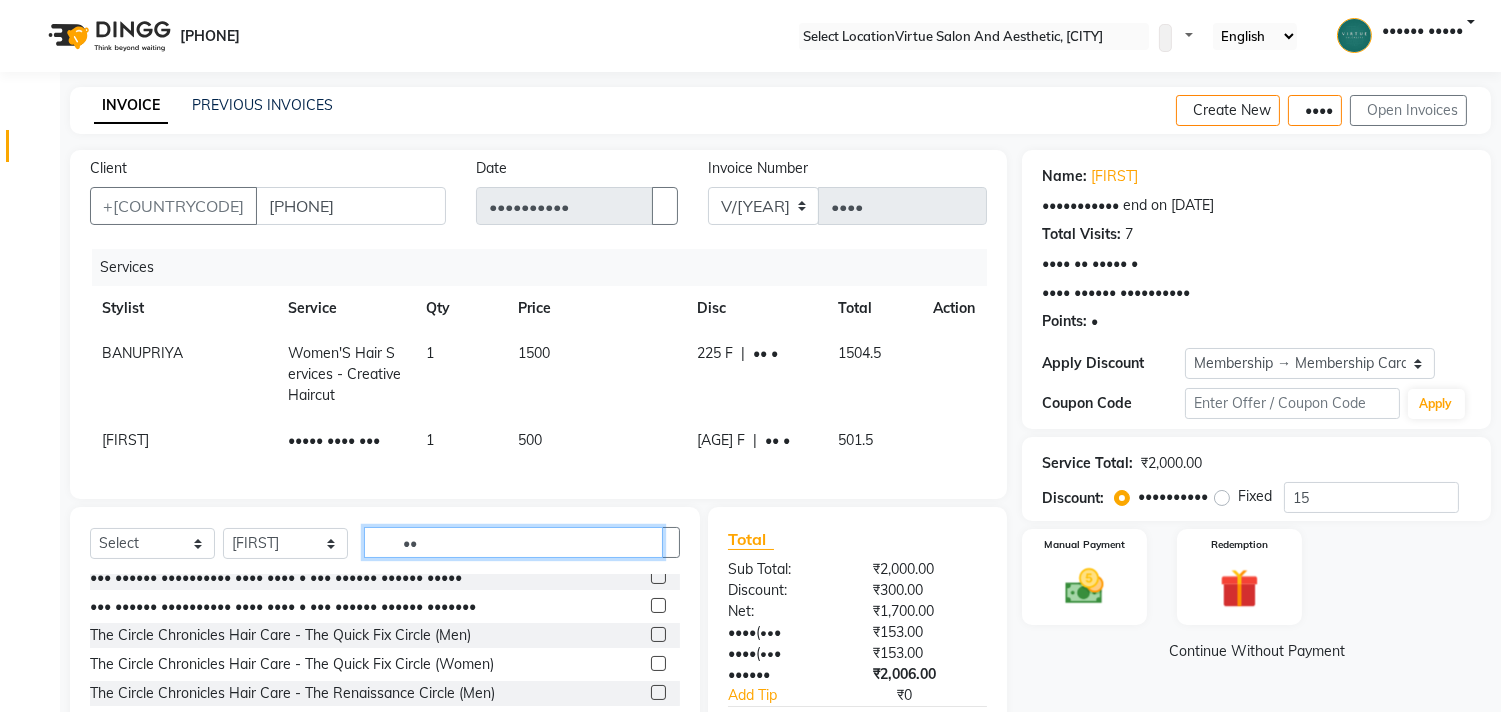 scroll, scrollTop: 0, scrollLeft: 0, axis: both 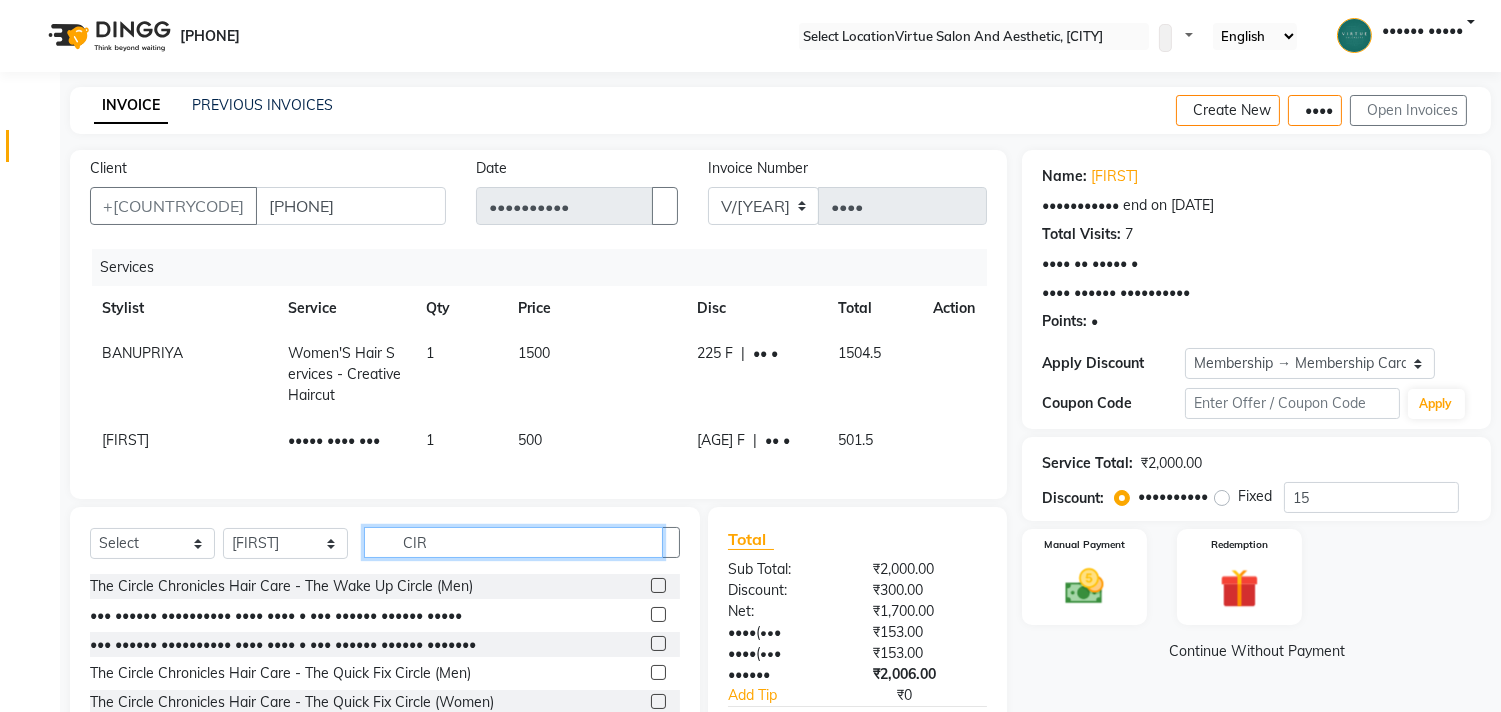 type on "CIR" 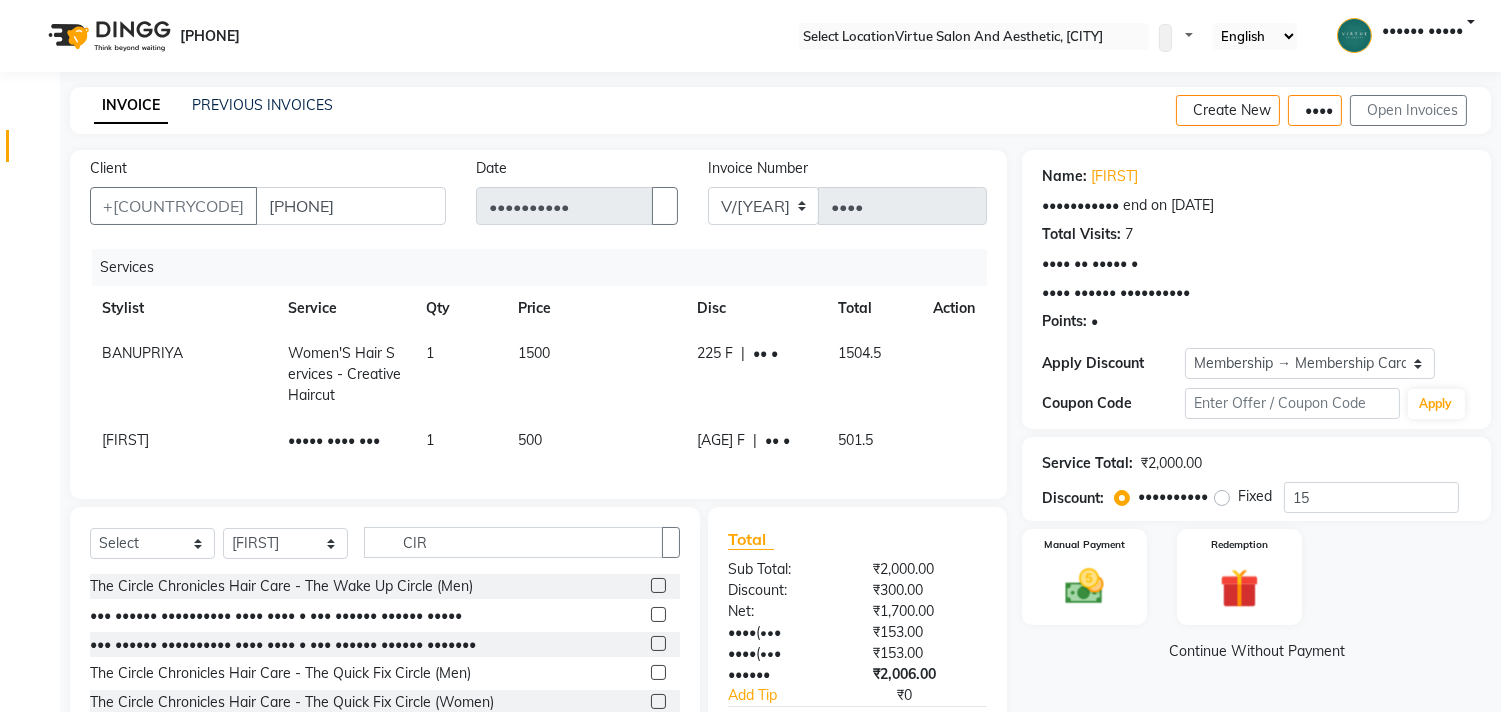 click at bounding box center (658, 614) 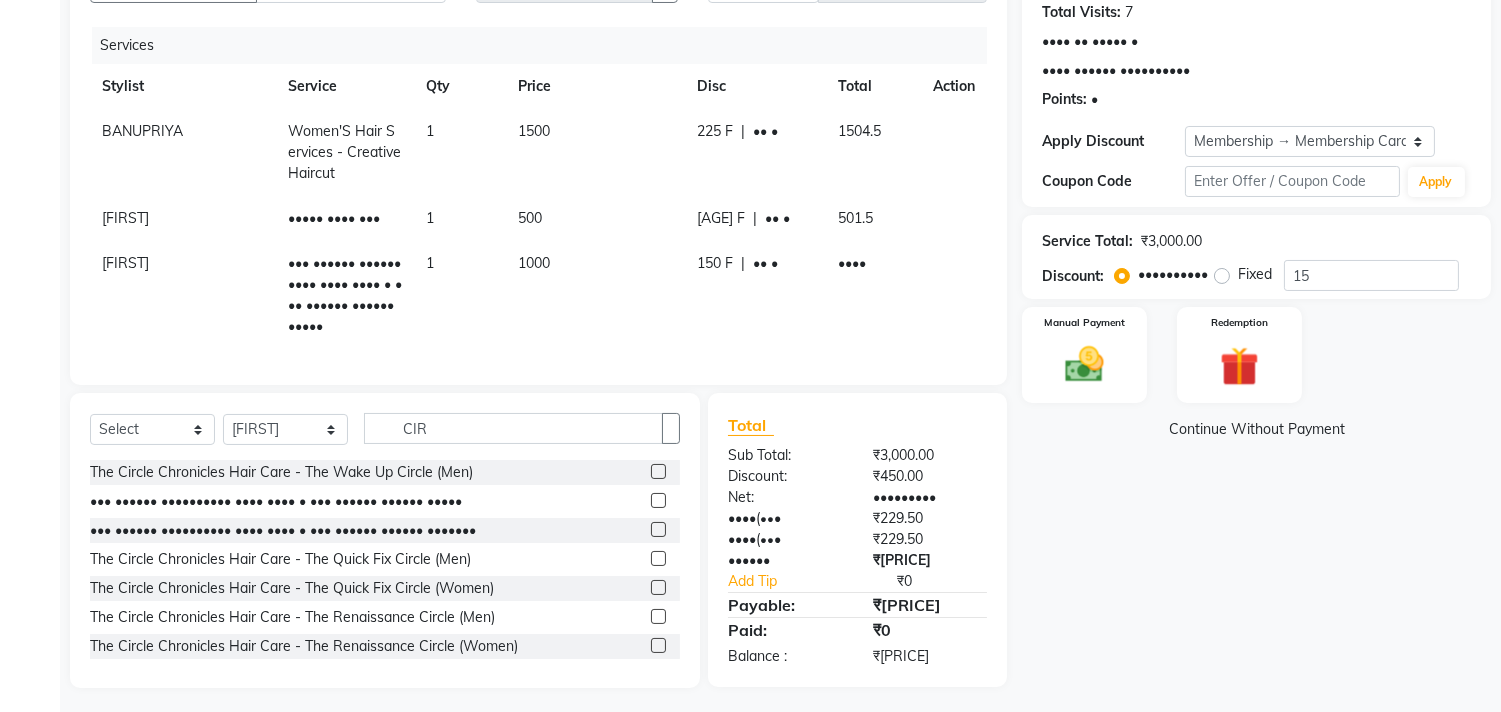 scroll, scrollTop: 243, scrollLeft: 0, axis: vertical 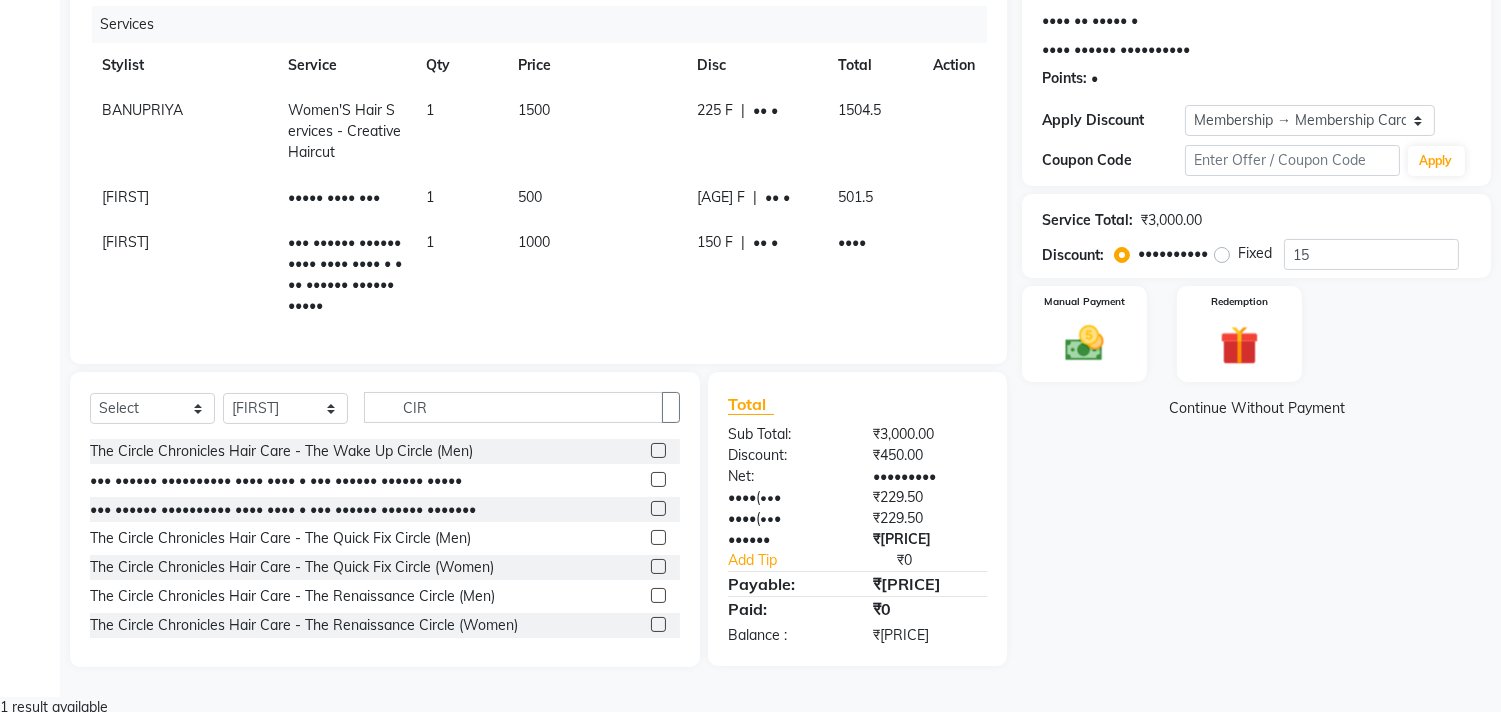 click on "1000" at bounding box center (142, 110) 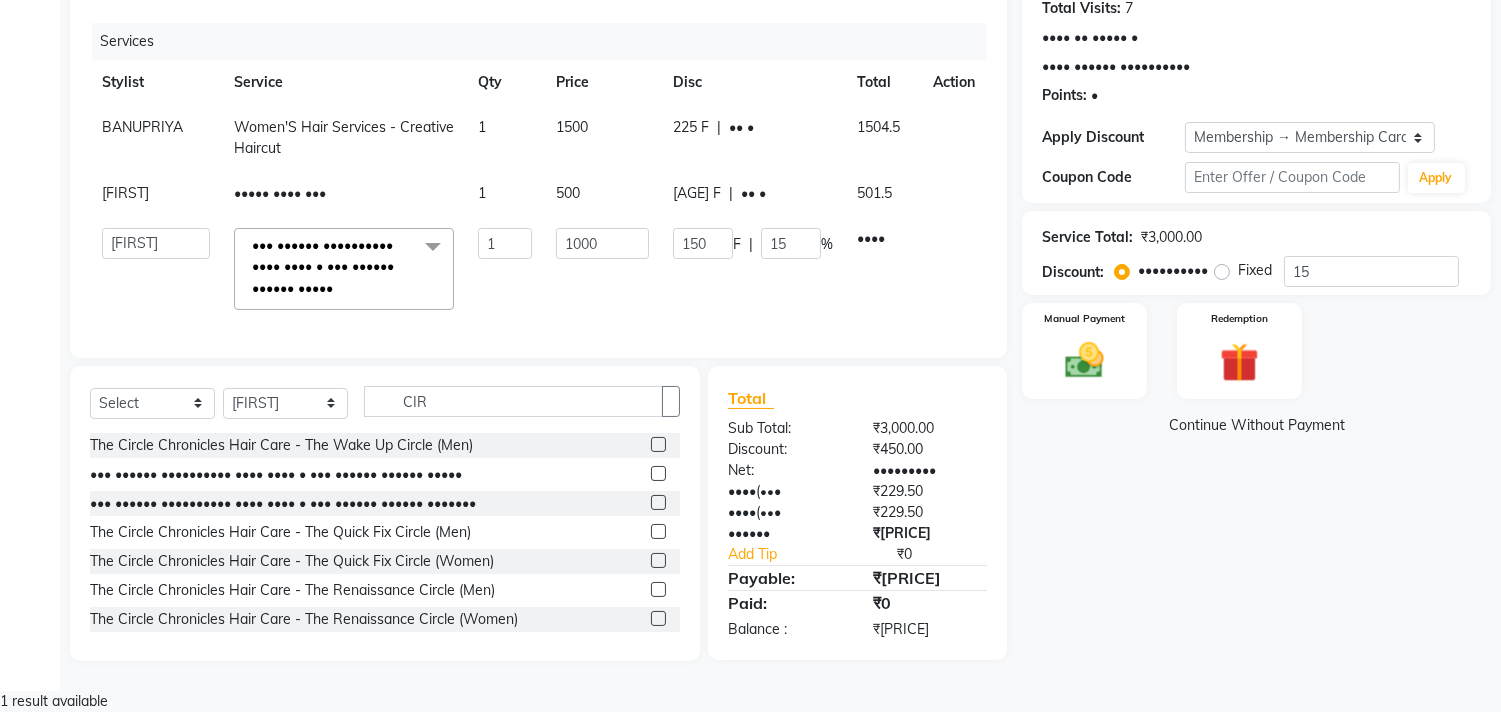 scroll, scrollTop: 221, scrollLeft: 0, axis: vertical 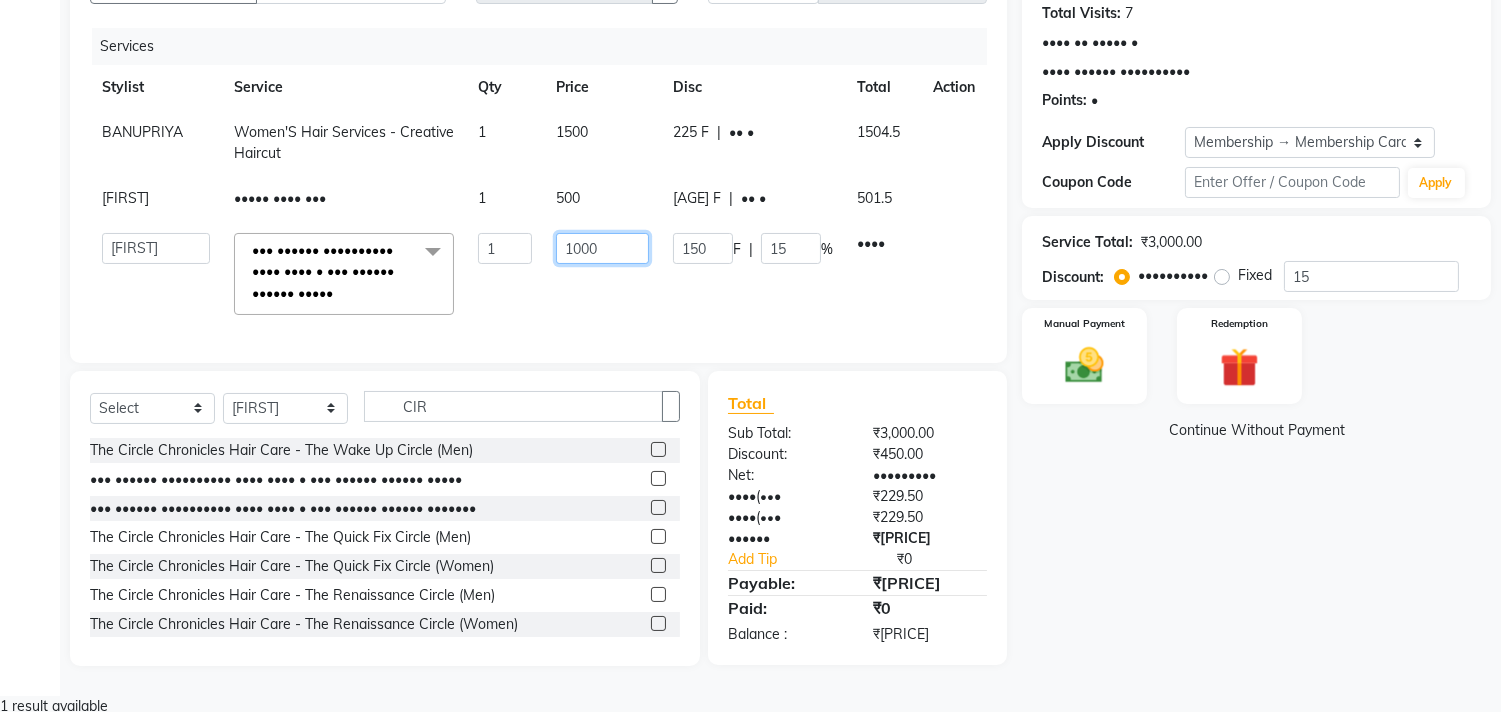 click on "1000" at bounding box center (505, 248) 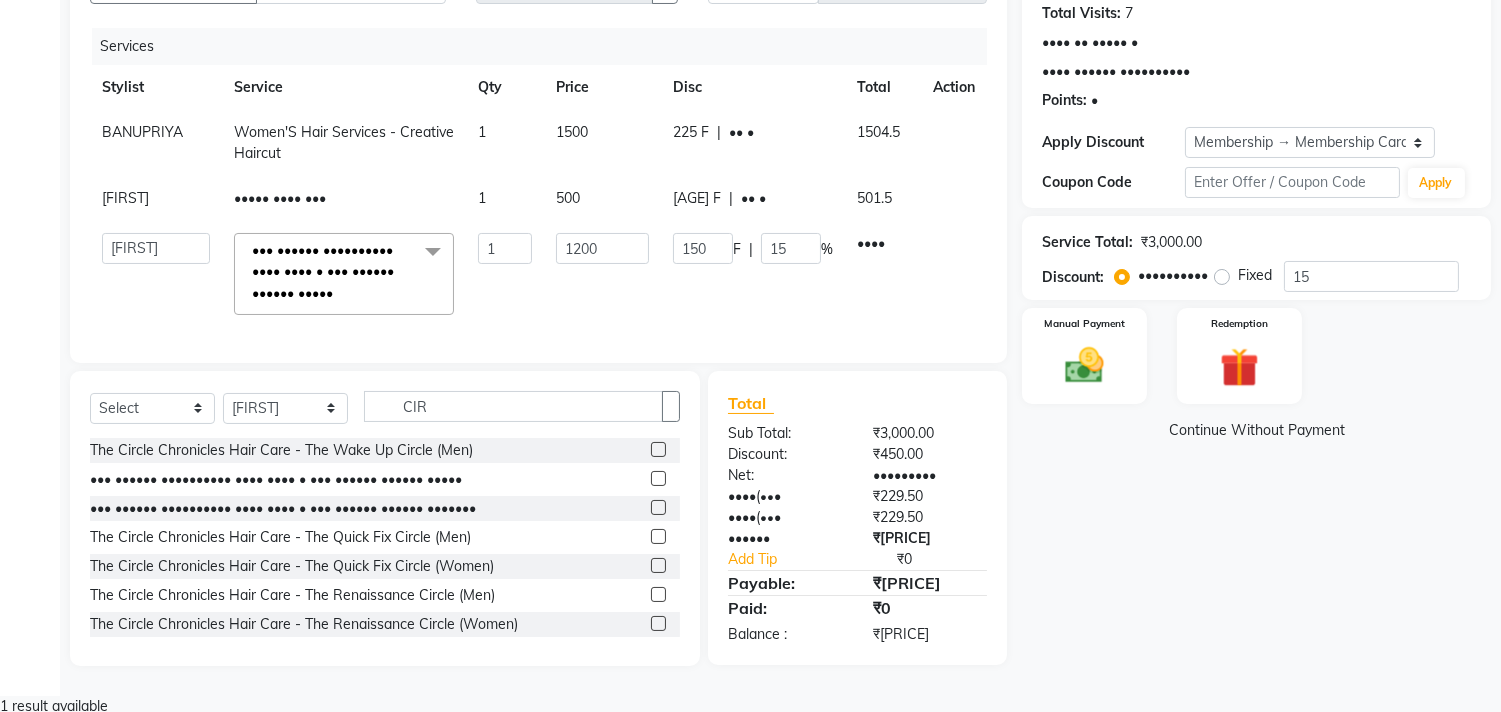 click on "Name: [FIRST] Membership: end on [DATE] Total Visits:  7 Card on file:  0 Last Visit:   [DATE] Points:   0  Apply Discount Select Membership → Membership Card Coupon Code Apply Service Total:  [PRICE]  Discount:  Percentage   Fixed  15 Manual Payment Redemption  Continue Without Payment" at bounding box center [1264, 297] 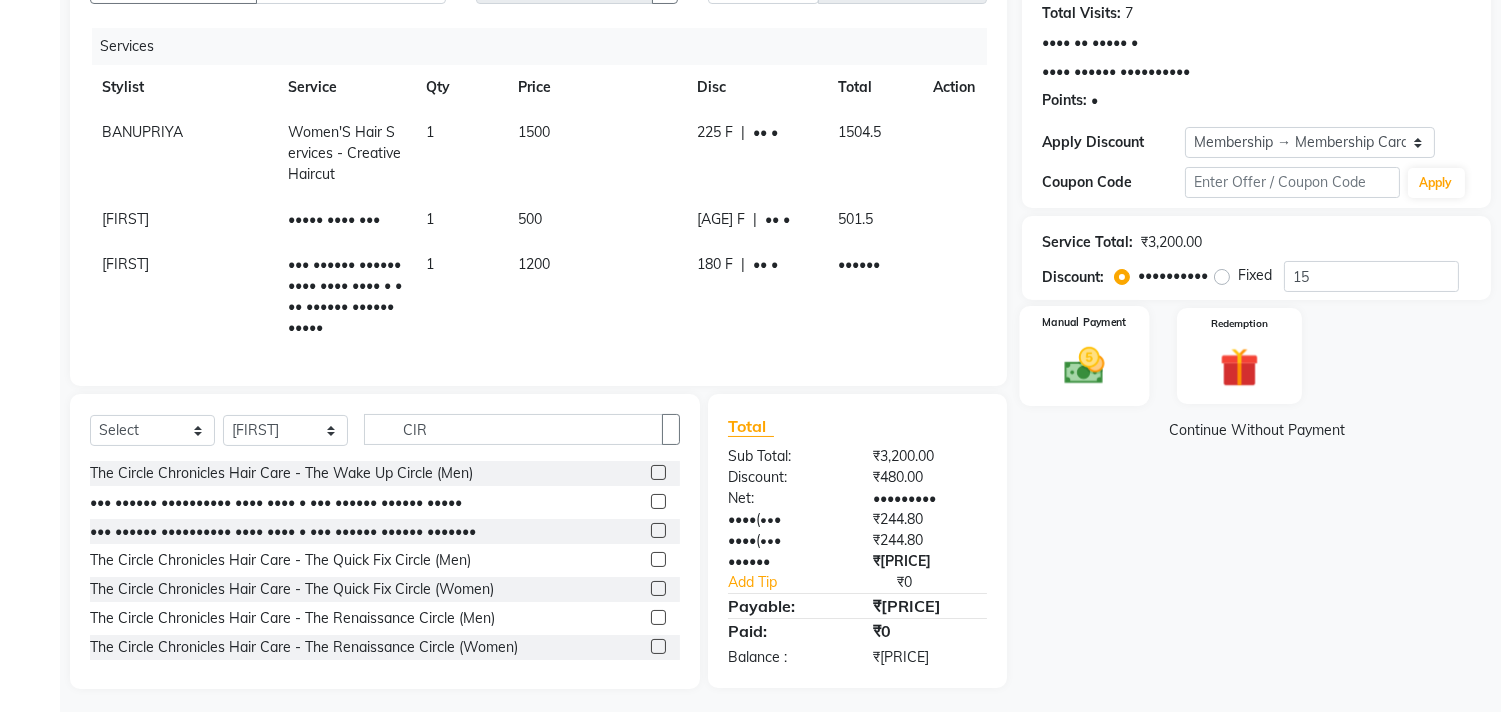 click on "Manual Payment" at bounding box center [1085, 355] 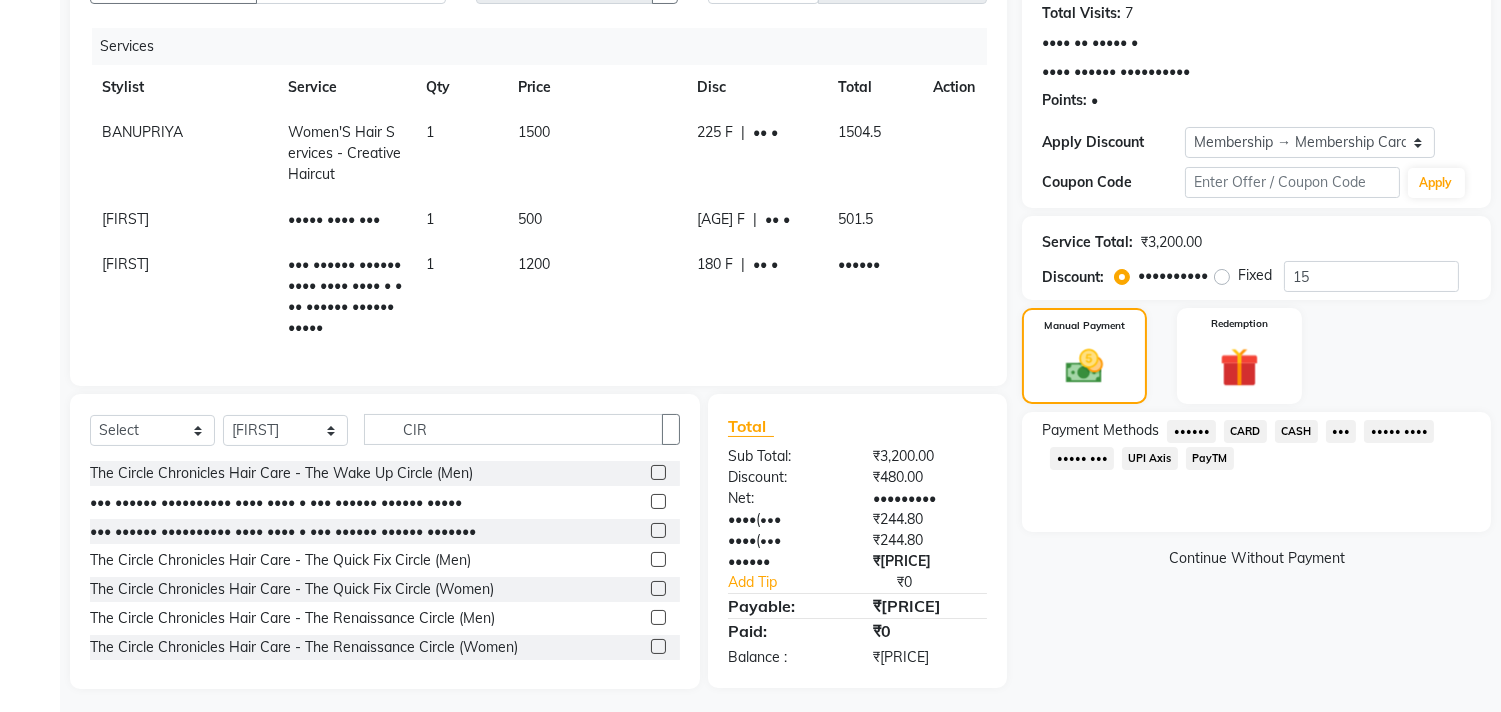 click on "••••• •••" at bounding box center (1191, 431) 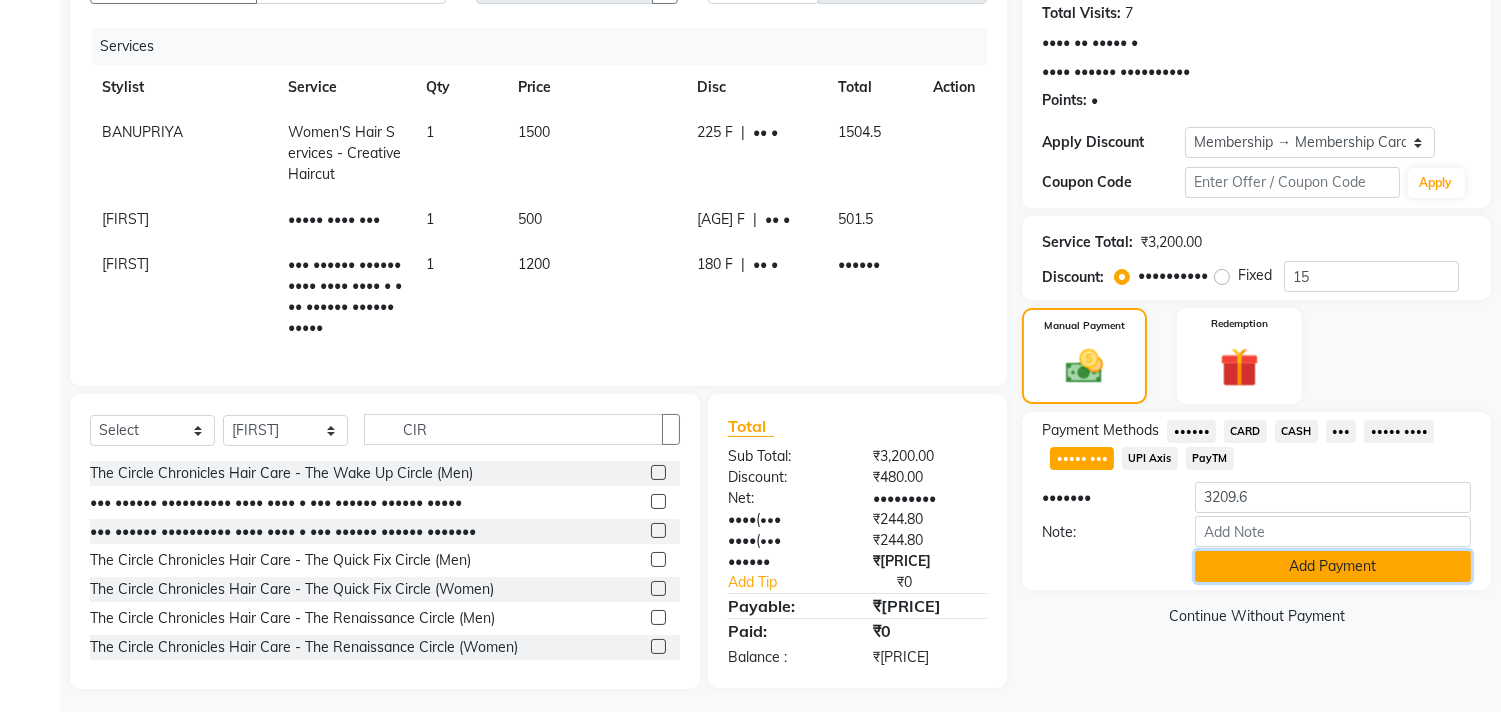 click on "Add Payment" at bounding box center (1333, 566) 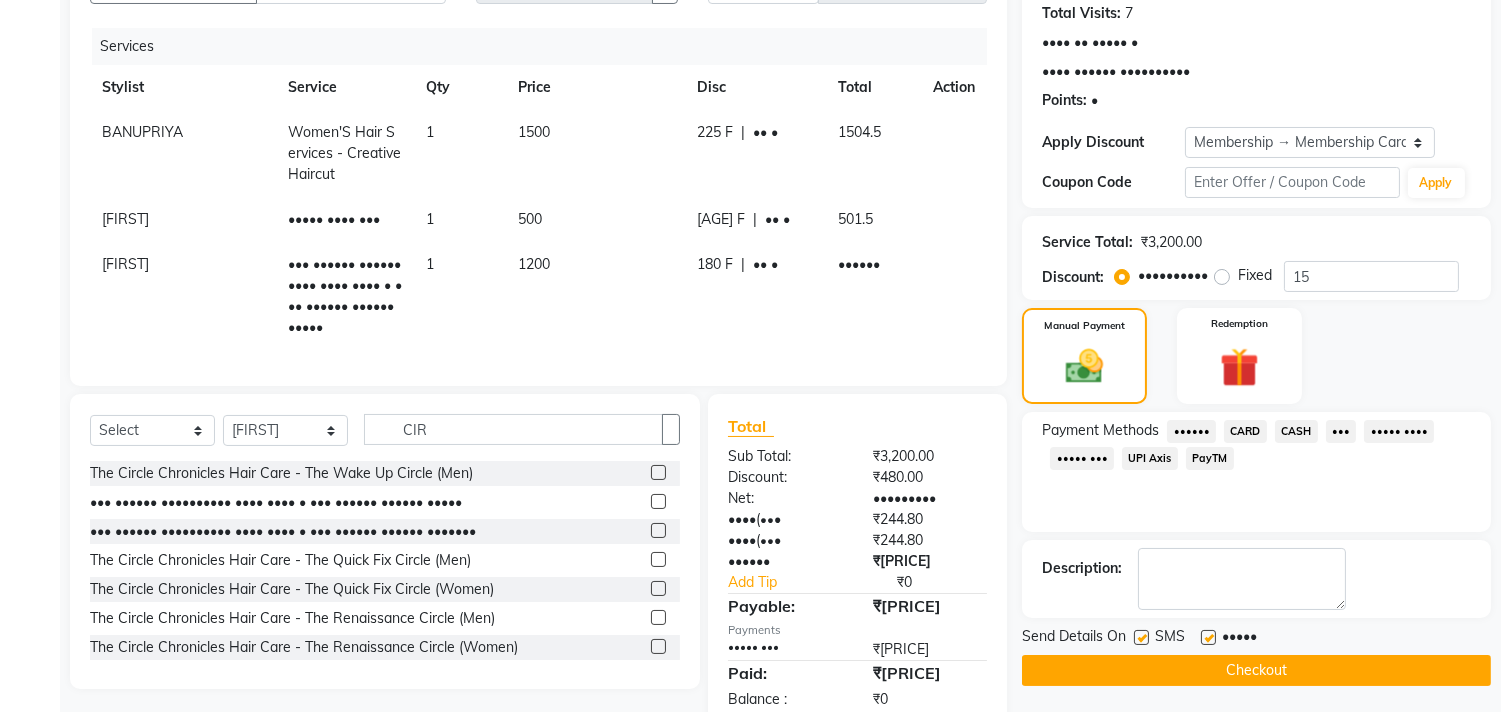 scroll, scrollTop: 284, scrollLeft: 0, axis: vertical 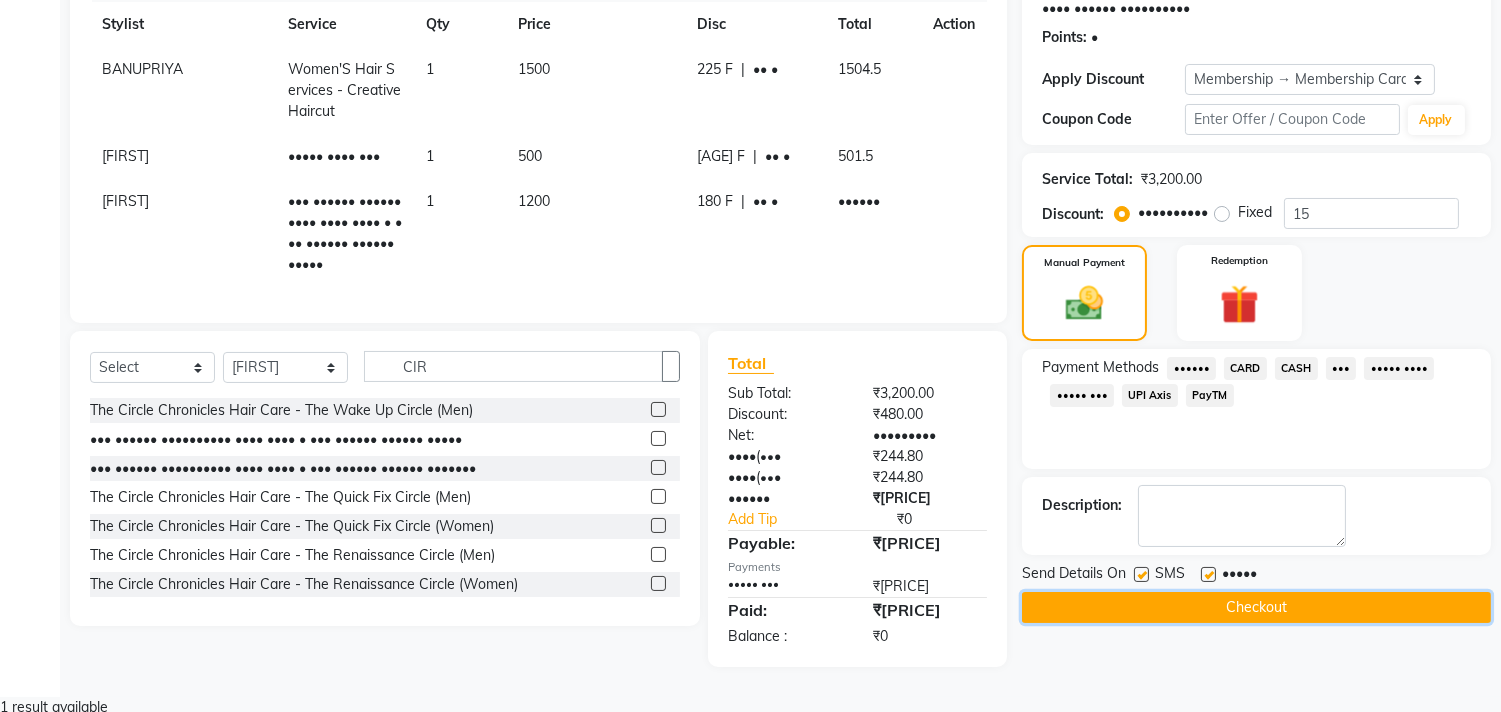 click on "Checkout" at bounding box center [1256, 607] 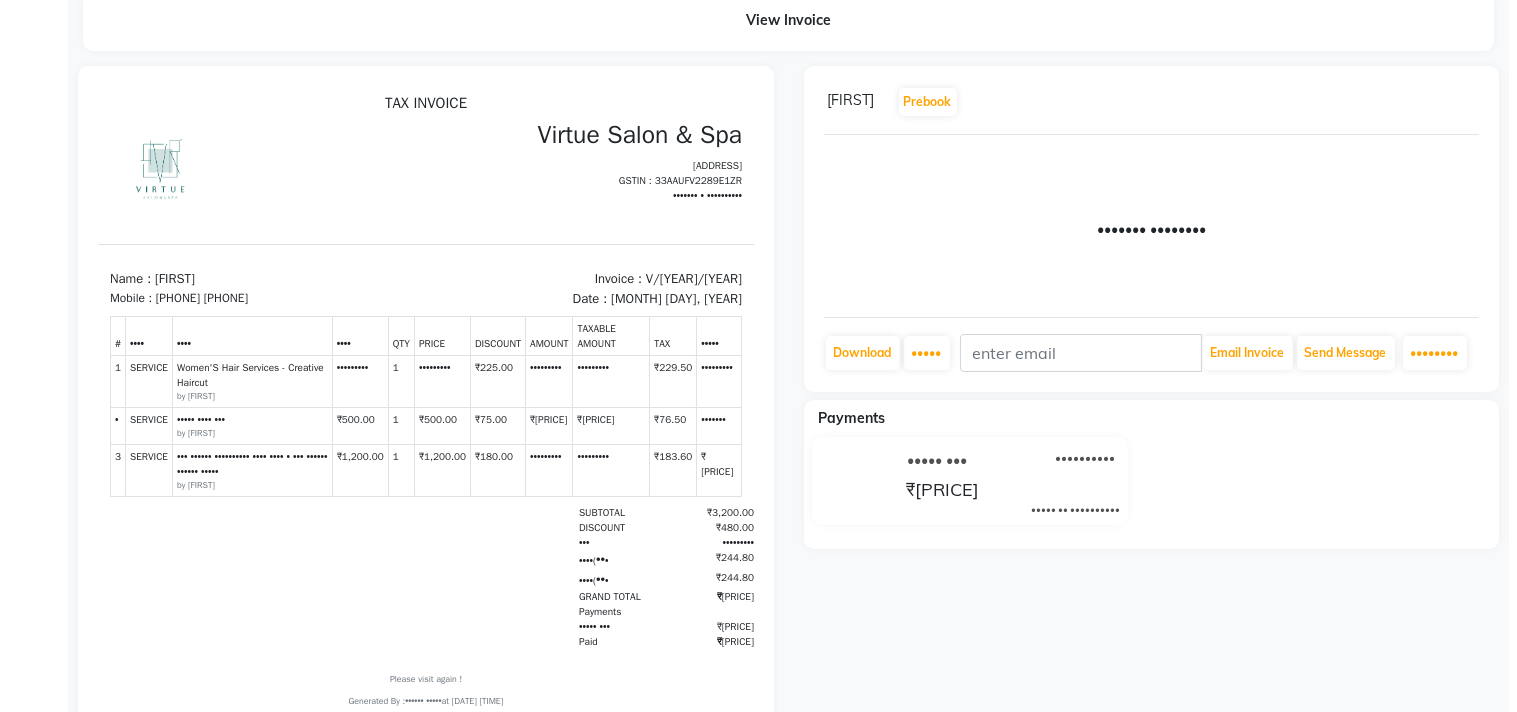 scroll, scrollTop: 0, scrollLeft: 0, axis: both 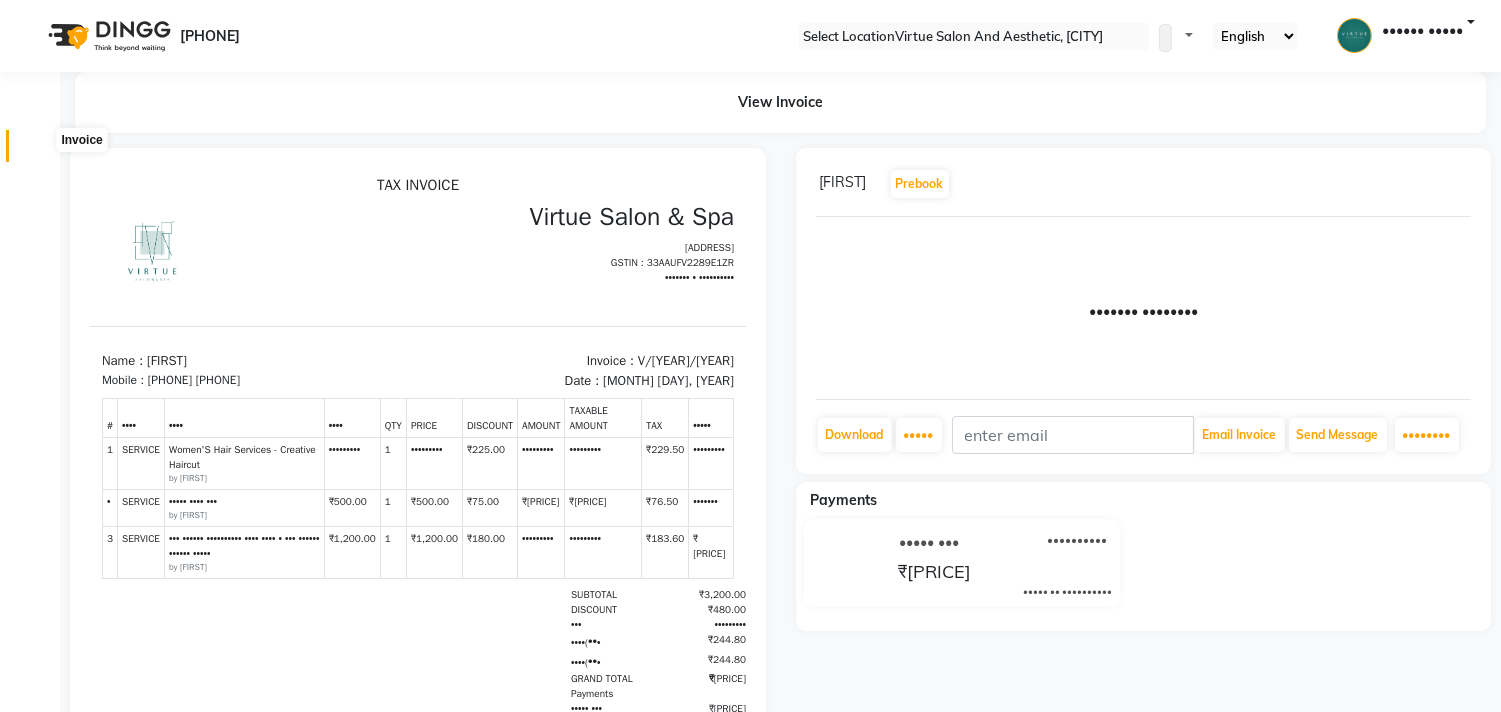 drag, startPoint x: 35, startPoint y: 135, endPoint x: 76, endPoint y: 157, distance: 46.52956 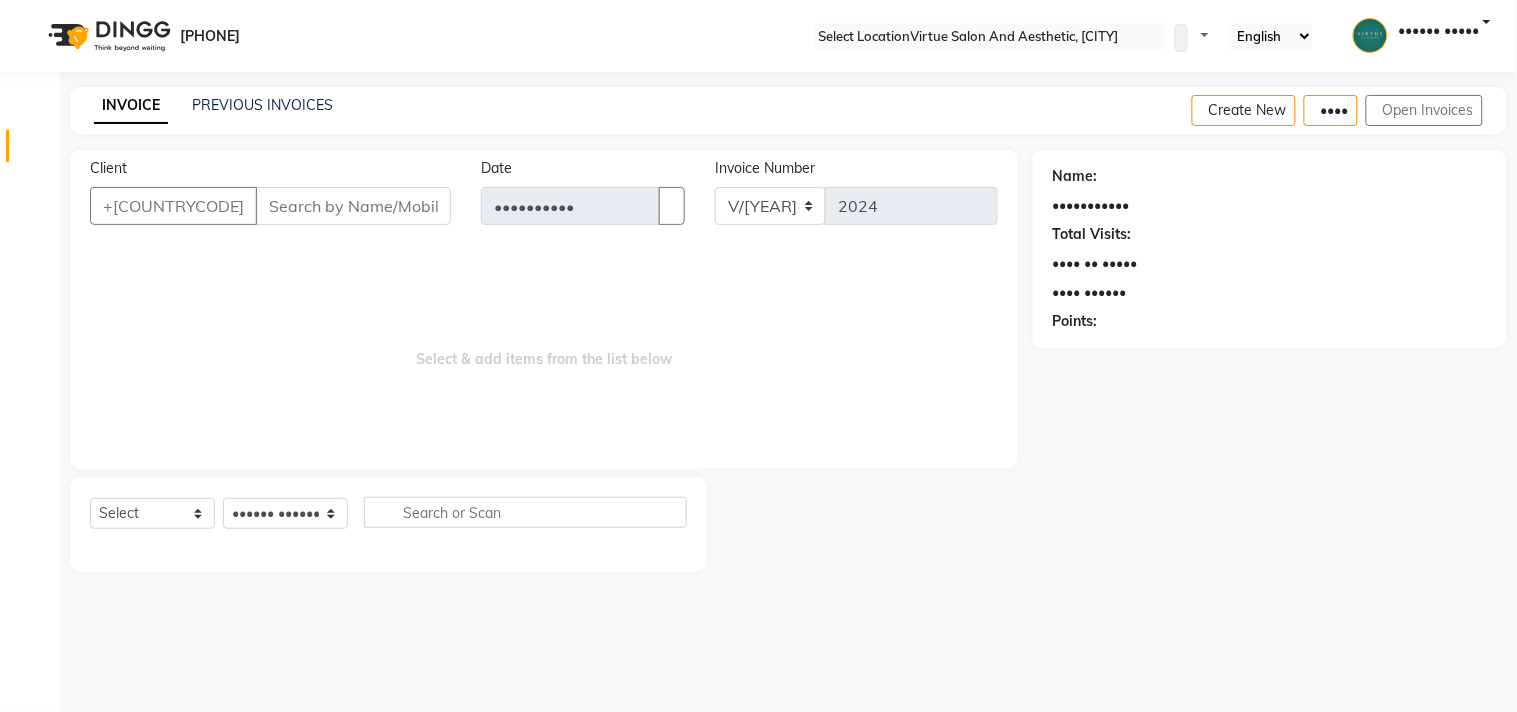 click on "Client" at bounding box center [353, 206] 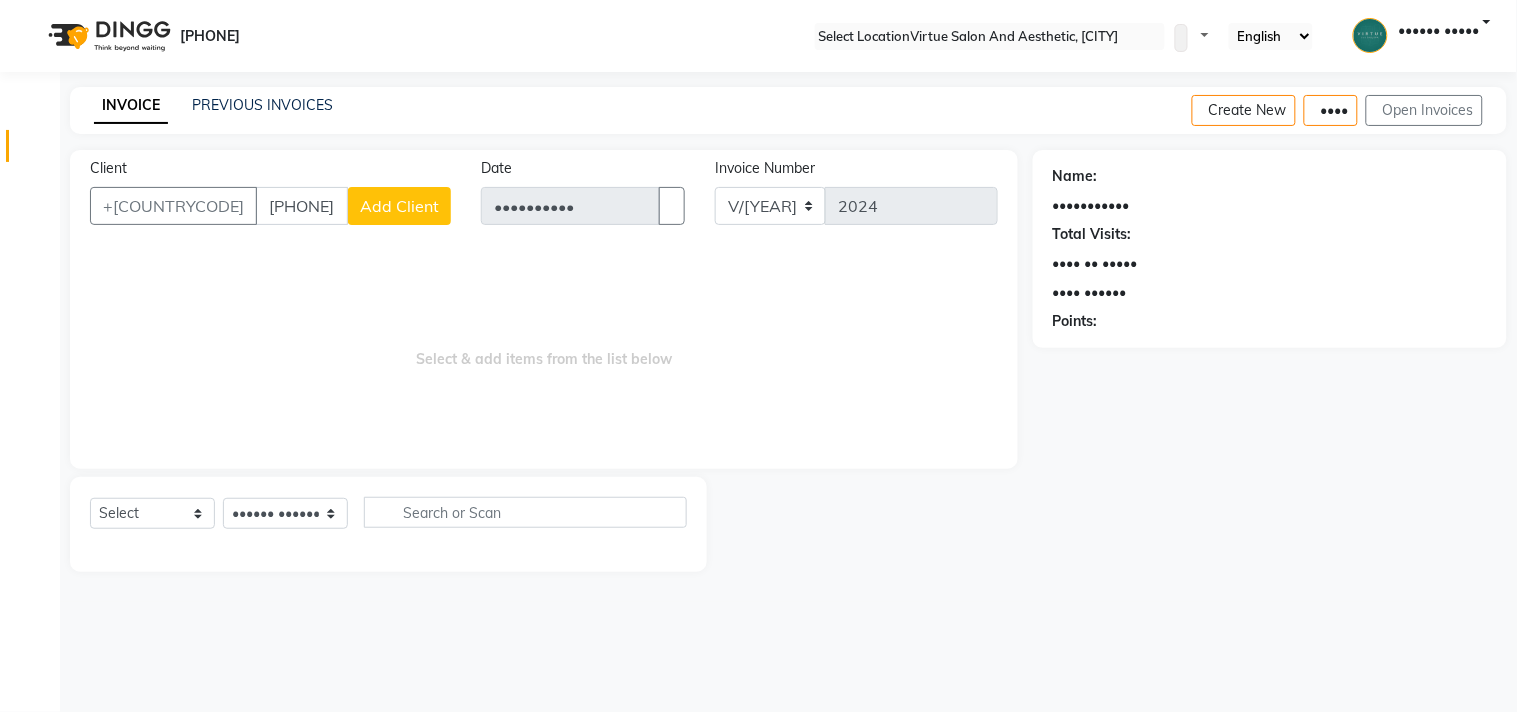 type on "[PHONE]" 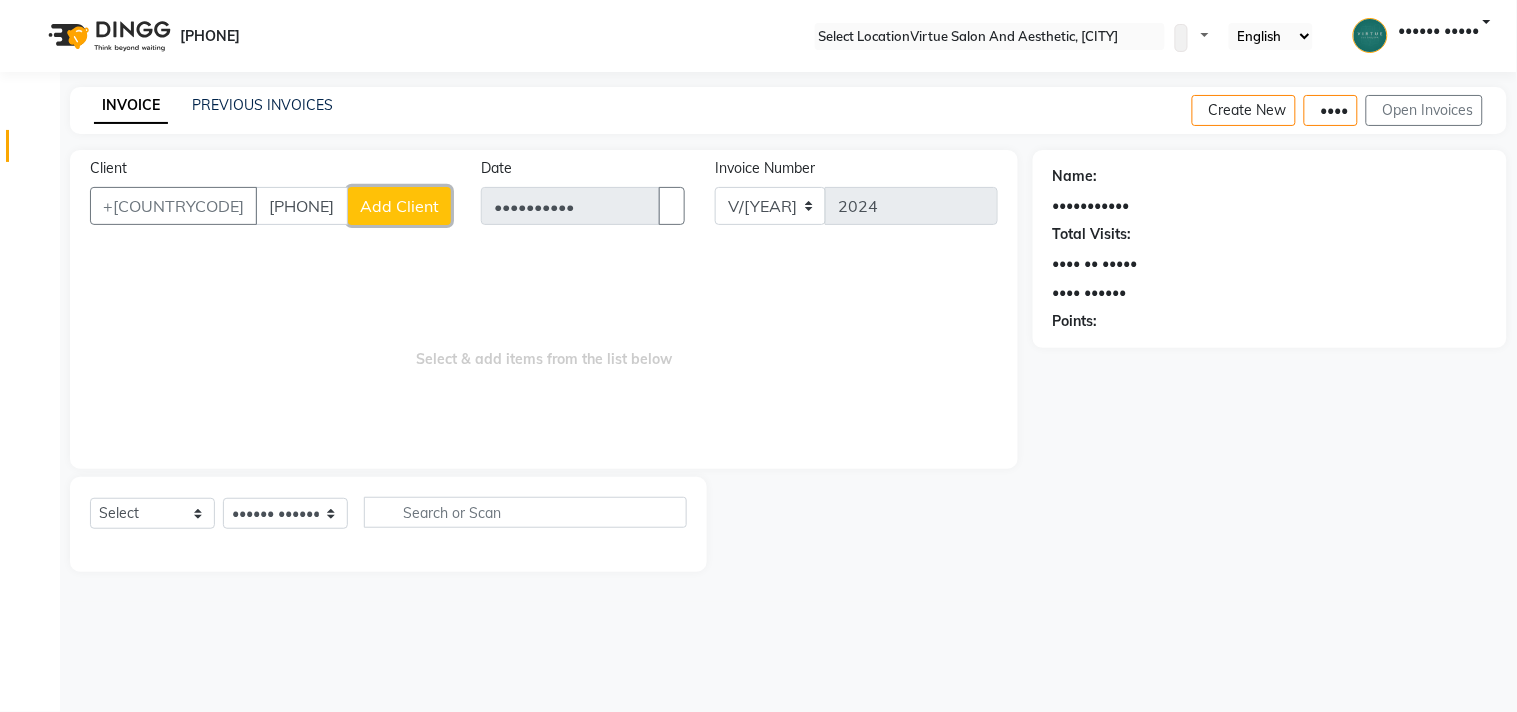 click on "Add Client" at bounding box center (399, 206) 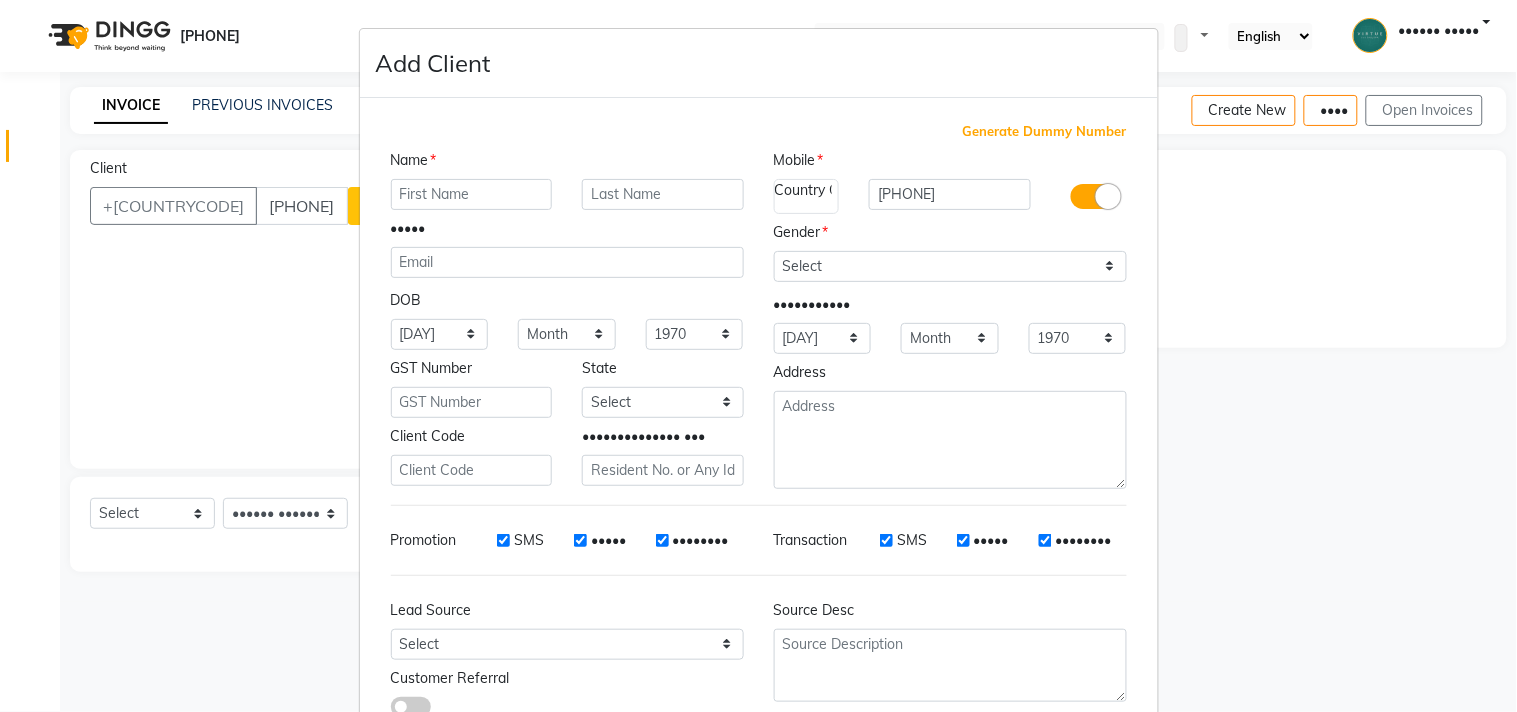 click at bounding box center (472, 194) 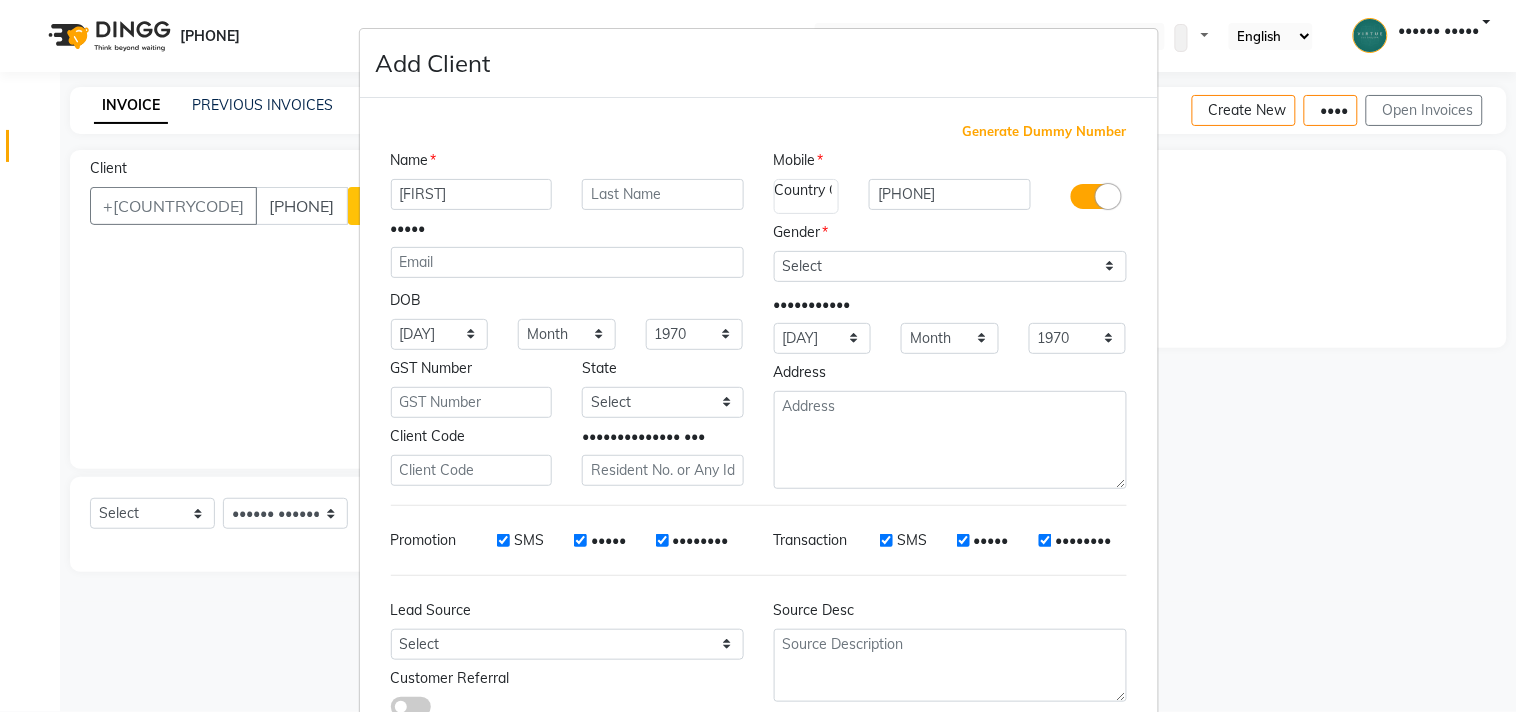 type on "[FIRST]" 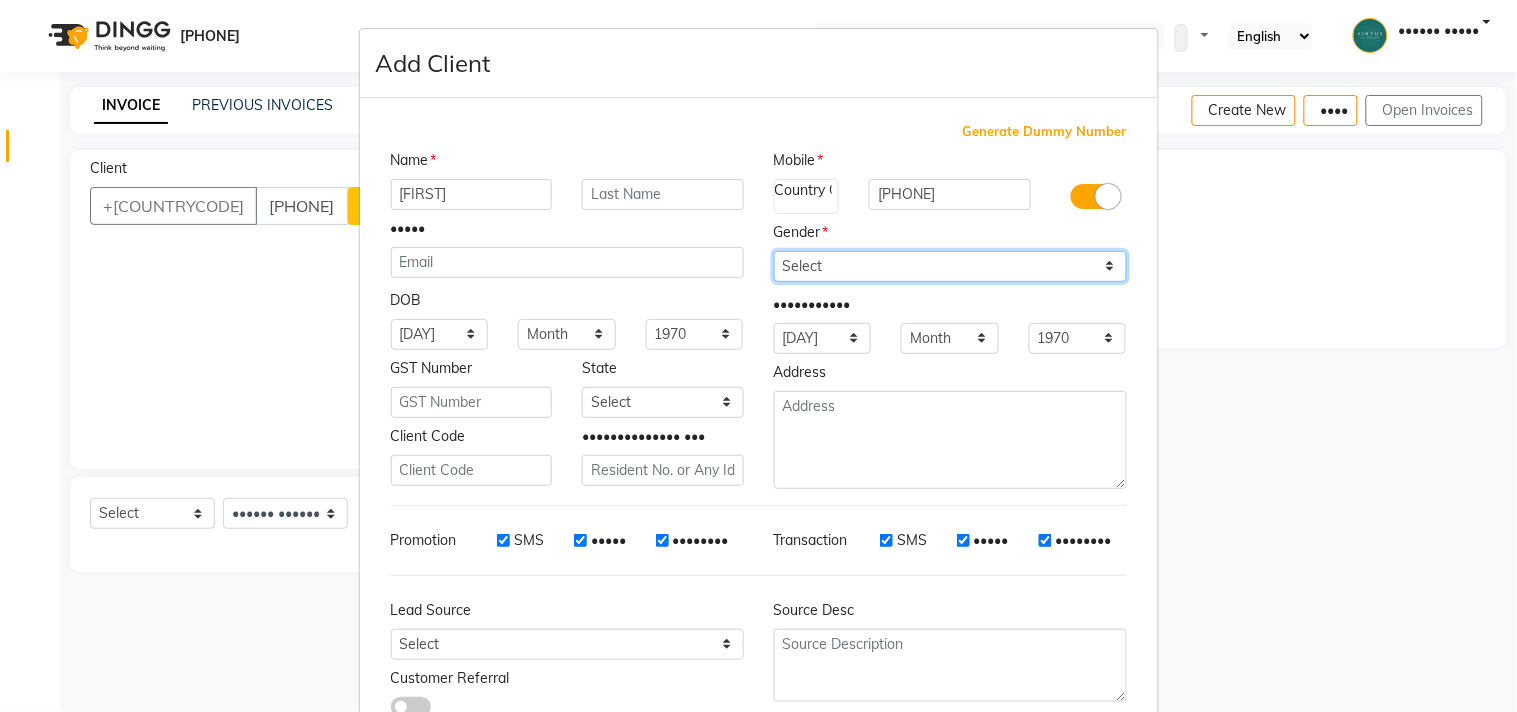 click on "Select Male Female Other Prefer Not To Say" at bounding box center [950, 266] 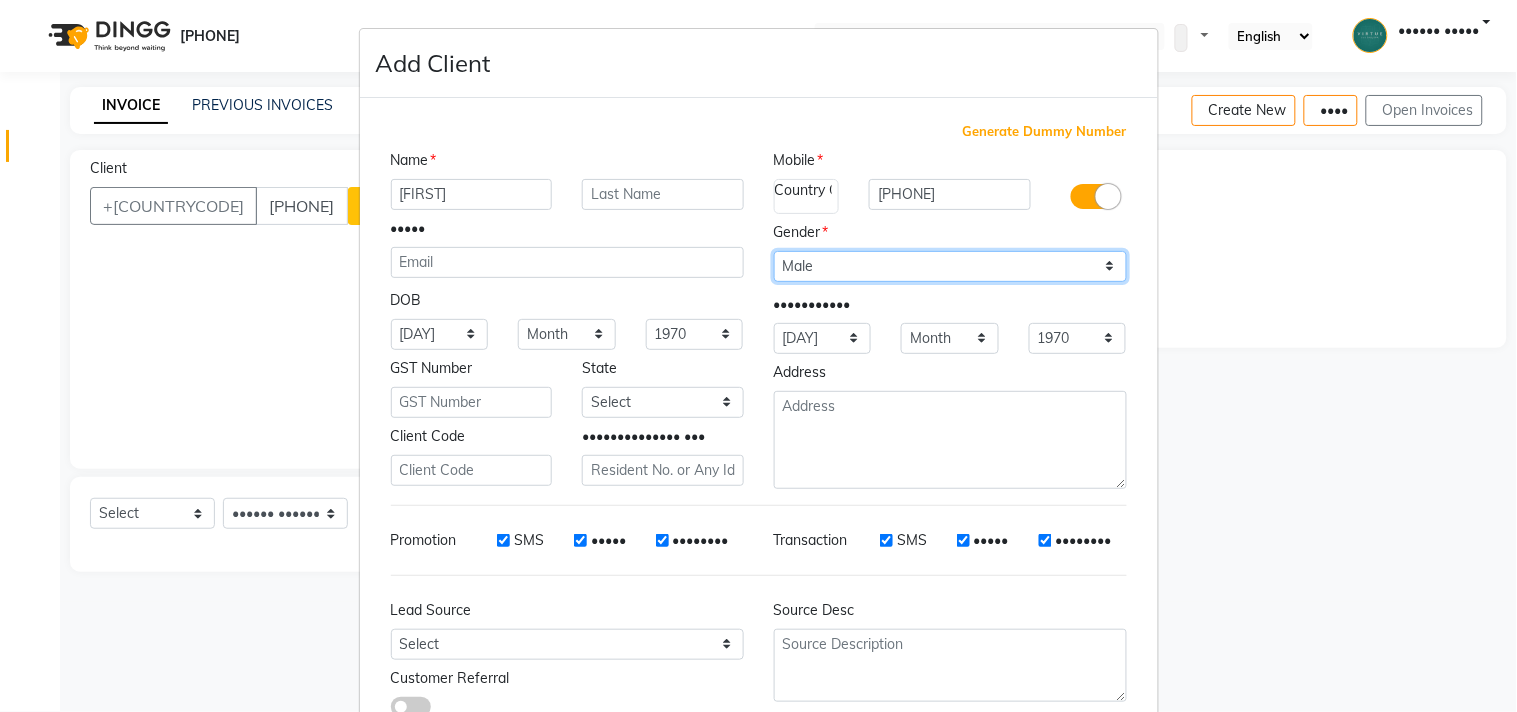 click on "Select Male Female Other Prefer Not To Say" at bounding box center (950, 266) 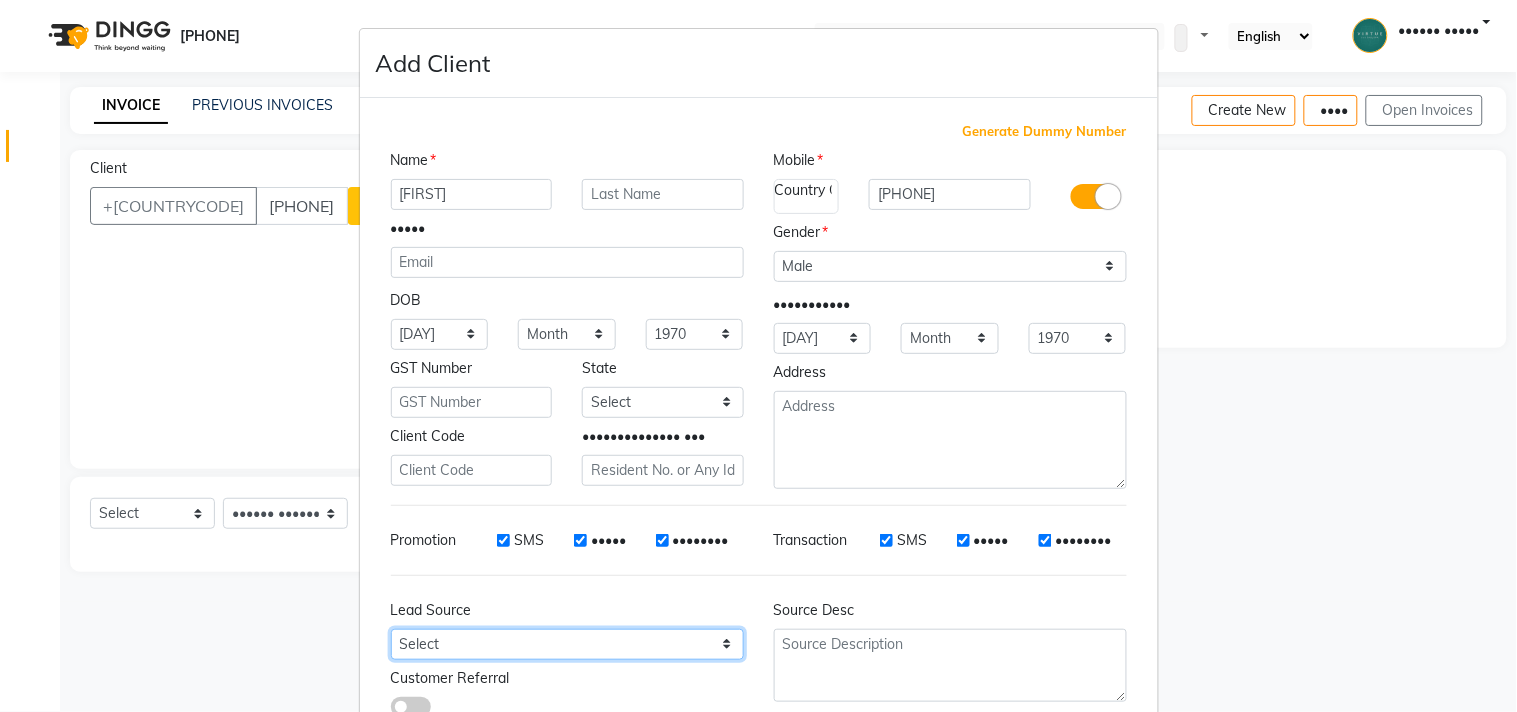 click on "Select Walk-in Referral Internet Friend Word of Mouth Advertisement Facebook JustDial Google Other Instagram YouTube WhatsApp" at bounding box center (440, 334) 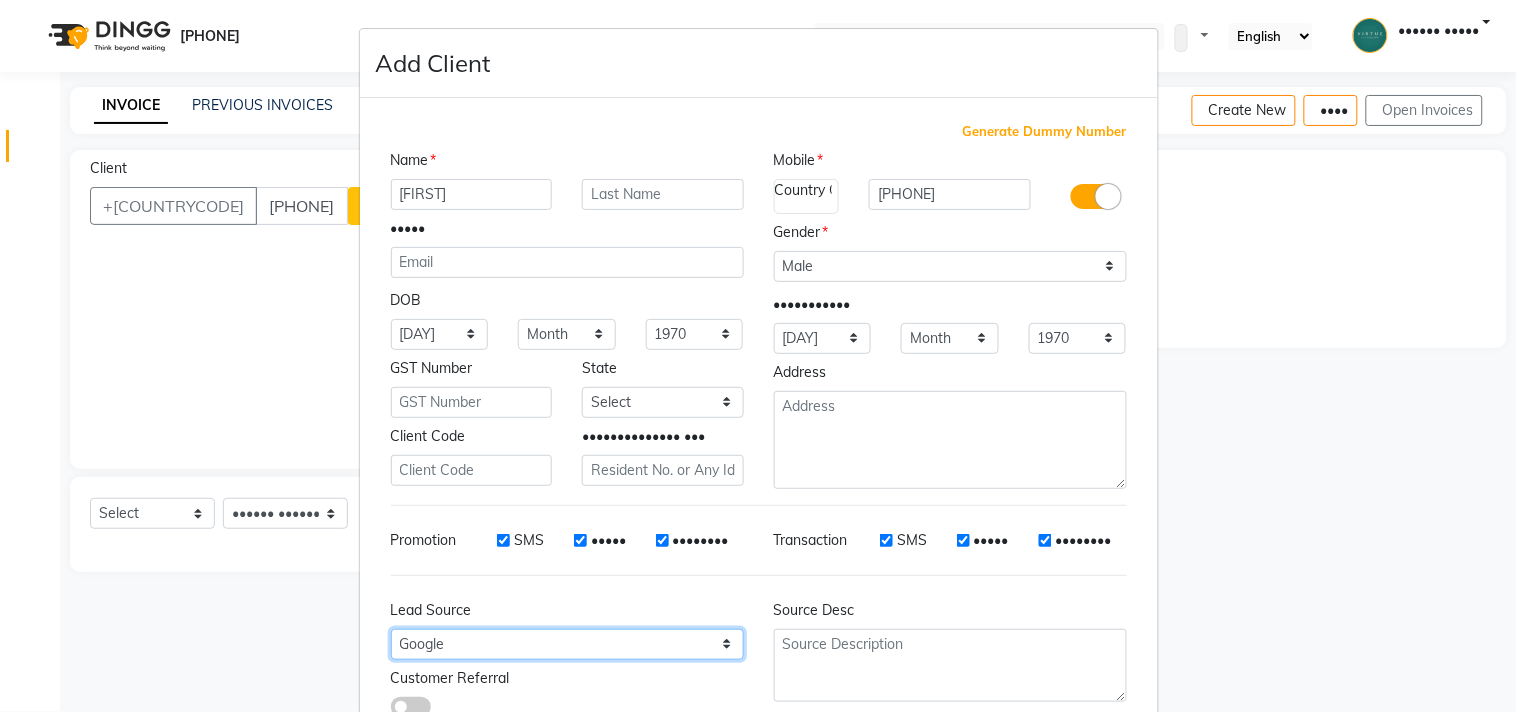 click on "Select Walk-in Referral Internet Friend Word of Mouth Advertisement Facebook JustDial Google Other Instagram YouTube WhatsApp" at bounding box center (440, 334) 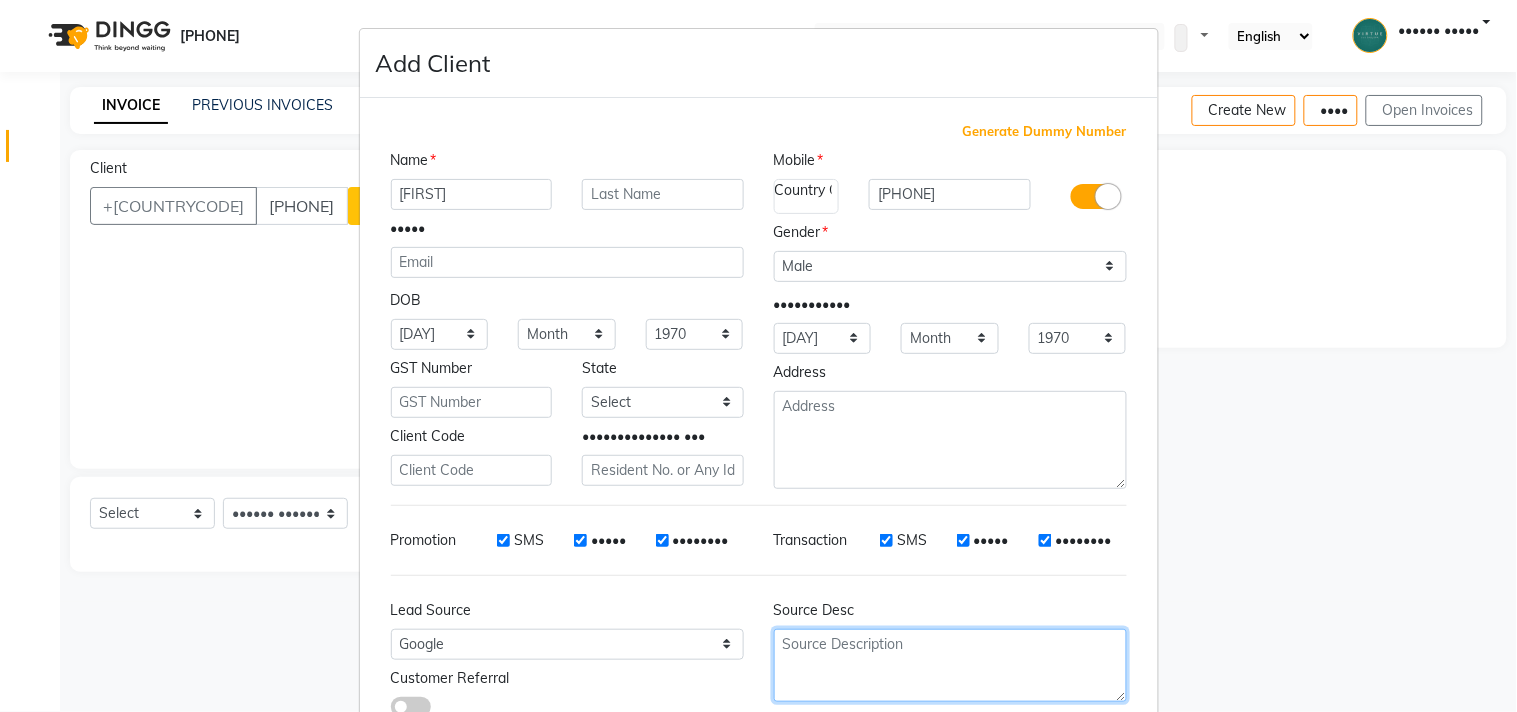 click at bounding box center (950, 440) 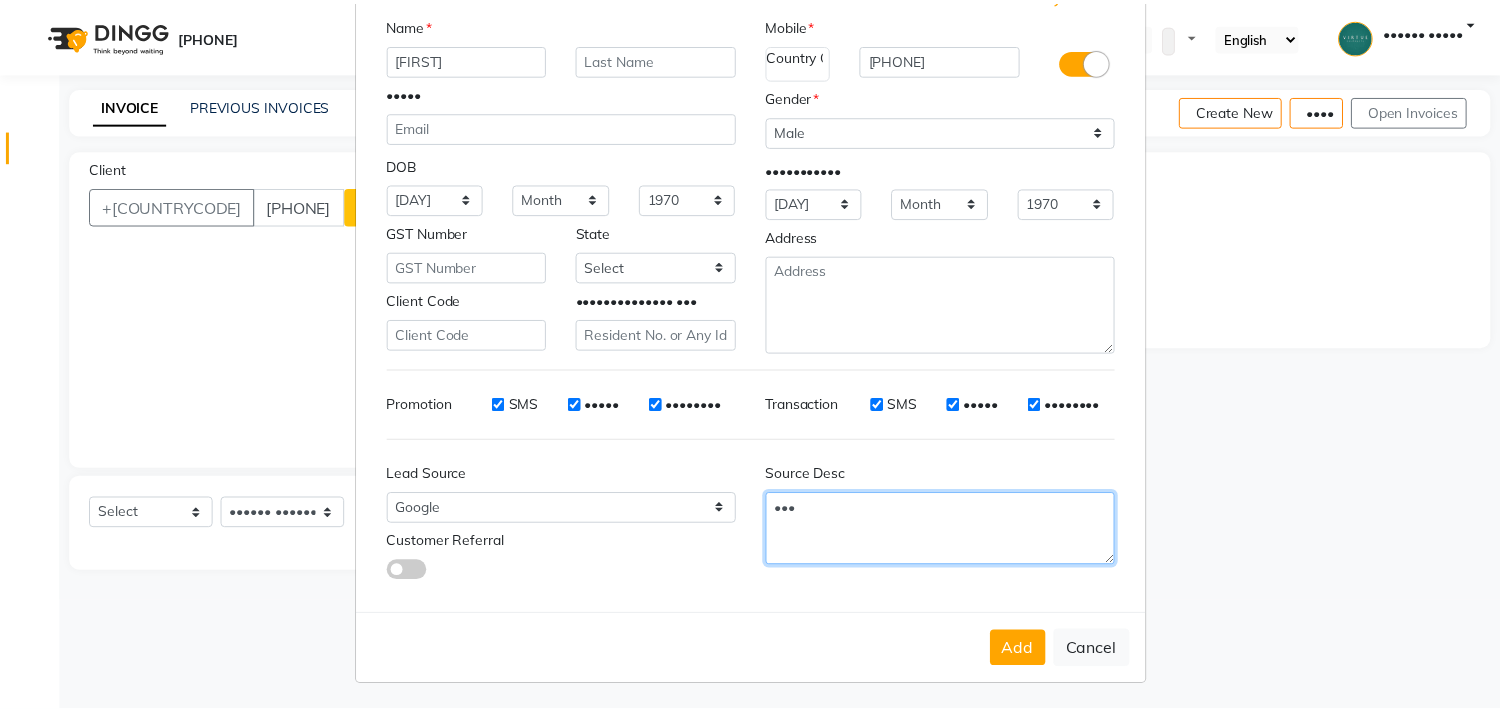 scroll, scrollTop: 138, scrollLeft: 0, axis: vertical 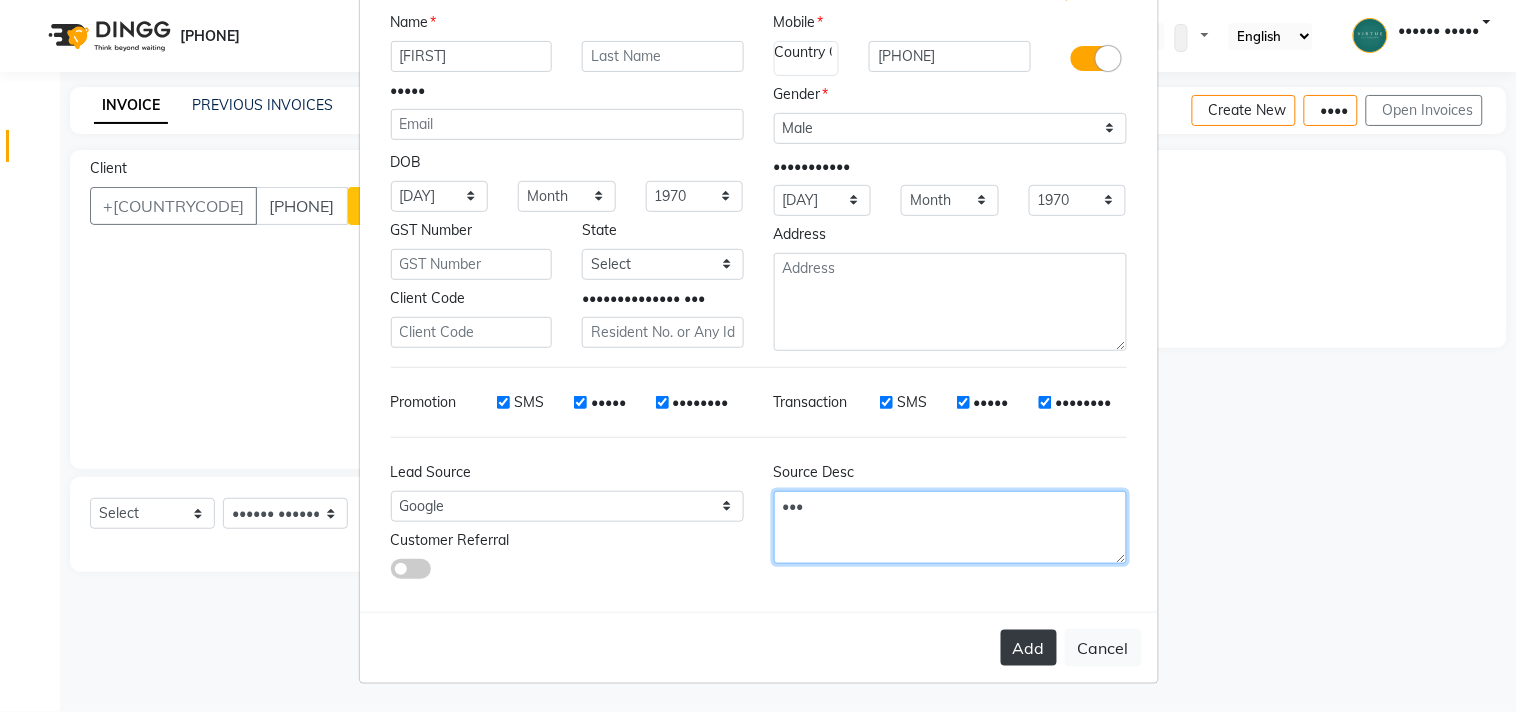 type on "•••" 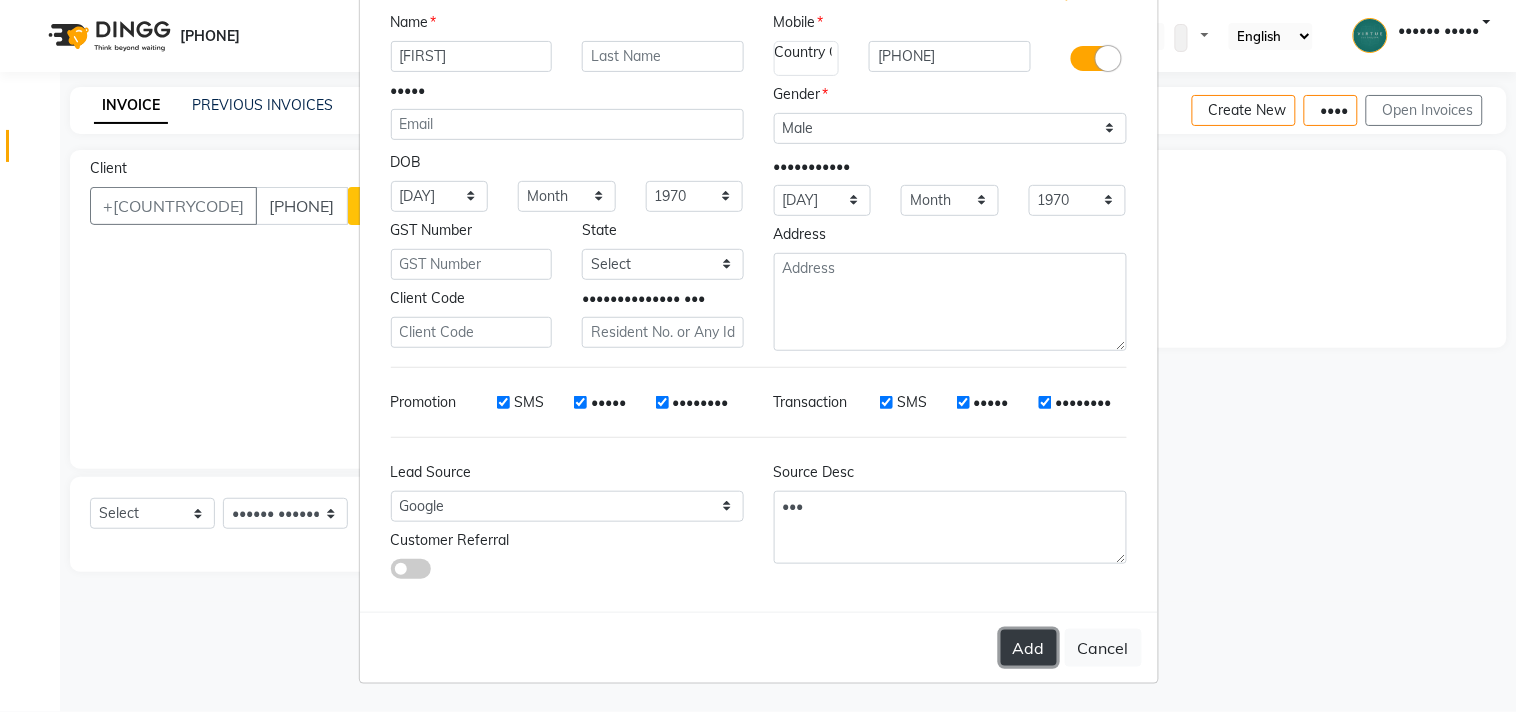 click on "Add" at bounding box center (1029, 648) 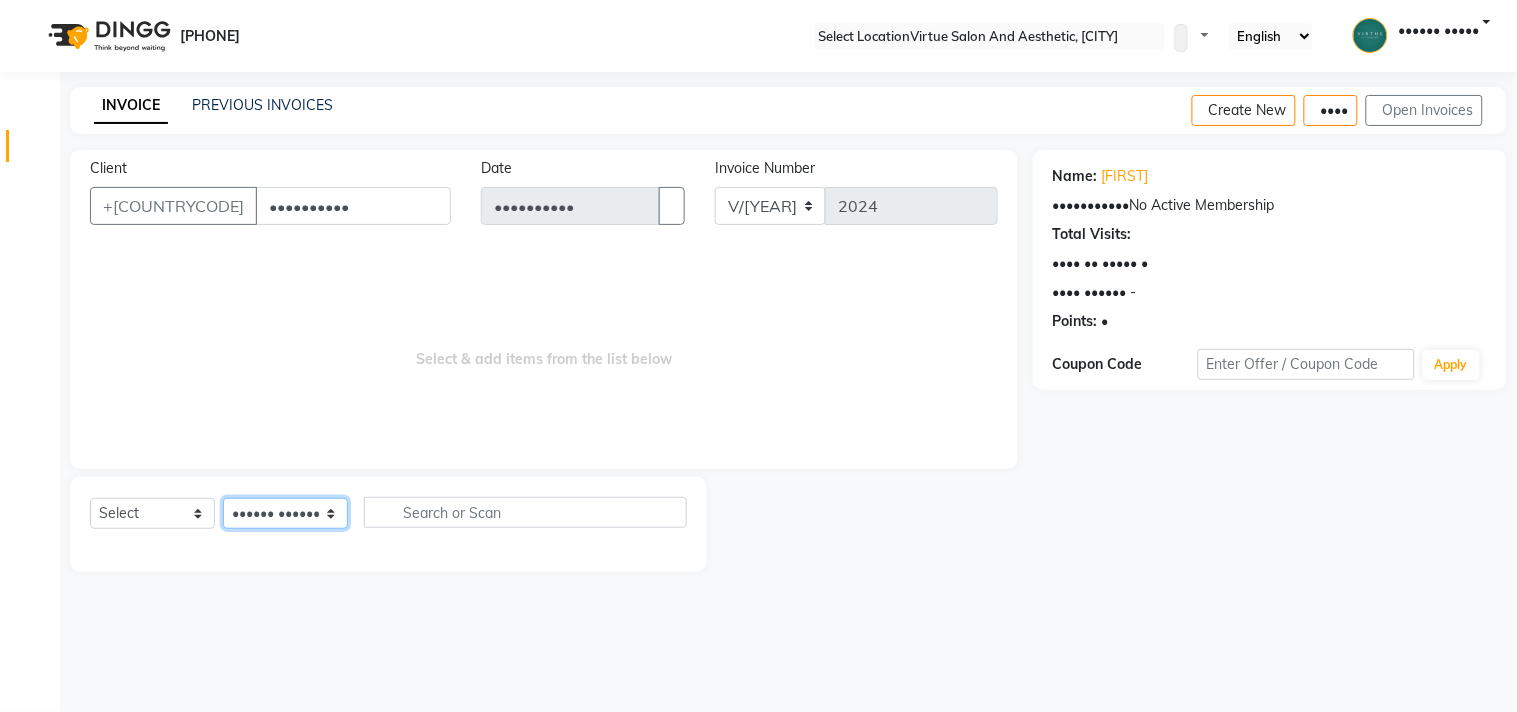 click on "•••••• ••••••• ••••• ••••••  •••• ••••••• •••••••• •••••• ••••••••• ••••••••• ••••• • ••••••• •••• ••••• ••••••• ••••• ••••• ••••••••• ••••• ••••••••••  •••••••••• •••••• •••••••• ••••••• •••••••••• •••••  ••••••• ••••••• ••• ••••••••• ••••• ••••••  ••••• ••••••• •••••••• •••••• •••• •••••••• ••••••• ••••• •••• •••••••  ••••••• •••••• ••••• •••••• •••••" at bounding box center [285, 513] 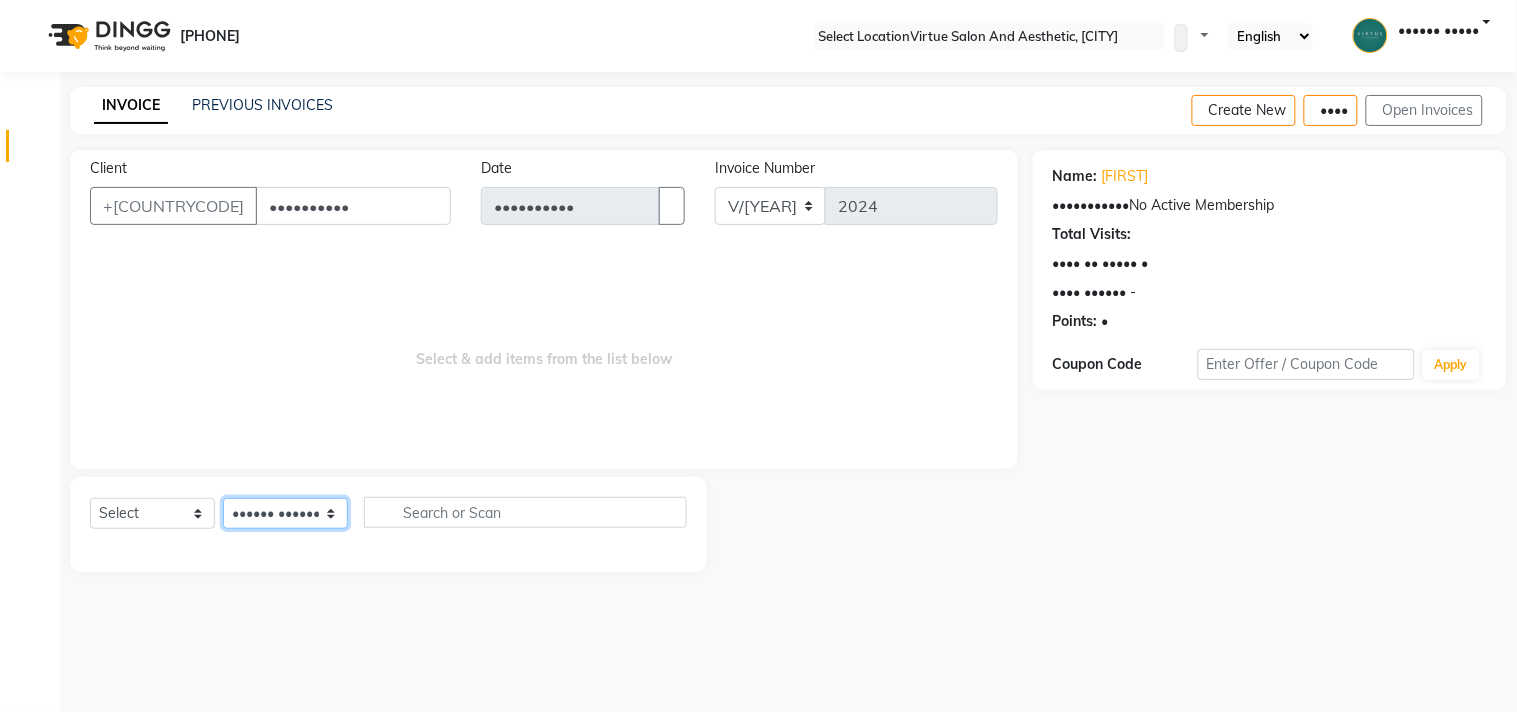 click on "•••••• ••••••• ••••• ••••••  •••• ••••••• •••••••• •••••• ••••••••• ••••••••• ••••• • ••••••• •••• ••••• ••••••• ••••• ••••• ••••••••• ••••• ••••••••••  •••••••••• •••••• •••••••• ••••••• •••••••••• •••••  ••••••• ••••••• ••• ••••••••• ••••• ••••••  ••••• ••••••• •••••••• •••••• •••• •••••••• ••••••• ••••• •••• •••••••  ••••••• •••••• ••••• •••••• •••••" at bounding box center [285, 513] 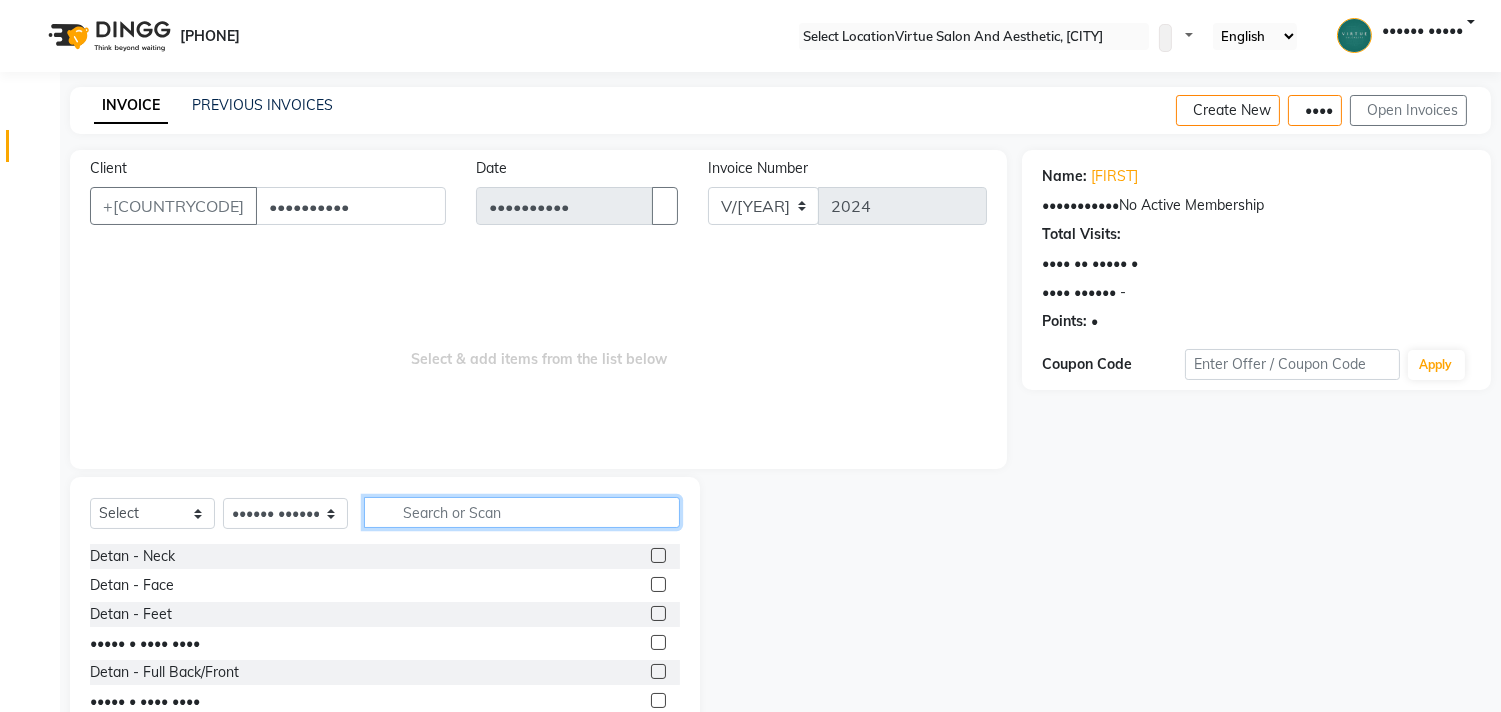 click at bounding box center [522, 512] 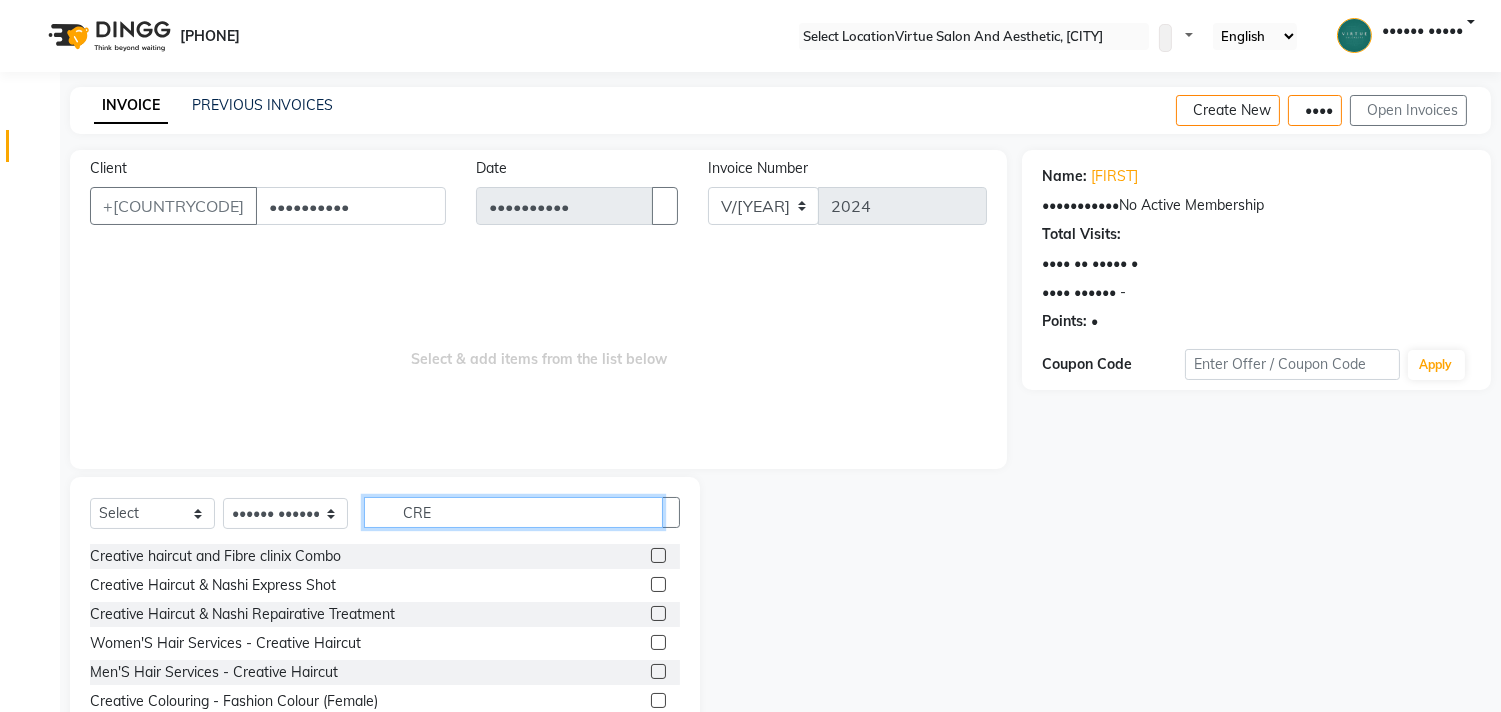 type on "CRE" 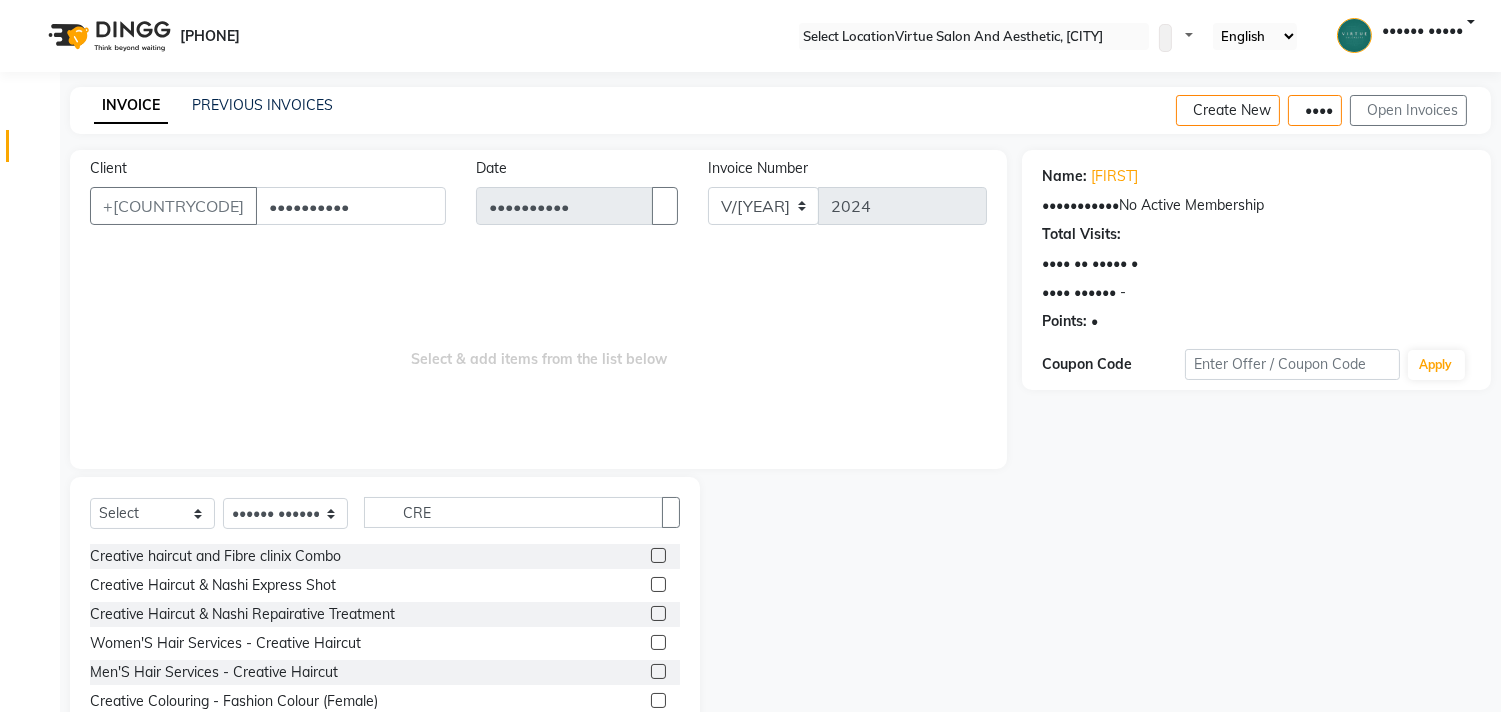 click at bounding box center [658, 671] 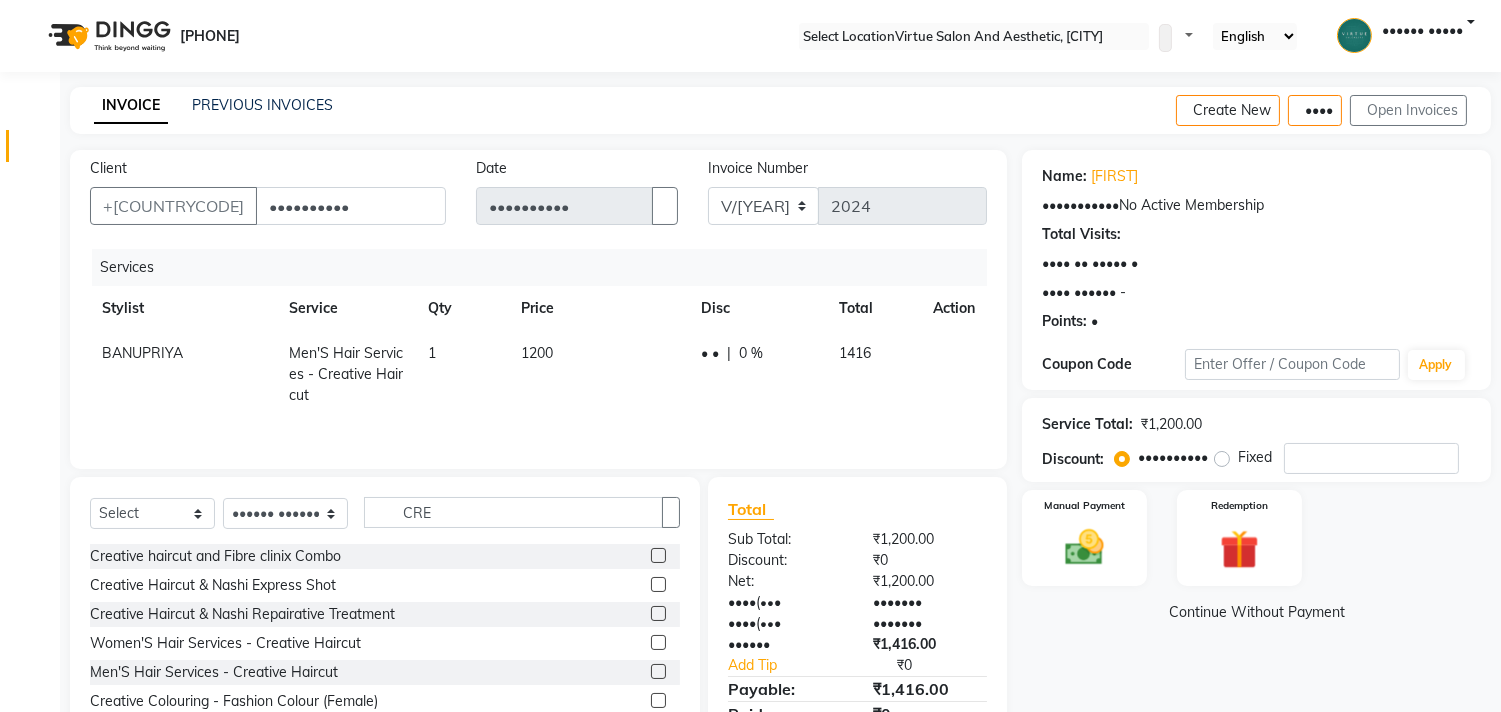 click at bounding box center [658, 642] 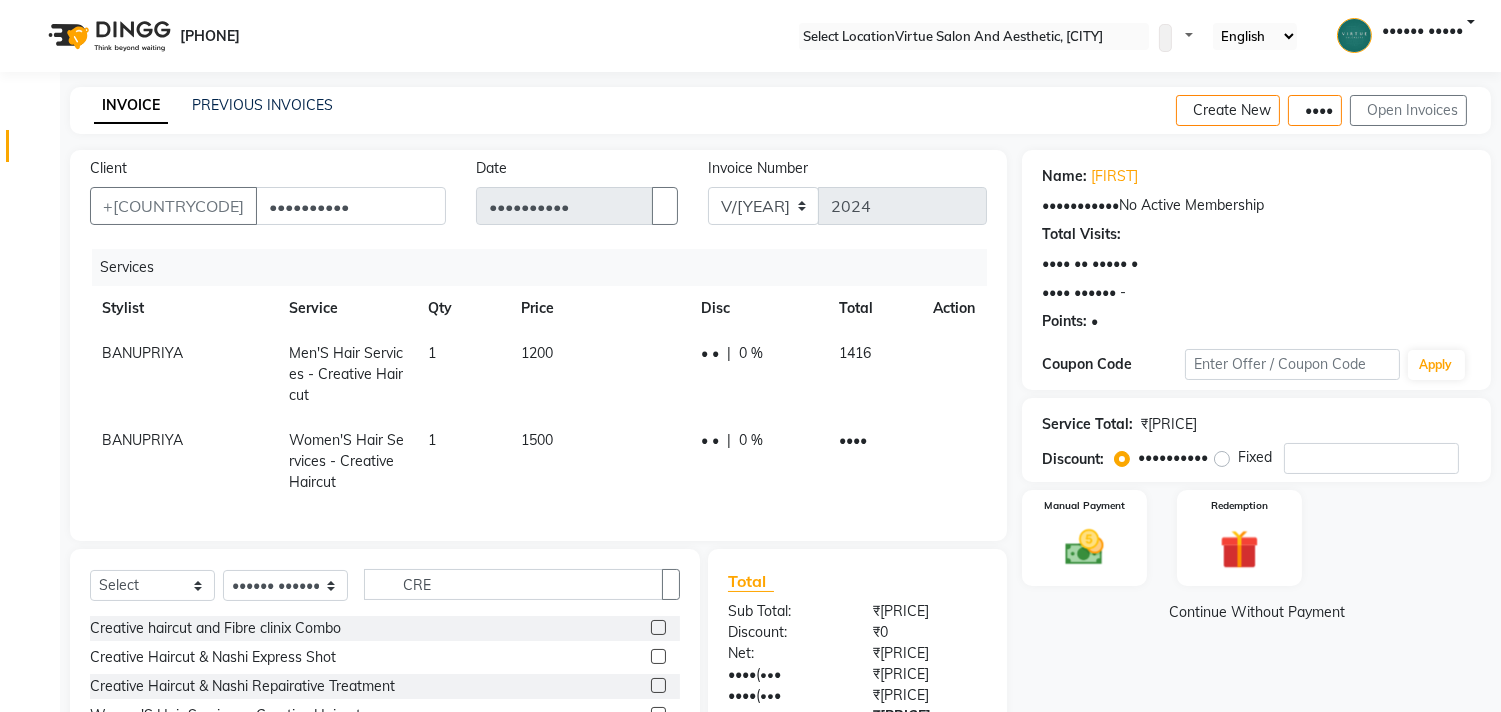 click at bounding box center (941, 343) 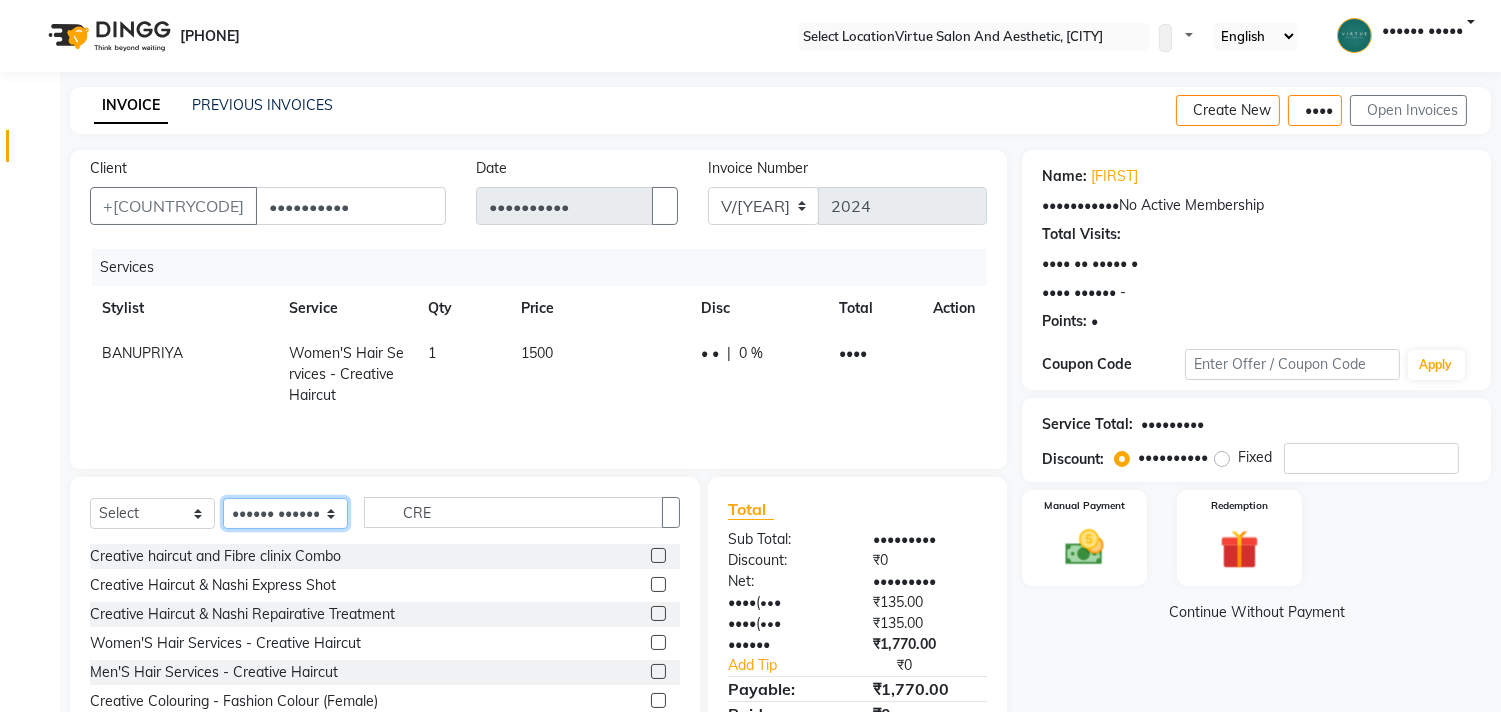click on "•••••• ••••••• ••••• ••••••  •••• ••••••• •••••••• •••••• ••••••••• ••••••••• ••••• • ••••••• •••• ••••• ••••••• ••••• ••••• ••••••••• ••••• ••••••••••  •••••••••• •••••• •••••••• ••••••• •••••••••• •••••  ••••••• ••••••• ••• ••••••••• ••••• ••••••  ••••• ••••••• •••••••• •••••• •••• •••••••• ••••••• ••••• •••• •••••••  ••••••• •••••• ••••• •••••• •••••" at bounding box center [285, 513] 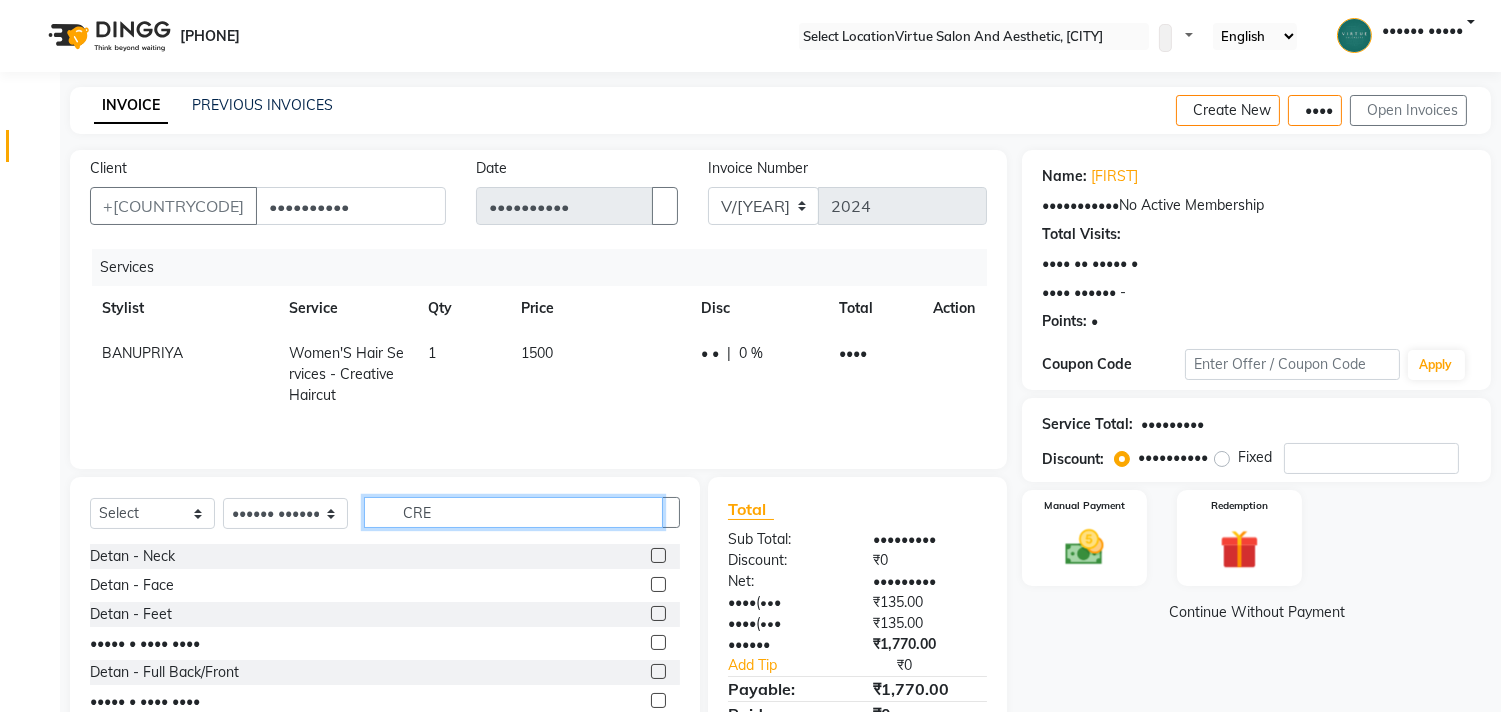 click on "CRE" at bounding box center [513, 512] 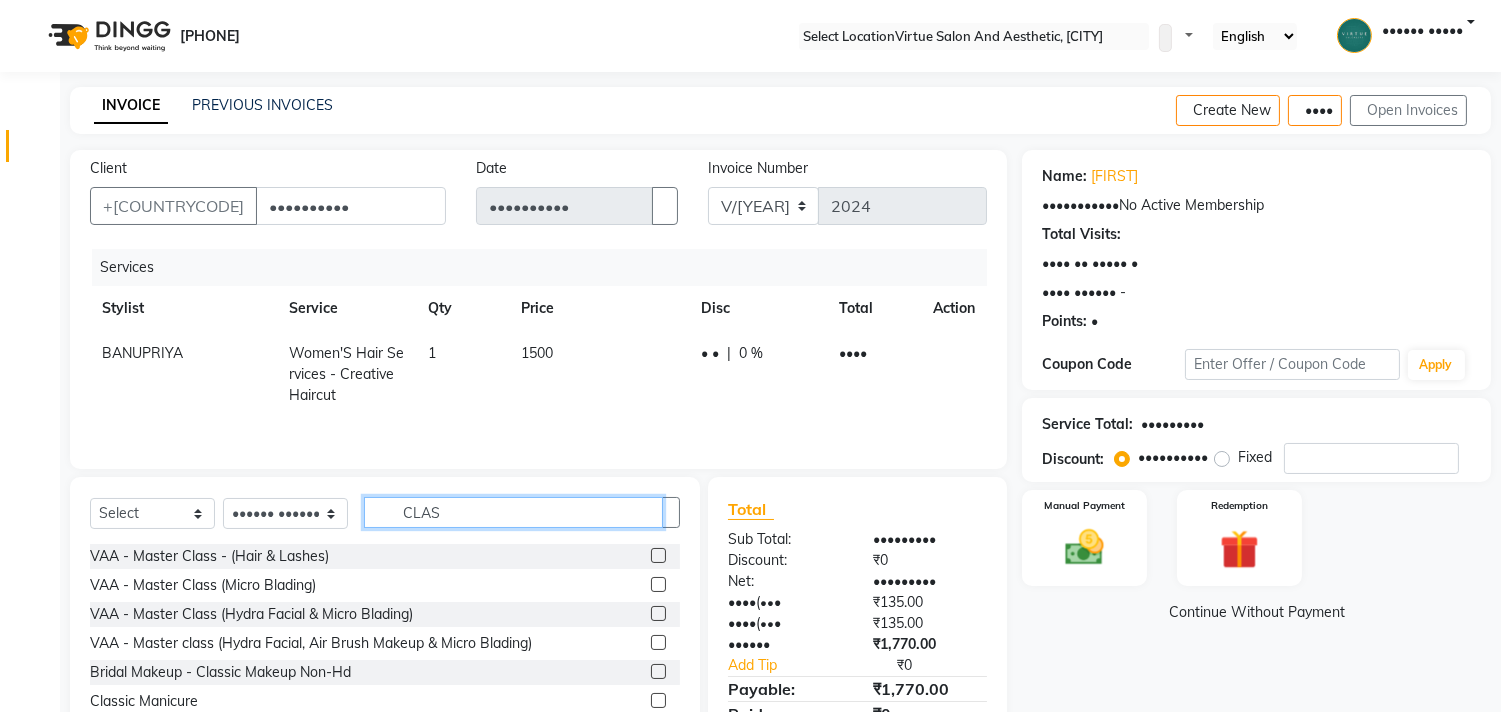 scroll, scrollTop: 60, scrollLeft: 0, axis: vertical 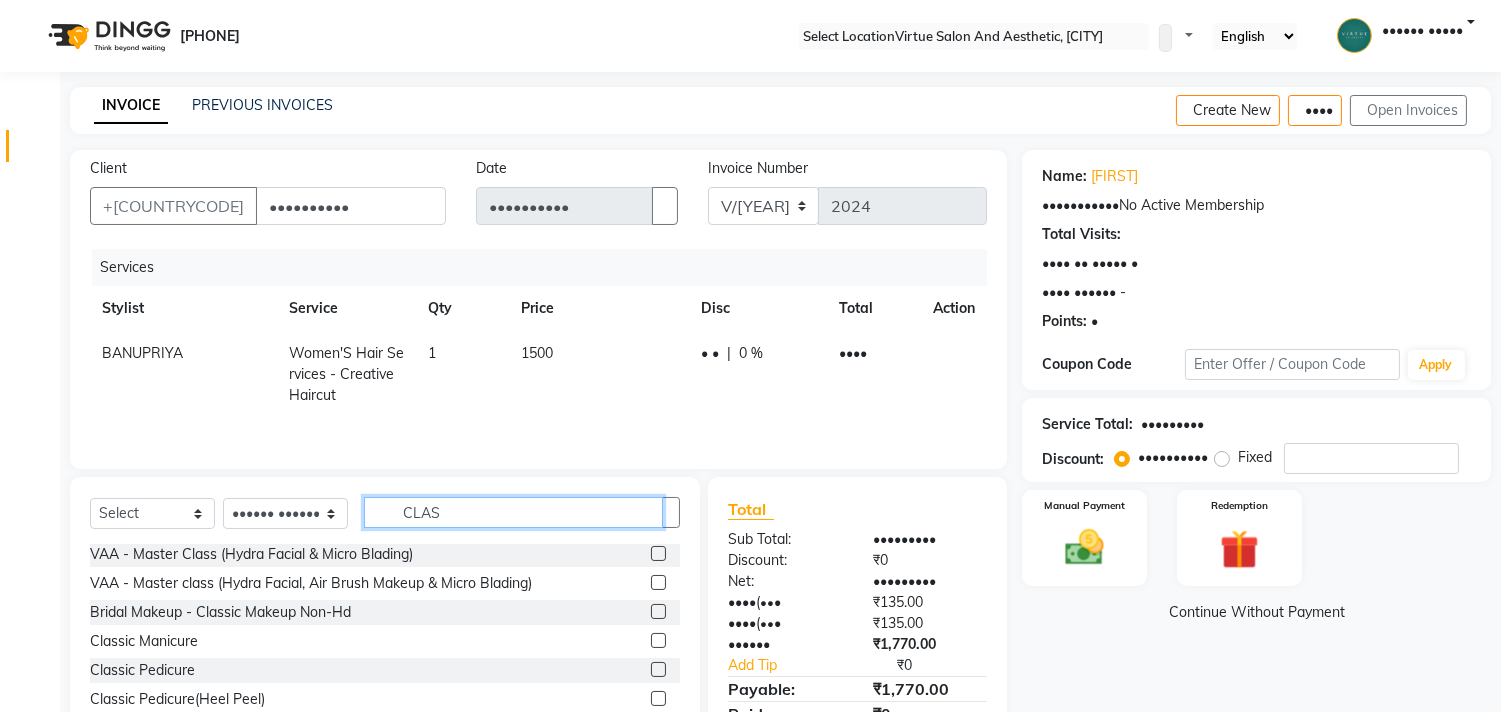 type on "CLAS" 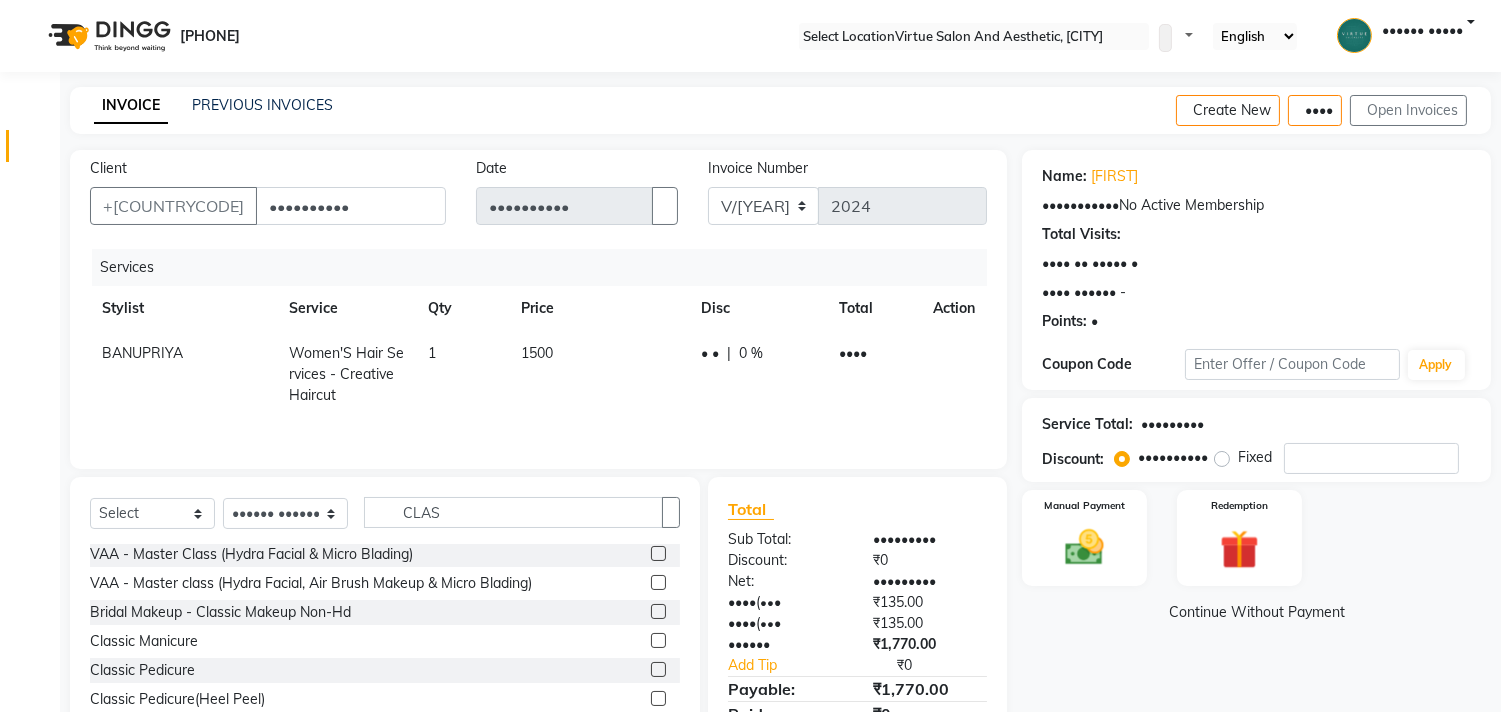click at bounding box center (658, 669) 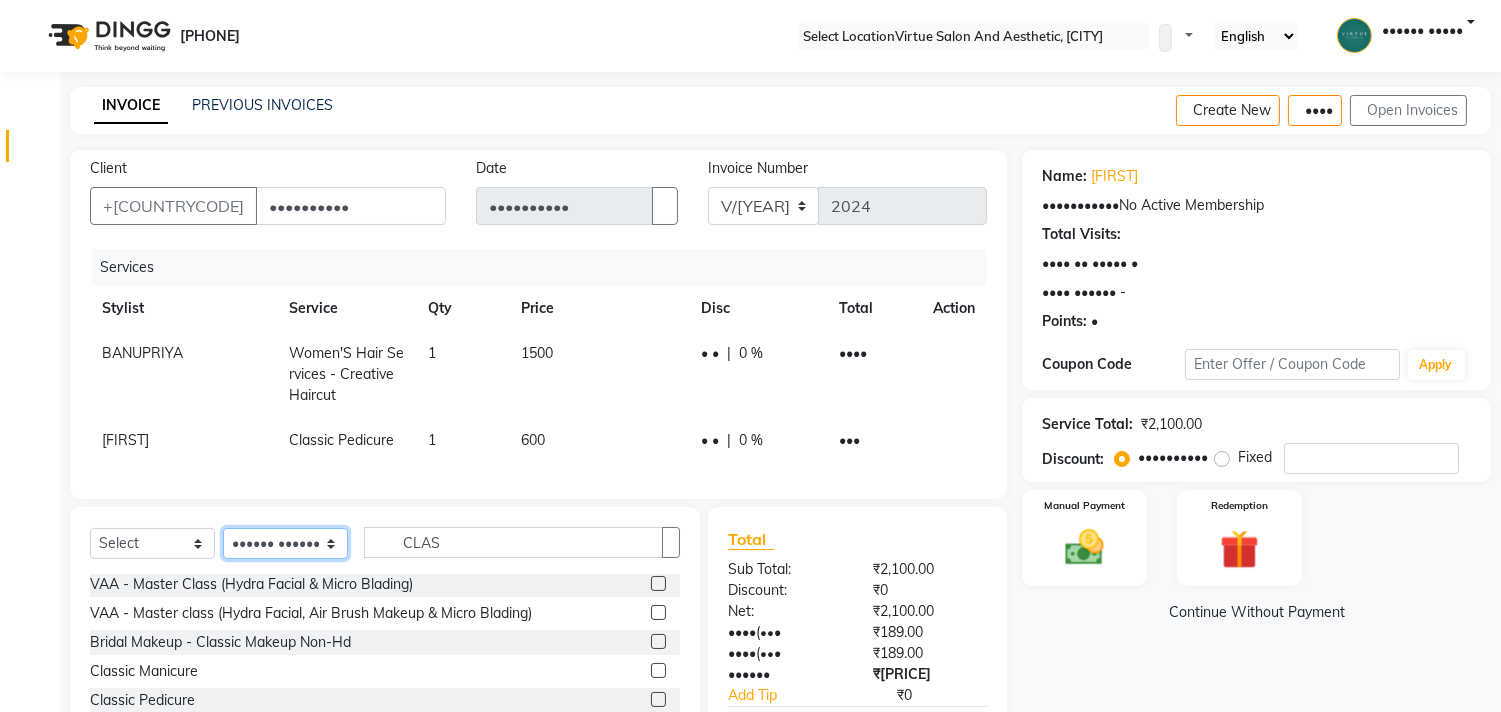 click on "•••••• ••••••• ••••• ••••••  •••• ••••••• •••••••• •••••• ••••••••• ••••••••• ••••• • ••••••• •••• ••••• ••••••• ••••• ••••• ••••••••• ••••• ••••••••••  •••••••••• •••••• •••••••• ••••••• •••••••••• •••••  ••••••• ••••••• ••• ••••••••• ••••• ••••••  ••••• ••••••• •••••••• •••••• •••• •••••••• ••••••• ••••• •••• •••••••  ••••••• •••••• ••••• •••••• •••••" at bounding box center [285, 543] 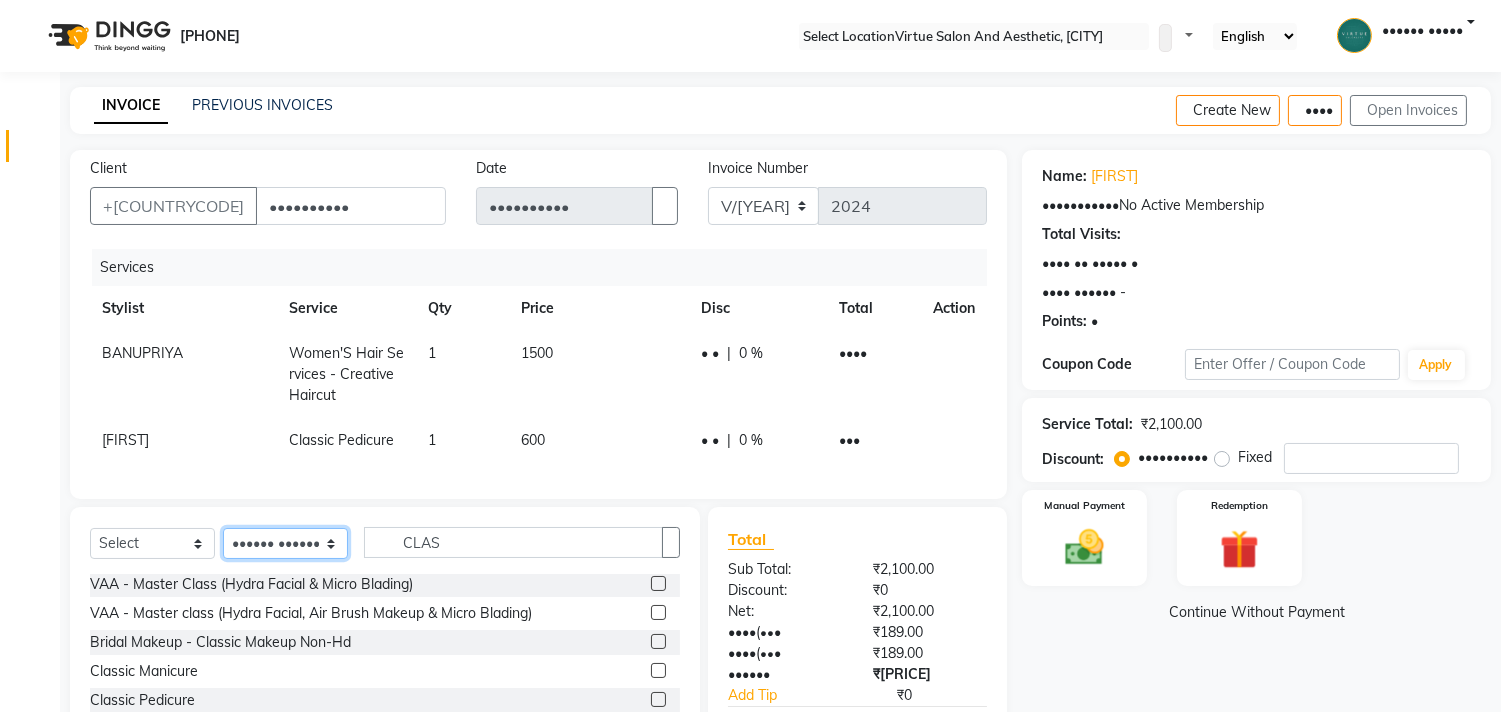 select on "[NUMBER]" 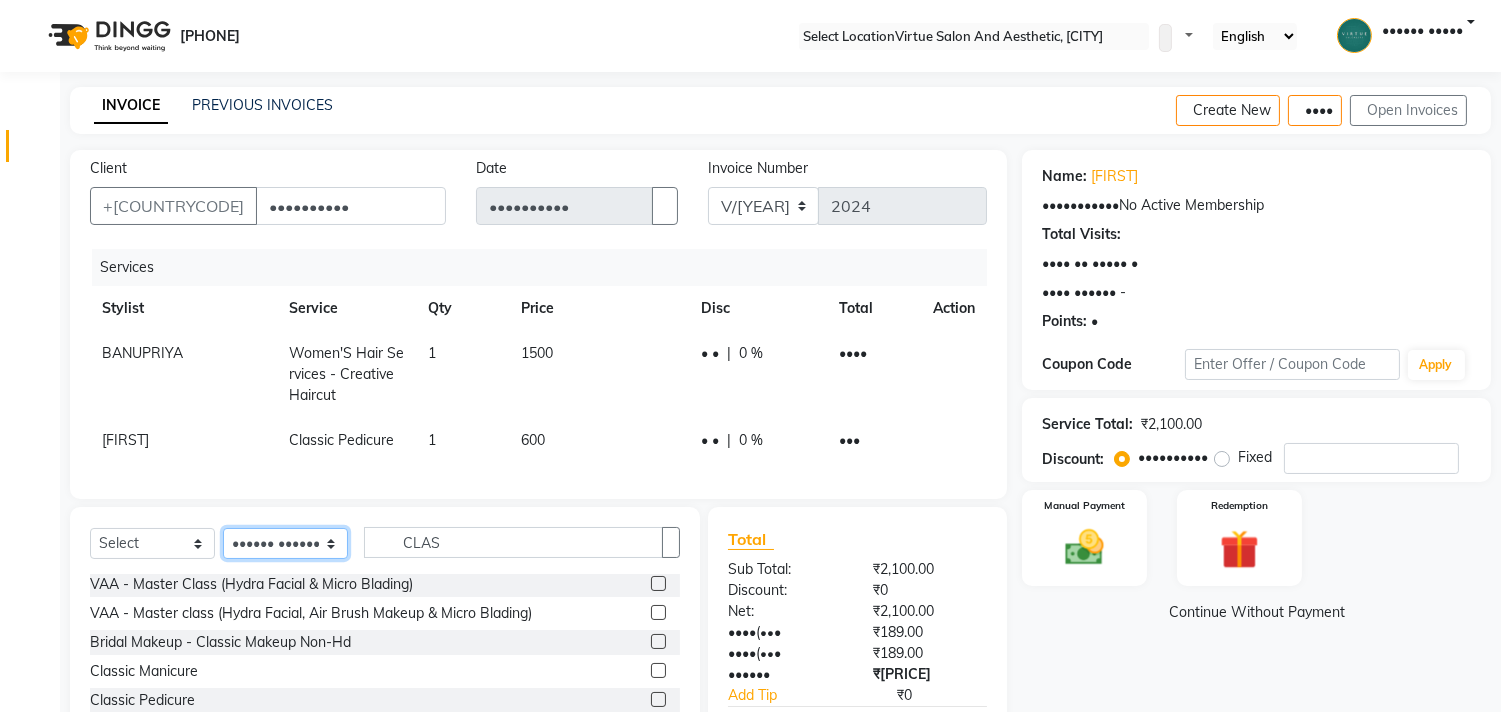 click on "•••••• ••••••• ••••• ••••••  •••• ••••••• •••••••• •••••• ••••••••• ••••••••• ••••• • ••••••• •••• ••••• ••••••• ••••• ••••• ••••••••• ••••• ••••••••••  •••••••••• •••••• •••••••• ••••••• •••••••••• •••••  ••••••• ••••••• ••• ••••••••• ••••• ••••••  ••••• ••••••• •••••••• •••••• •••• •••••••• ••••••• ••••• •••• •••••••  ••••••• •••••• ••••• •••••• •••••" at bounding box center [285, 543] 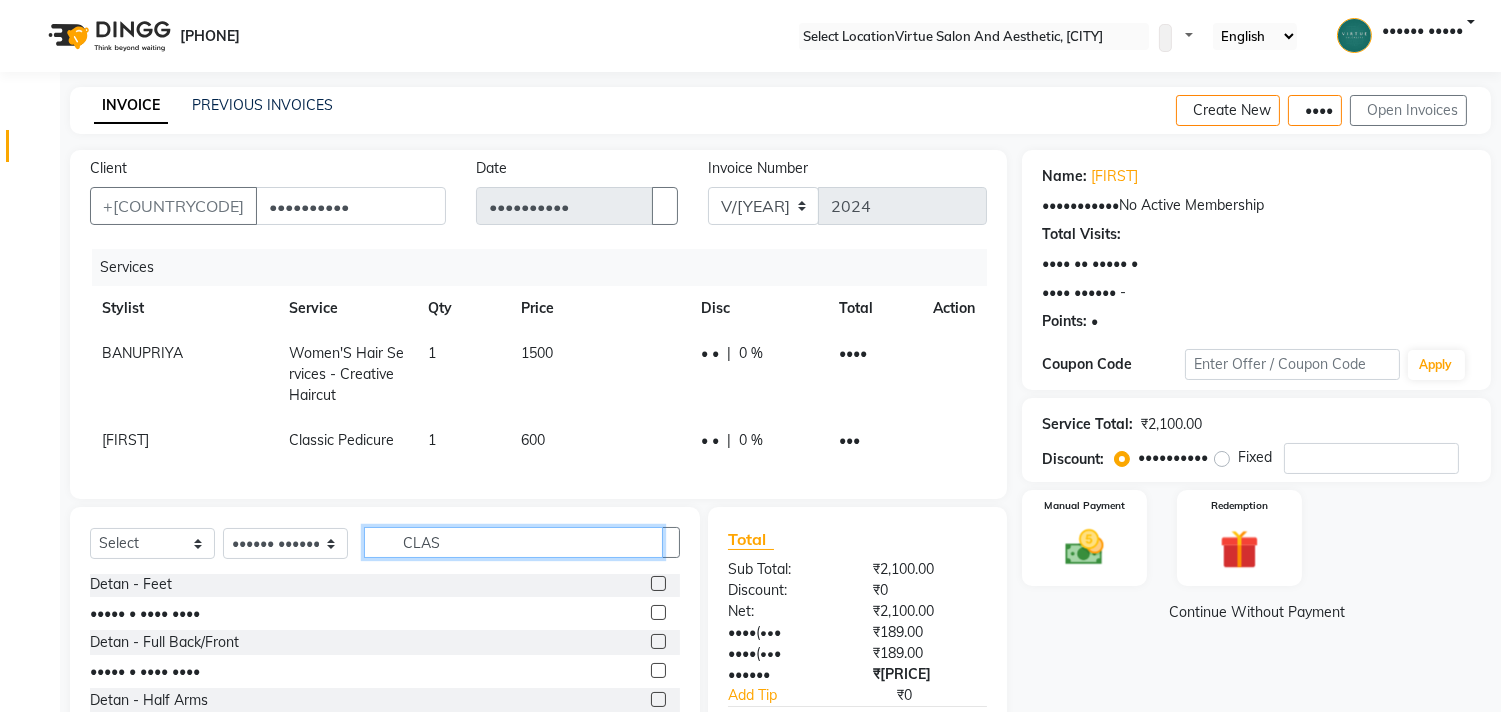 click on "CLAS" at bounding box center (513, 542) 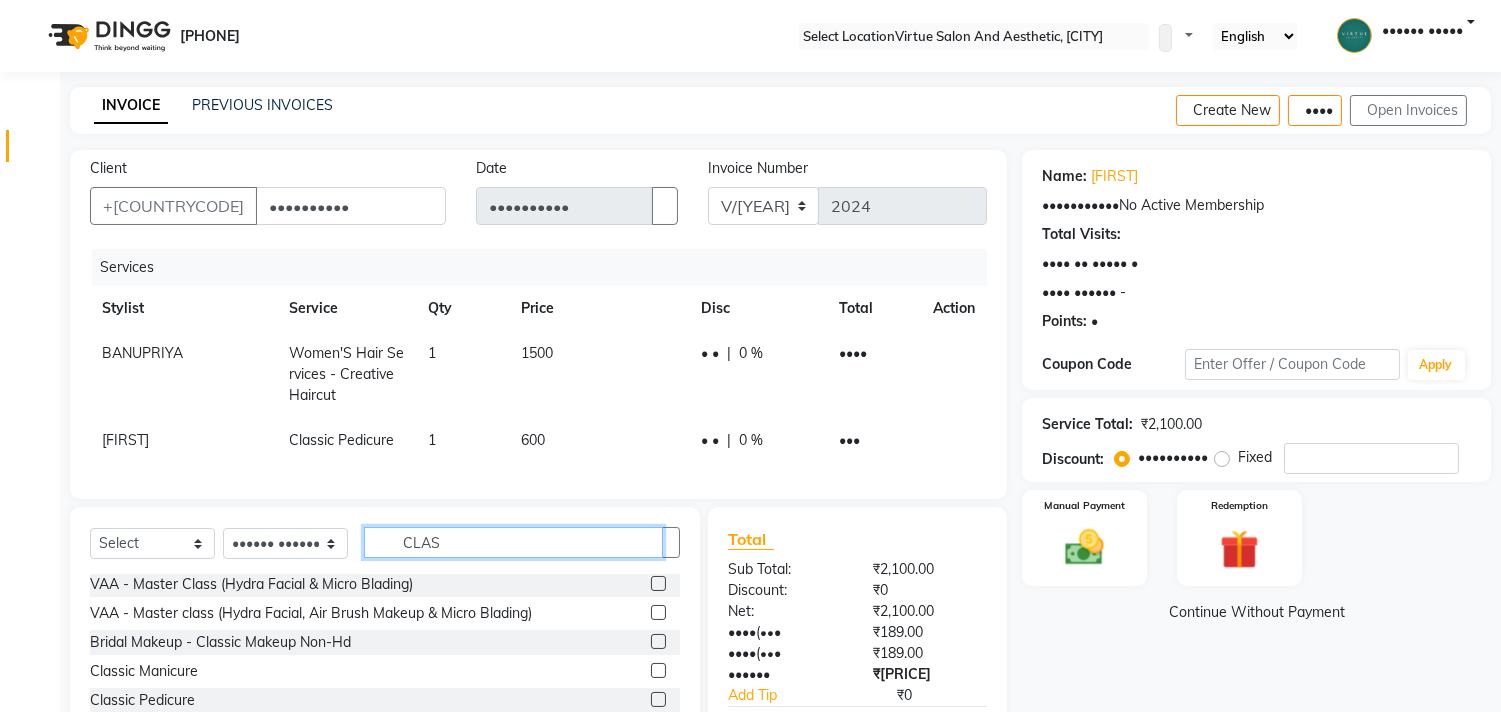 scroll, scrollTop: 61, scrollLeft: 0, axis: vertical 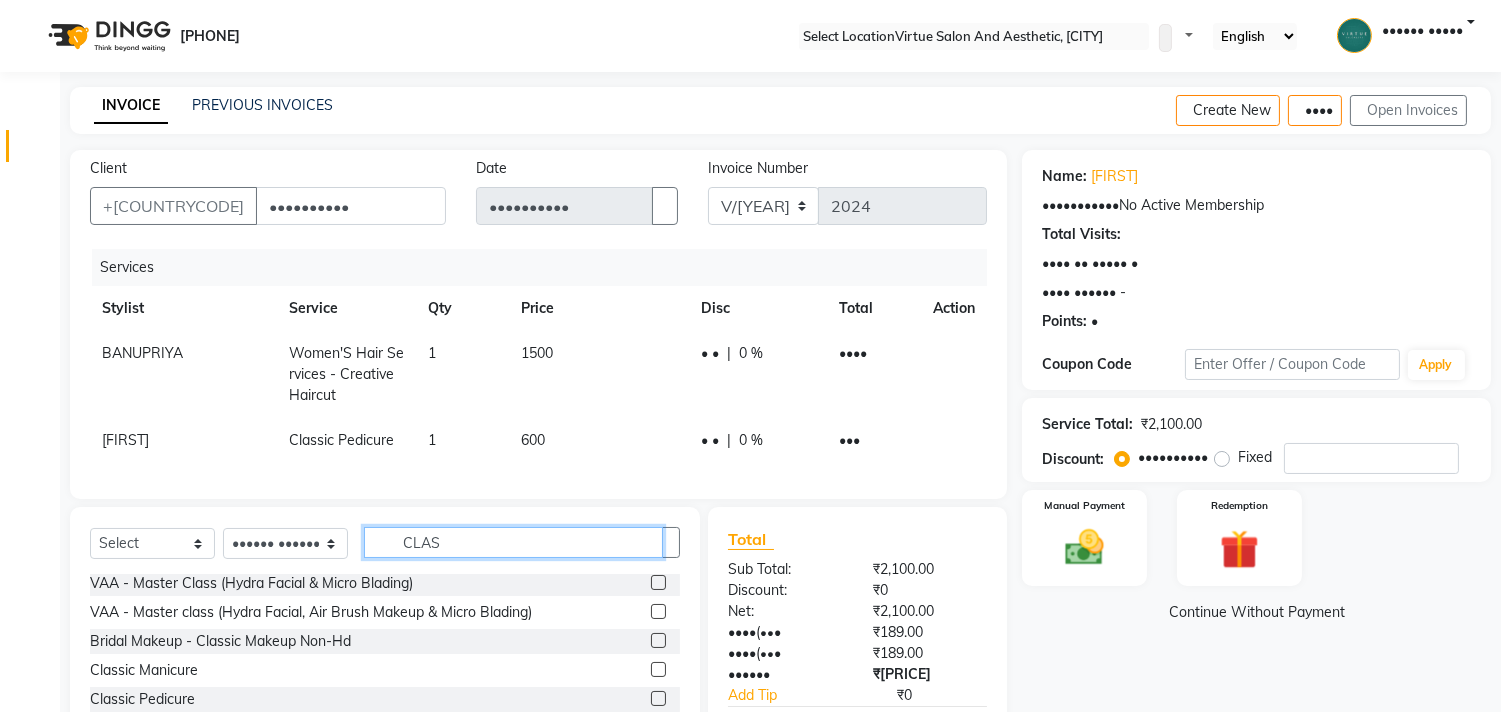 type on "CLAS" 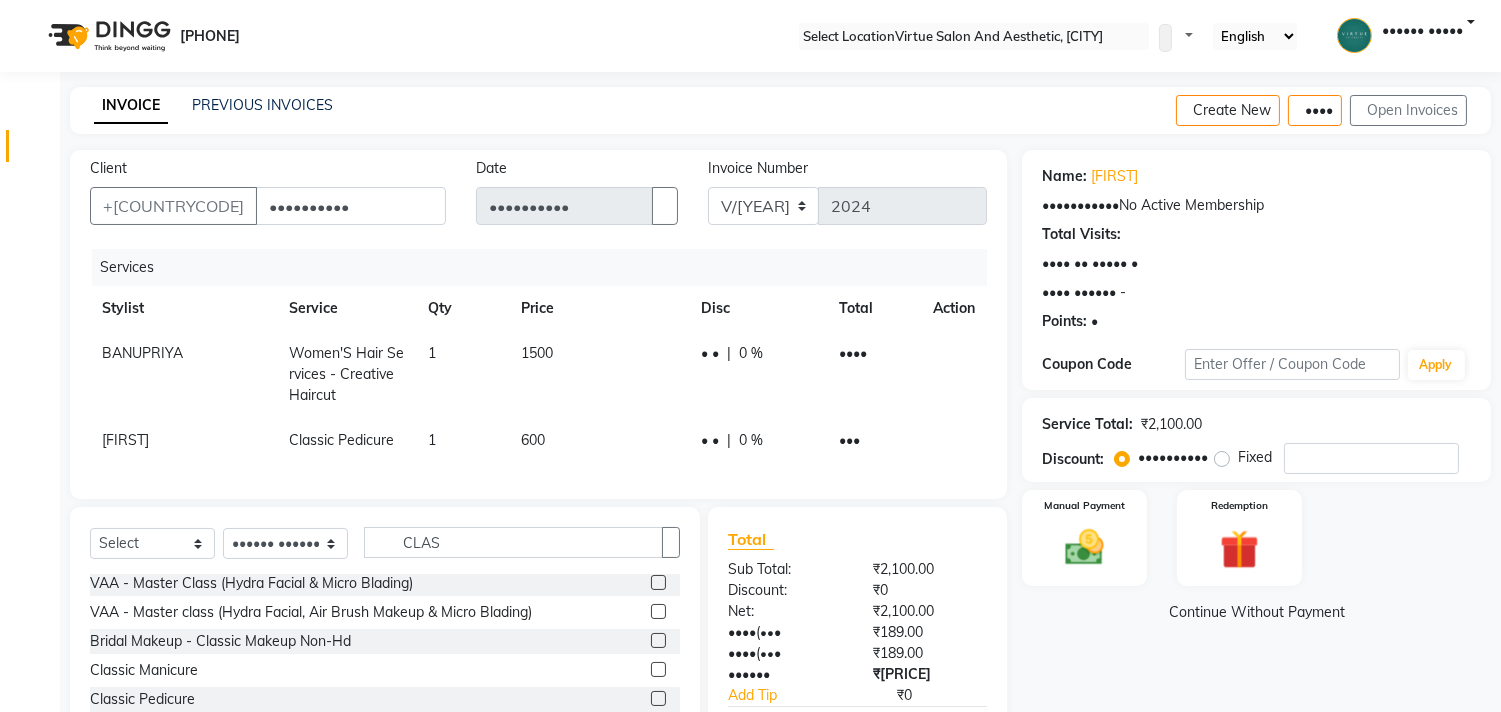 click at bounding box center (658, 669) 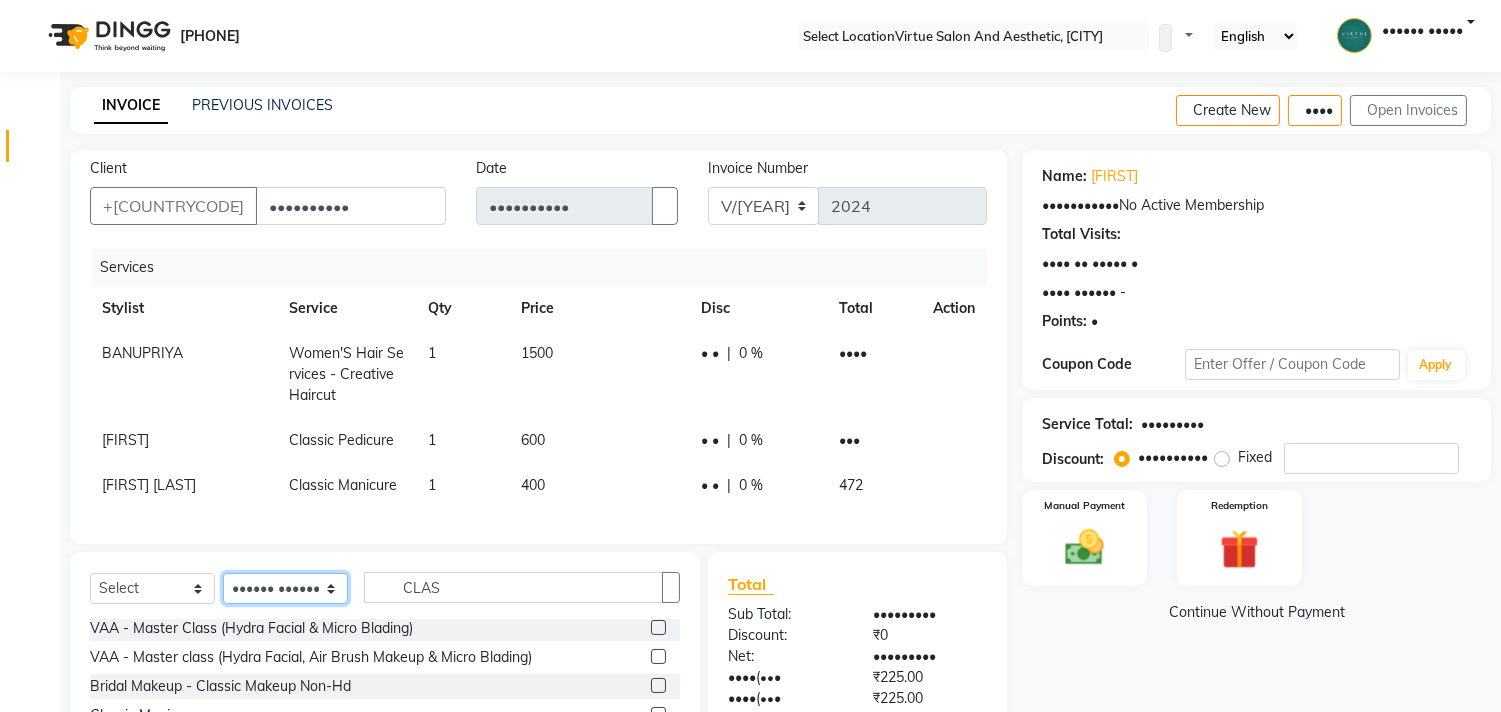 click on "•••••• ••••••• ••••• ••••••  •••• ••••••• •••••••• •••••• ••••••••• ••••••••• ••••• • ••••••• •••• ••••• ••••••• ••••• ••••• ••••••••• ••••• ••••••••••  •••••••••• •••••• •••••••• ••••••• •••••••••• •••••  ••••••• ••••••• ••• ••••••••• ••••• ••••••  ••••• ••••••• •••••••• •••••• •••• •••••••• ••••••• ••••• •••• •••••••  ••••••• •••••• ••••• •••••• •••••" at bounding box center (285, 588) 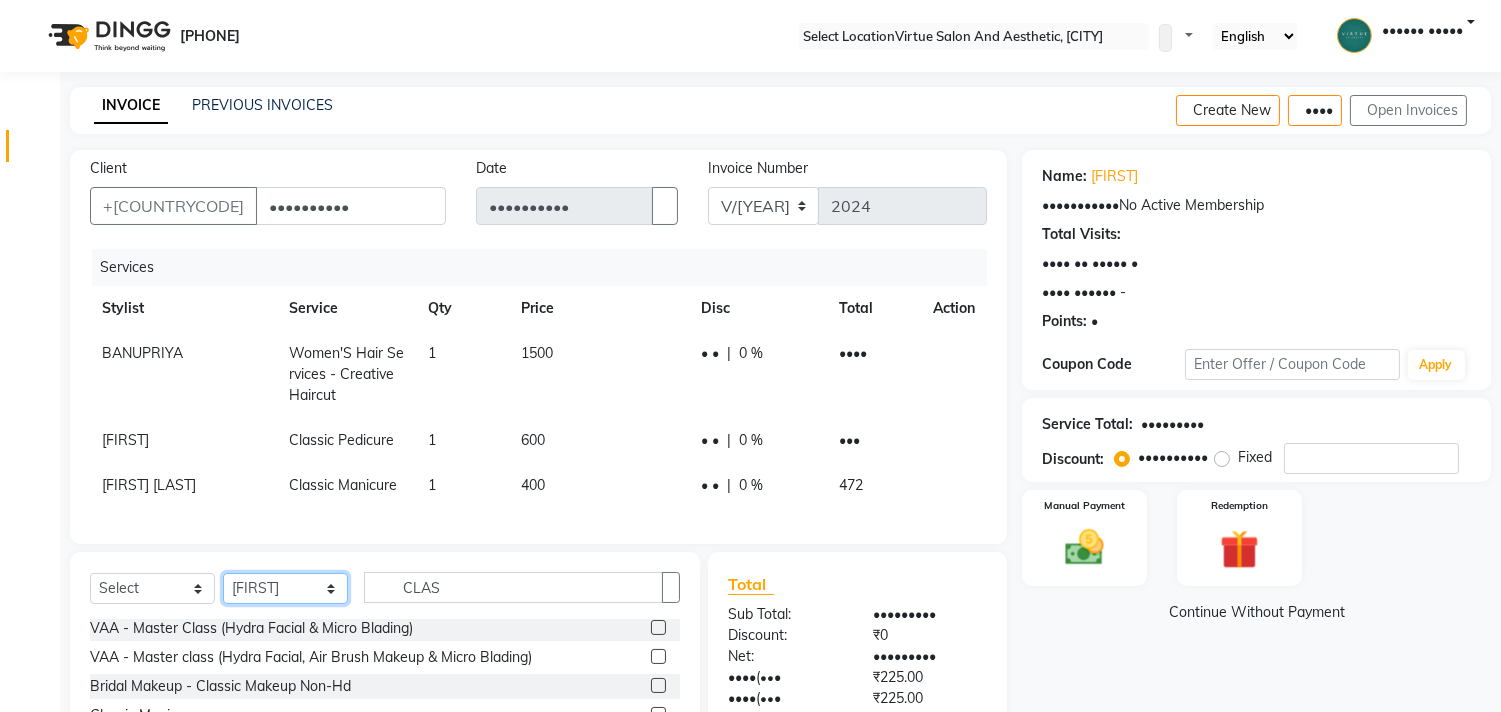 click on "•••••• ••••••• ••••• ••••••  •••• ••••••• •••••••• •••••• ••••••••• ••••••••• ••••• • ••••••• •••• ••••• ••••••• ••••• ••••• ••••••••• ••••• ••••••••••  •••••••••• •••••• •••••••• ••••••• •••••••••• •••••  ••••••• ••••••• ••• ••••••••• ••••• ••••••  ••••• ••••••• •••••••• •••••• •••• •••••••• ••••••• ••••• •••• •••••••  ••••••• •••••• ••••• •••••• •••••" at bounding box center [285, 588] 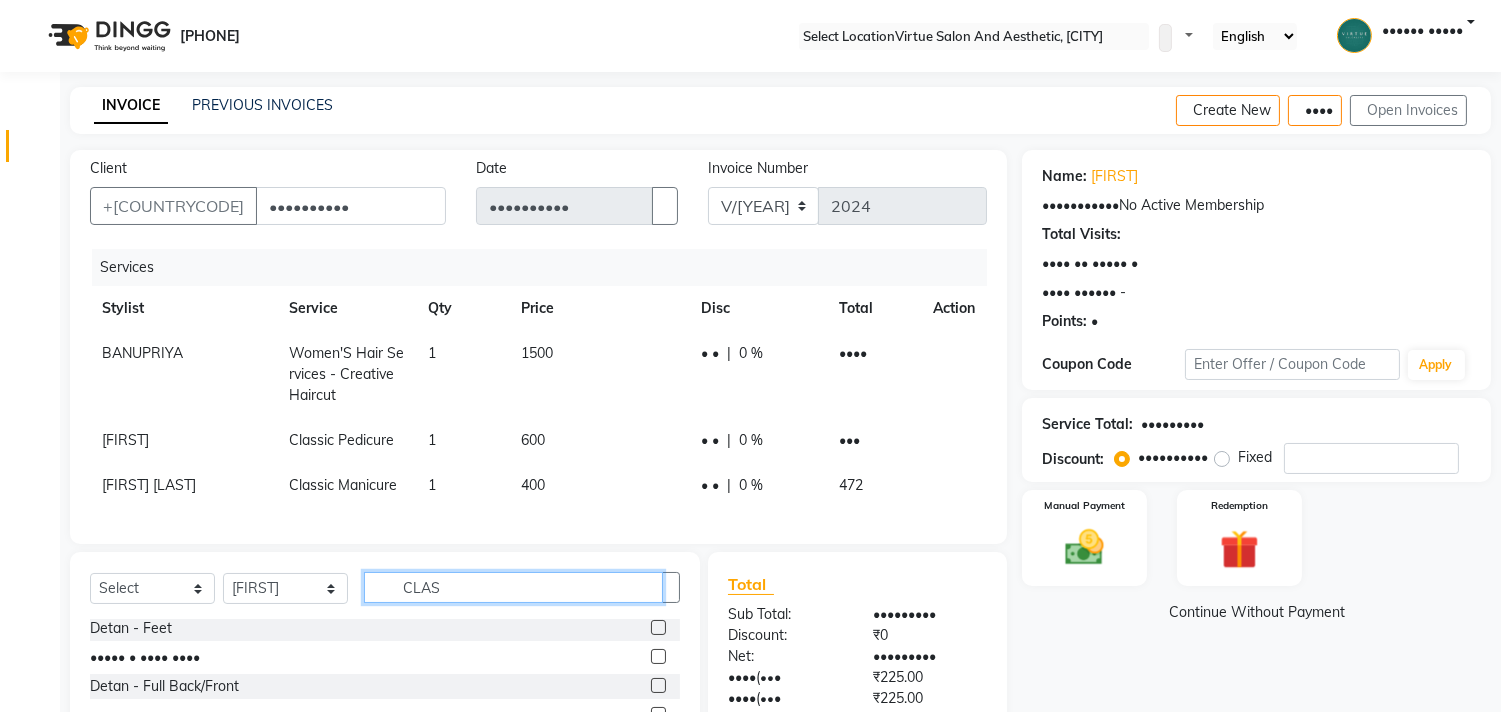 click on "CLAS" at bounding box center [513, 587] 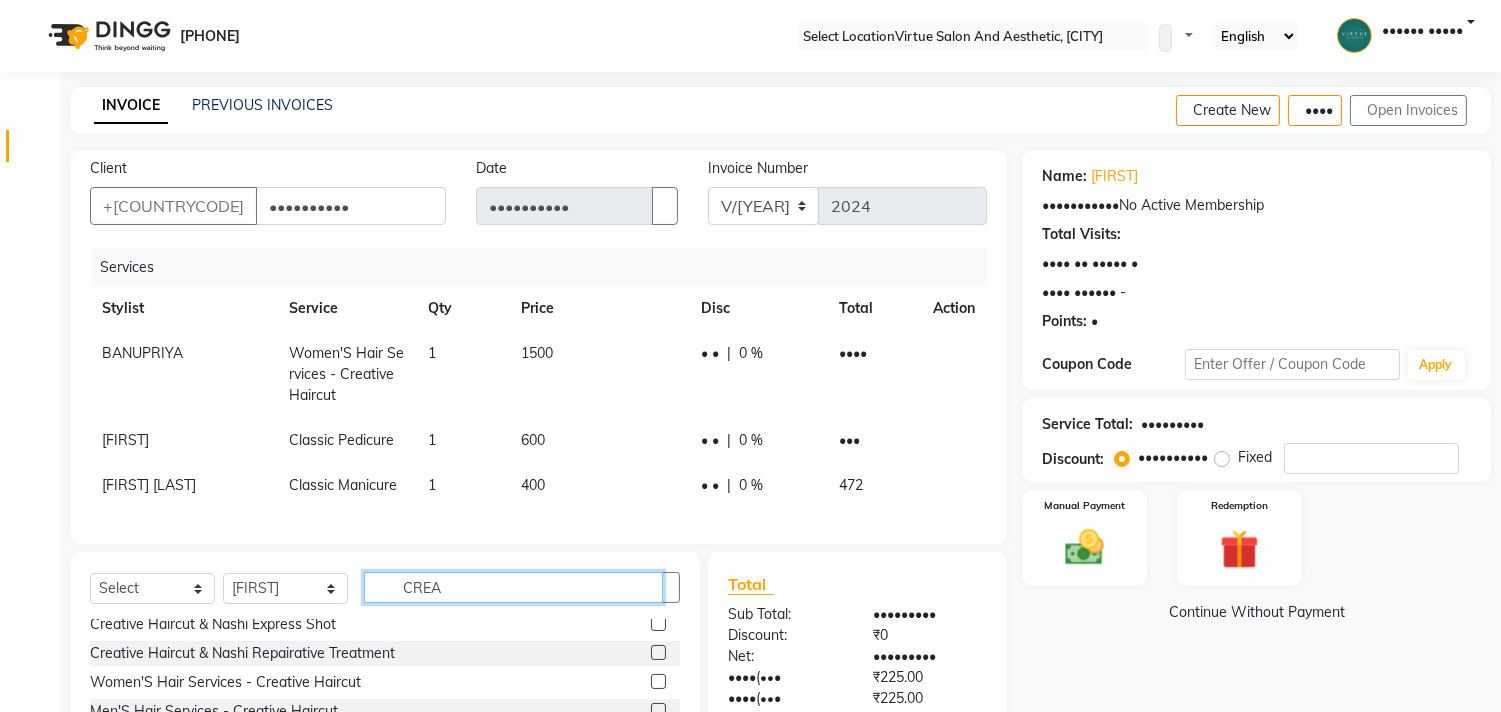 scroll, scrollTop: 0, scrollLeft: 0, axis: both 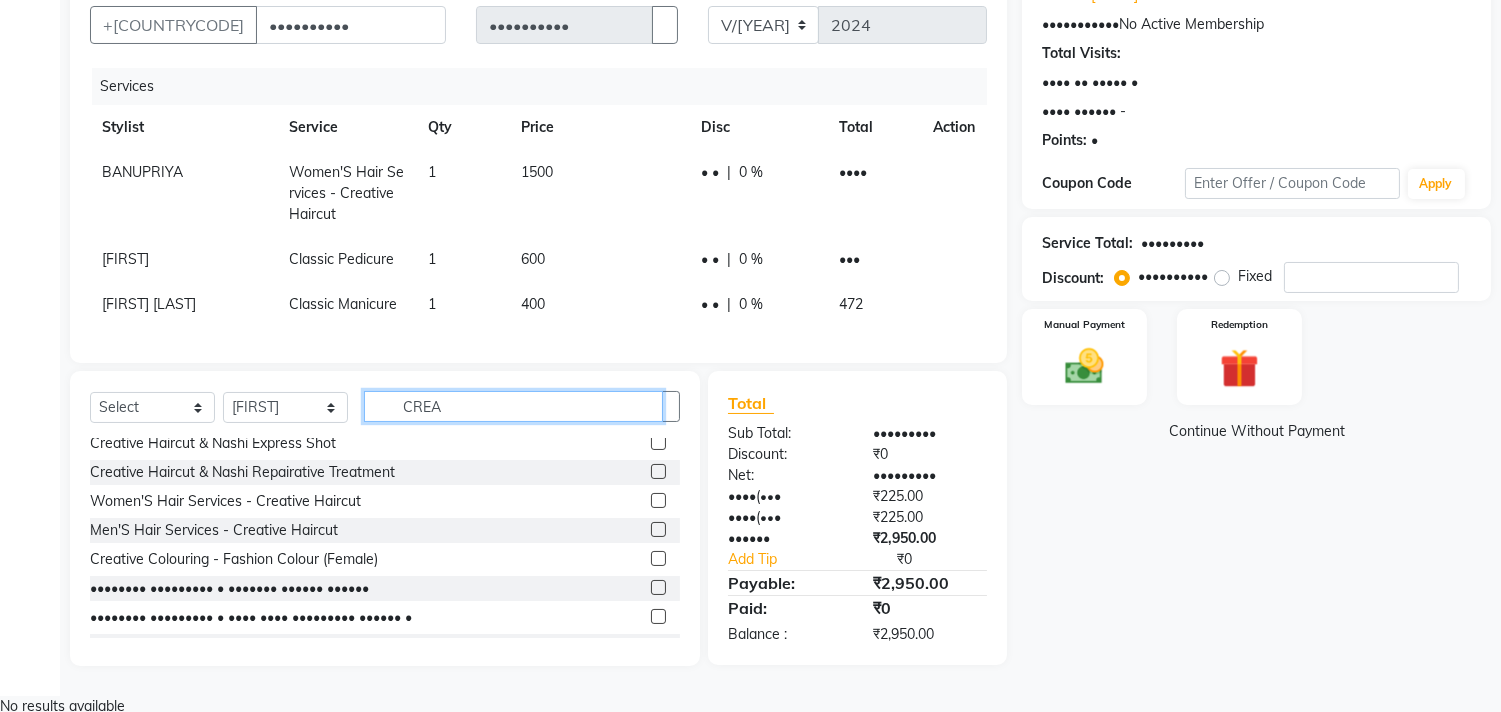 type on "CREA" 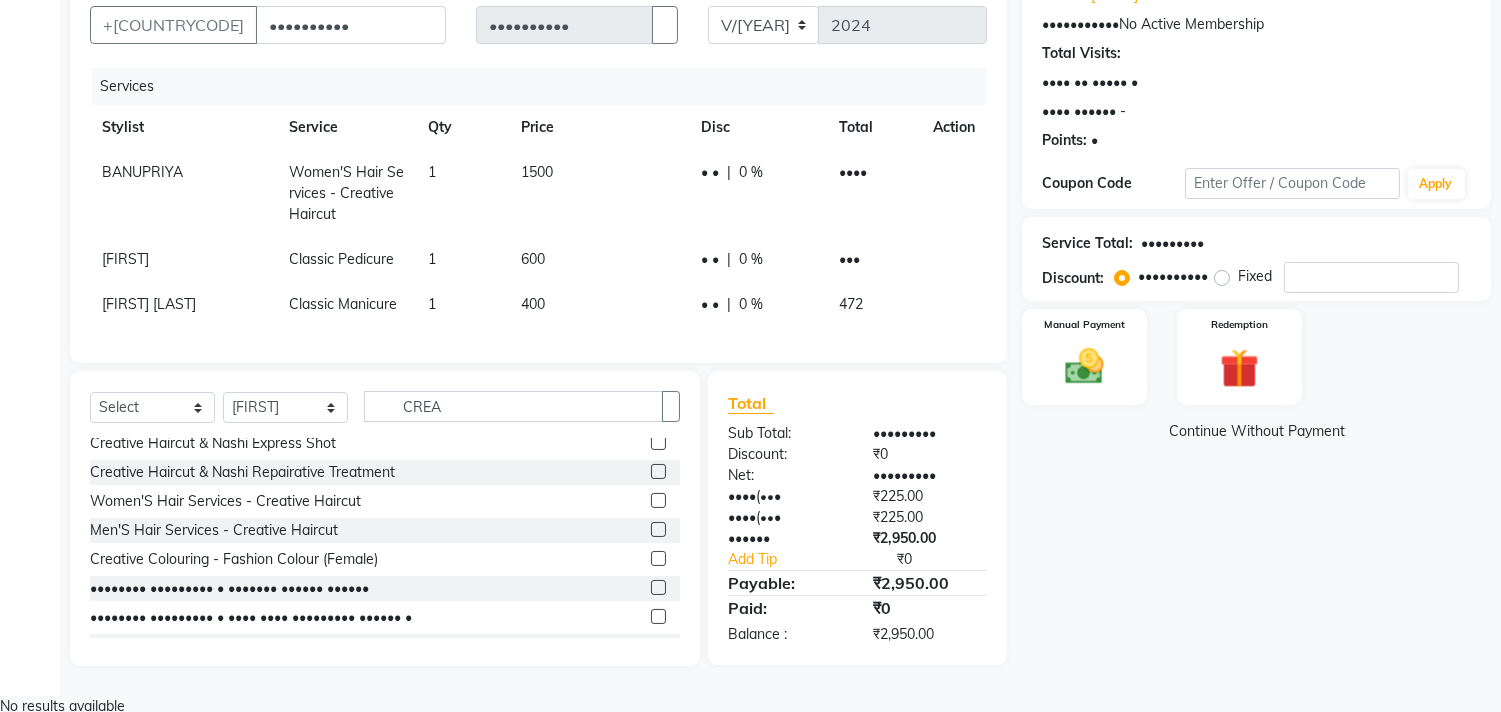 click at bounding box center [658, 500] 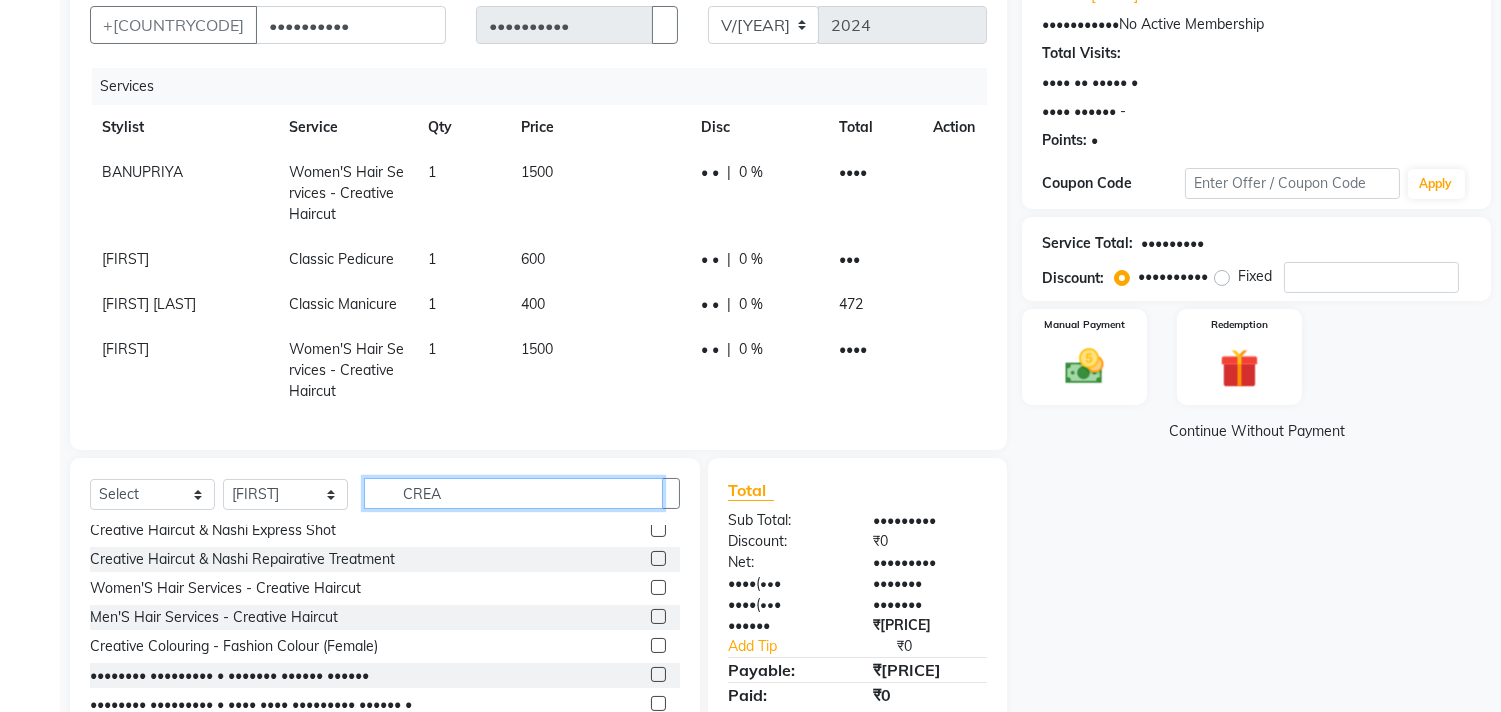 click on "CREA" at bounding box center (513, 493) 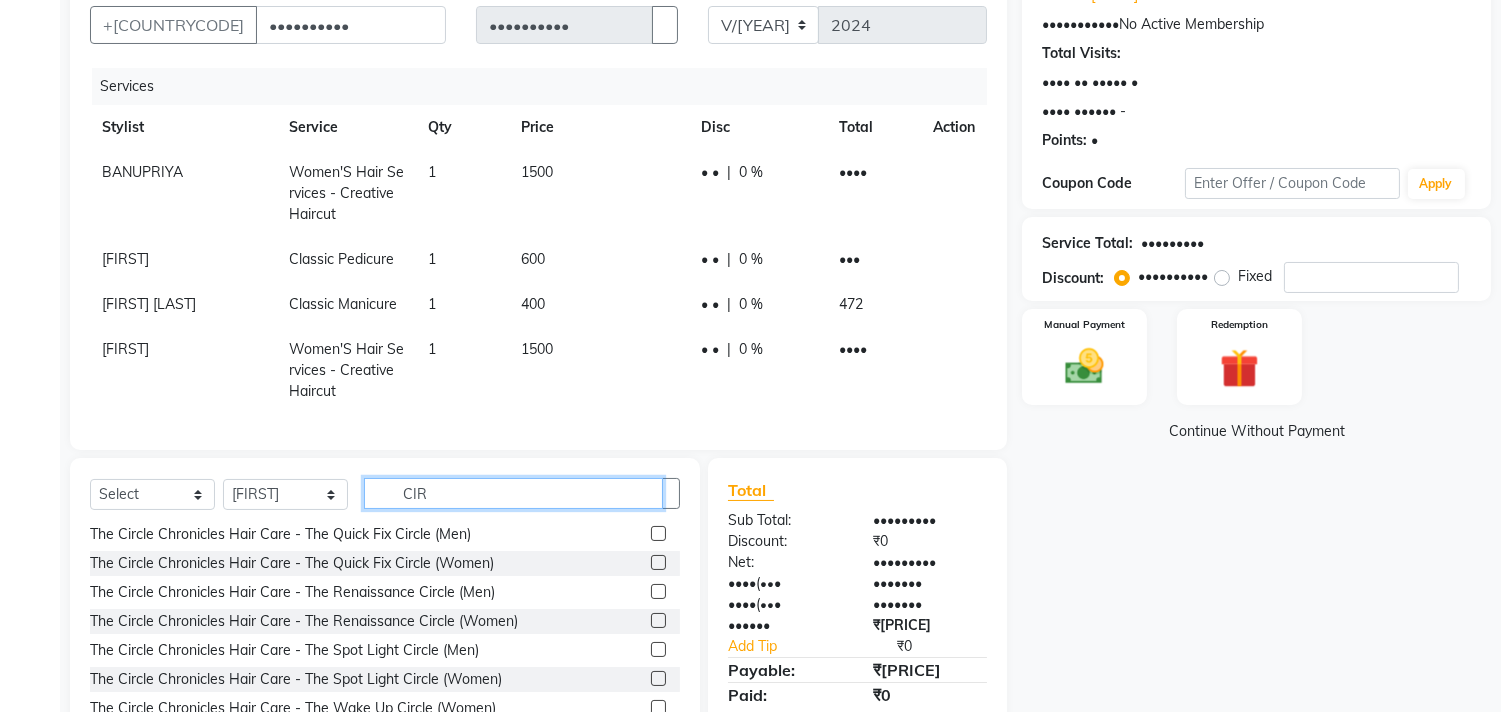 scroll, scrollTop: 90, scrollLeft: 0, axis: vertical 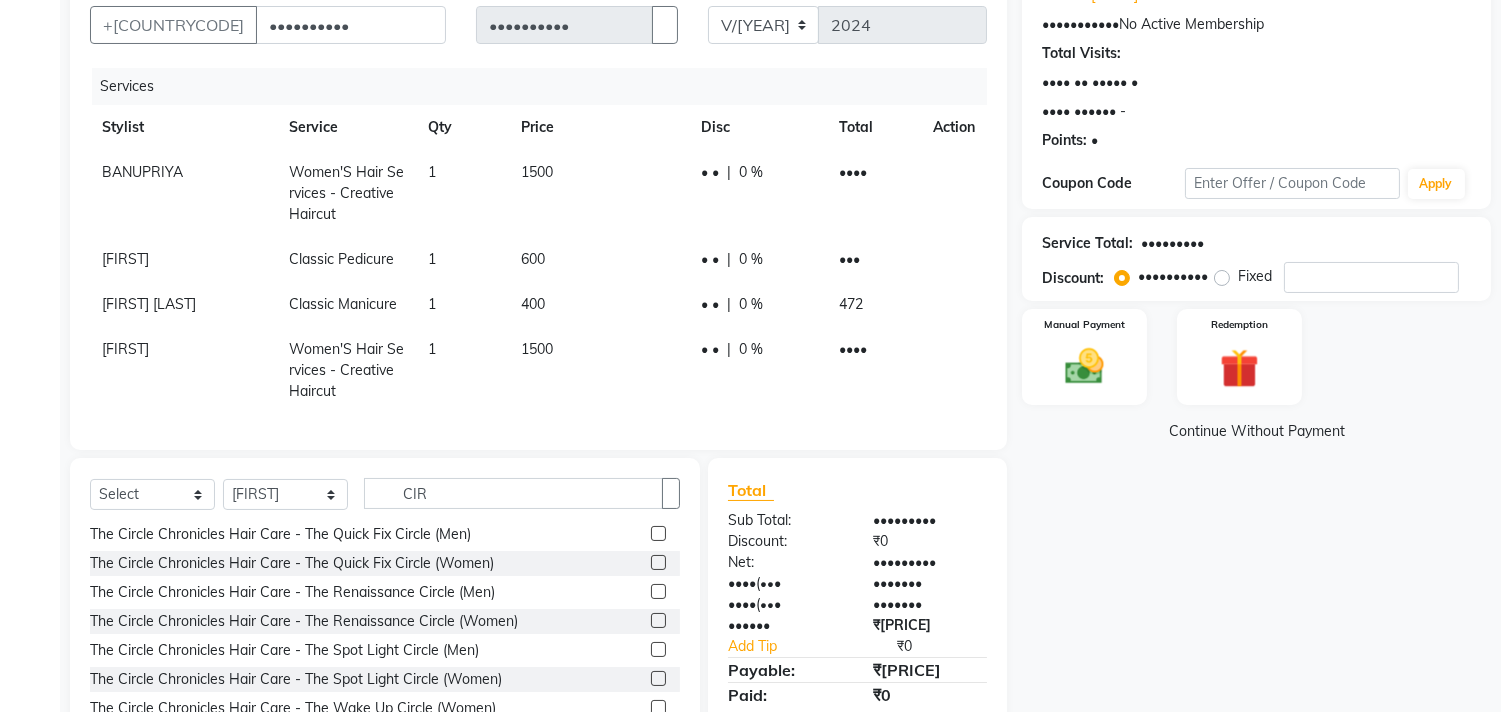 click at bounding box center (658, 562) 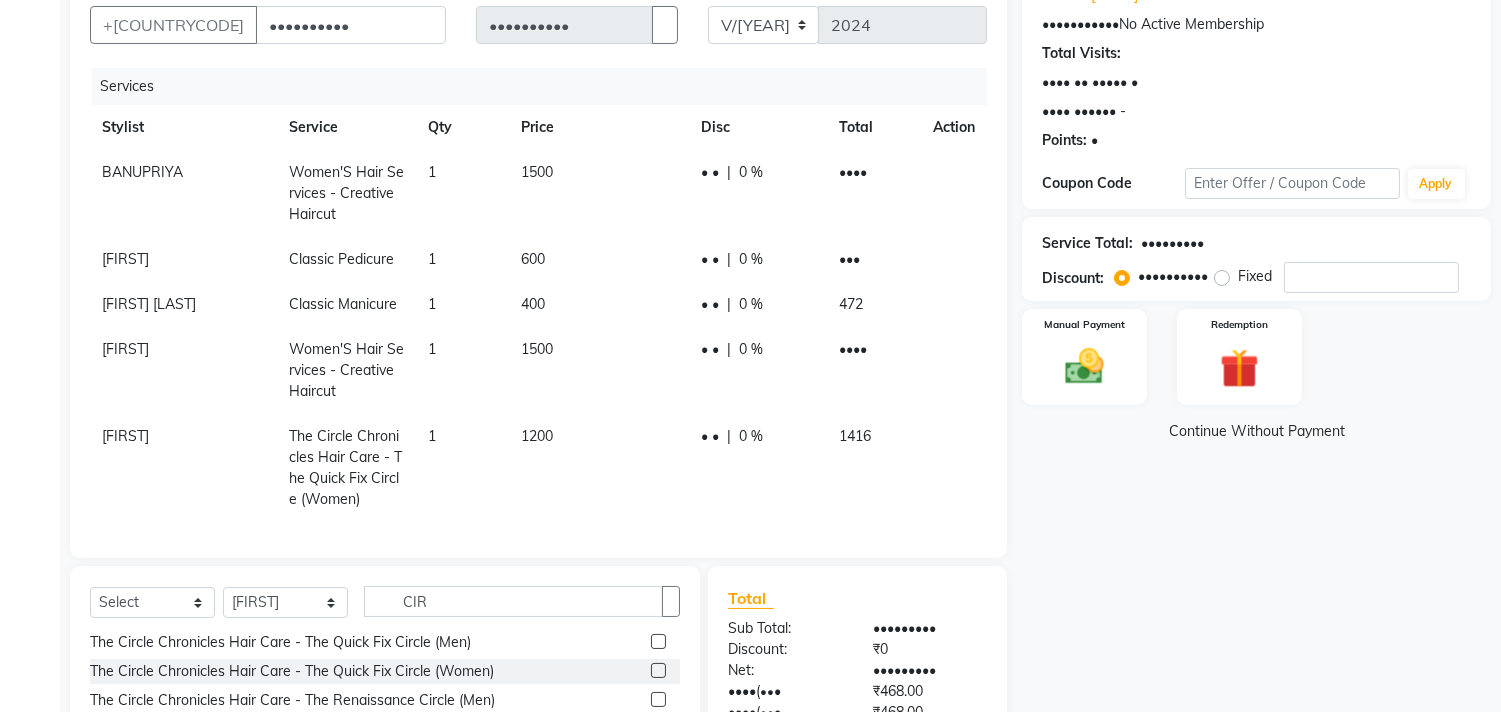 click on "1200" at bounding box center (142, 172) 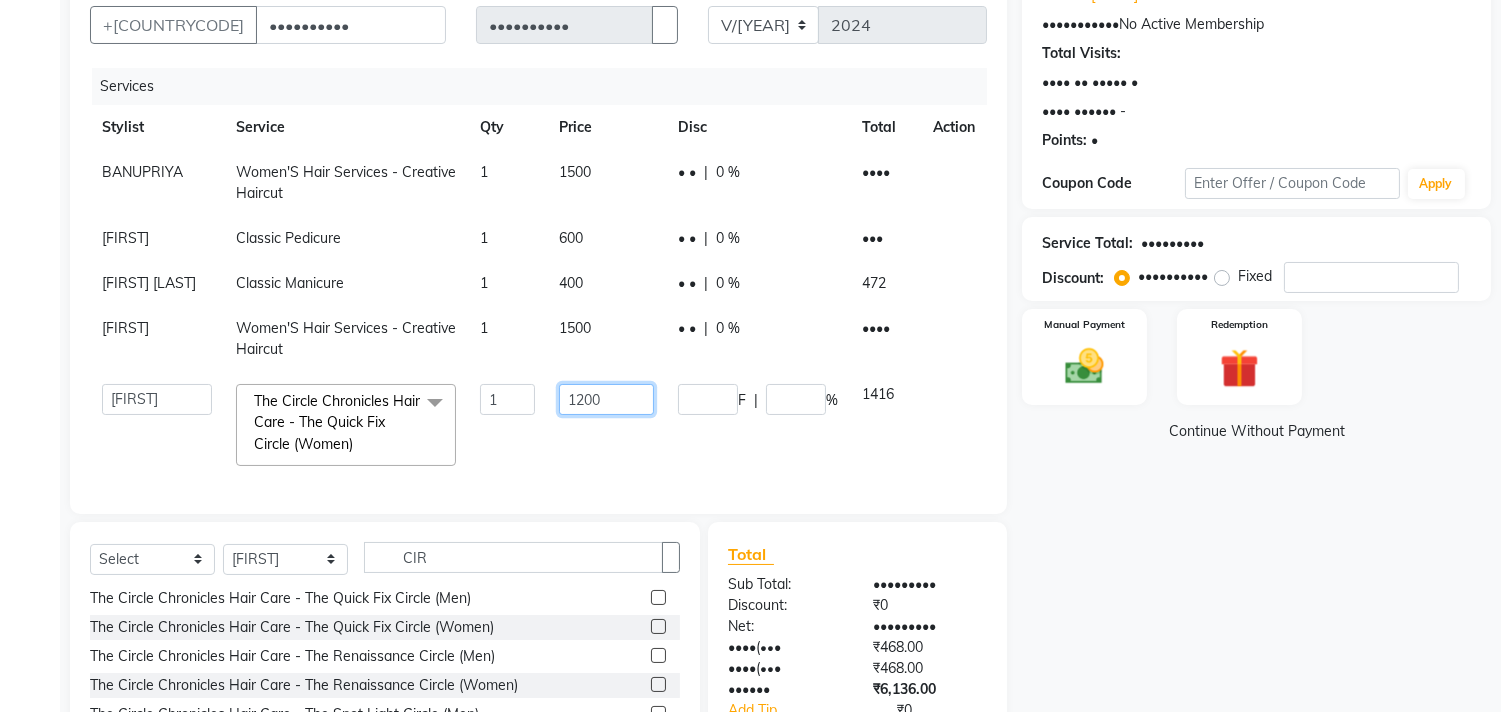 click on "1200" at bounding box center [507, 399] 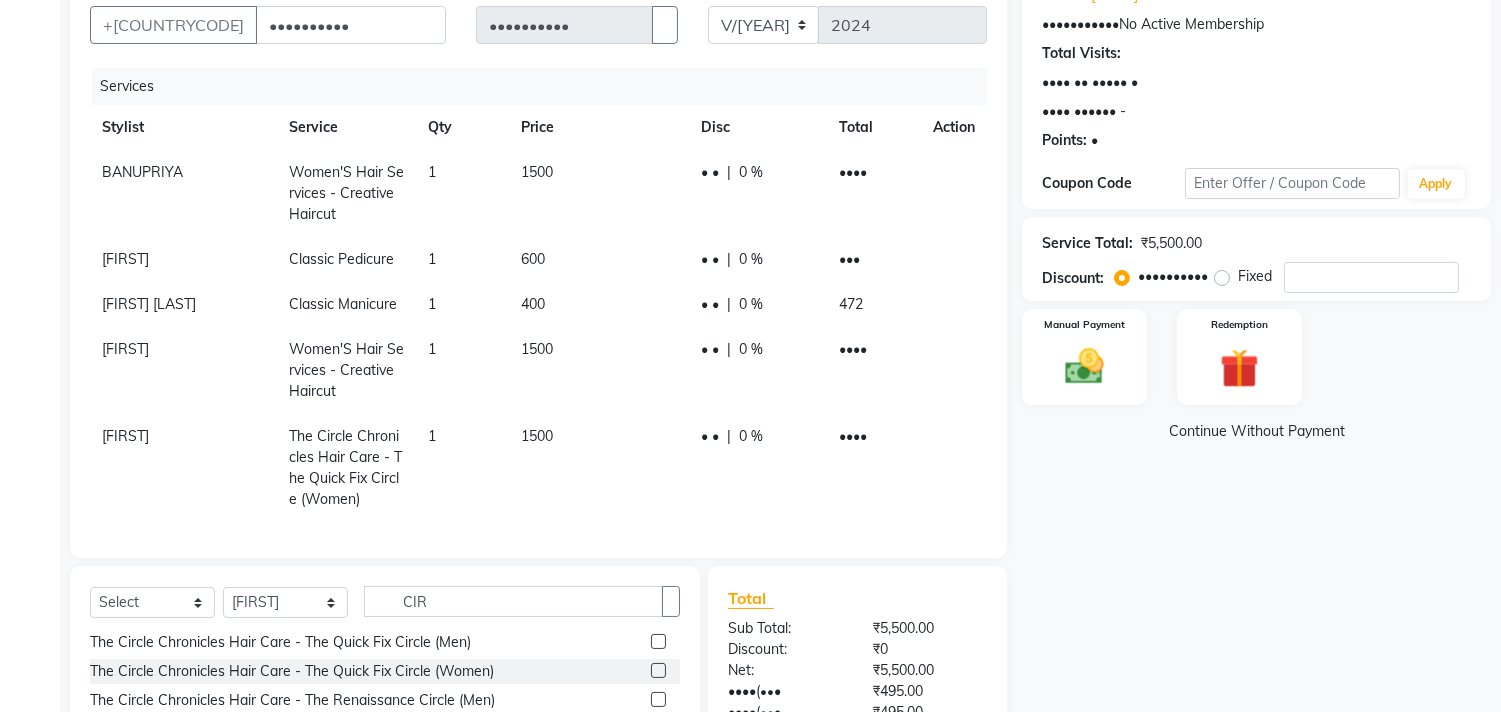click on "Name: [FIRST] Membership: No Active Membership Total Visits: Card on file: 0 Last Visit: - Points: 0 Coupon Code Apply Service Total: [CURRENCY][PRICE] Discount: Percentage Fixed 0 Manual Payment Redemption Continue Without Payment" at bounding box center [1264, 415] 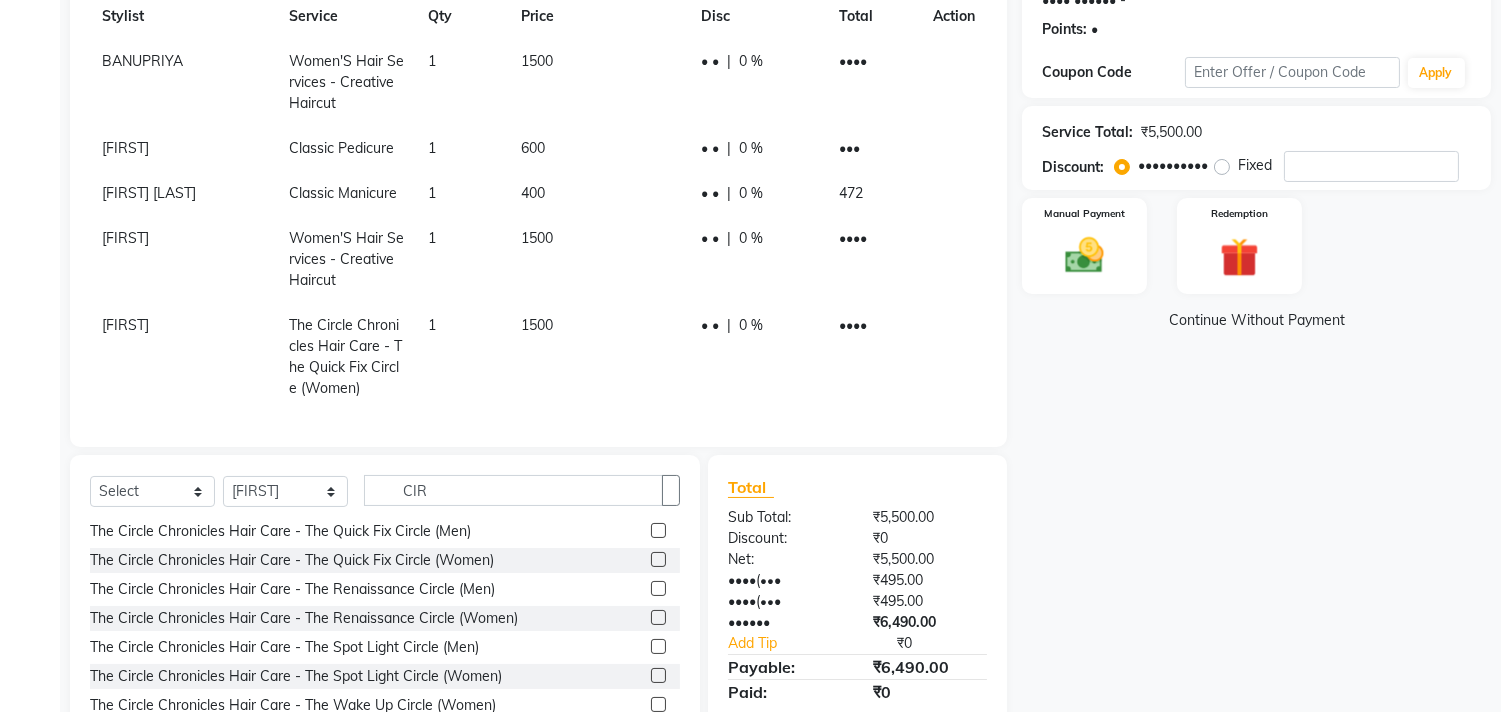 scroll, scrollTop: 375, scrollLeft: 0, axis: vertical 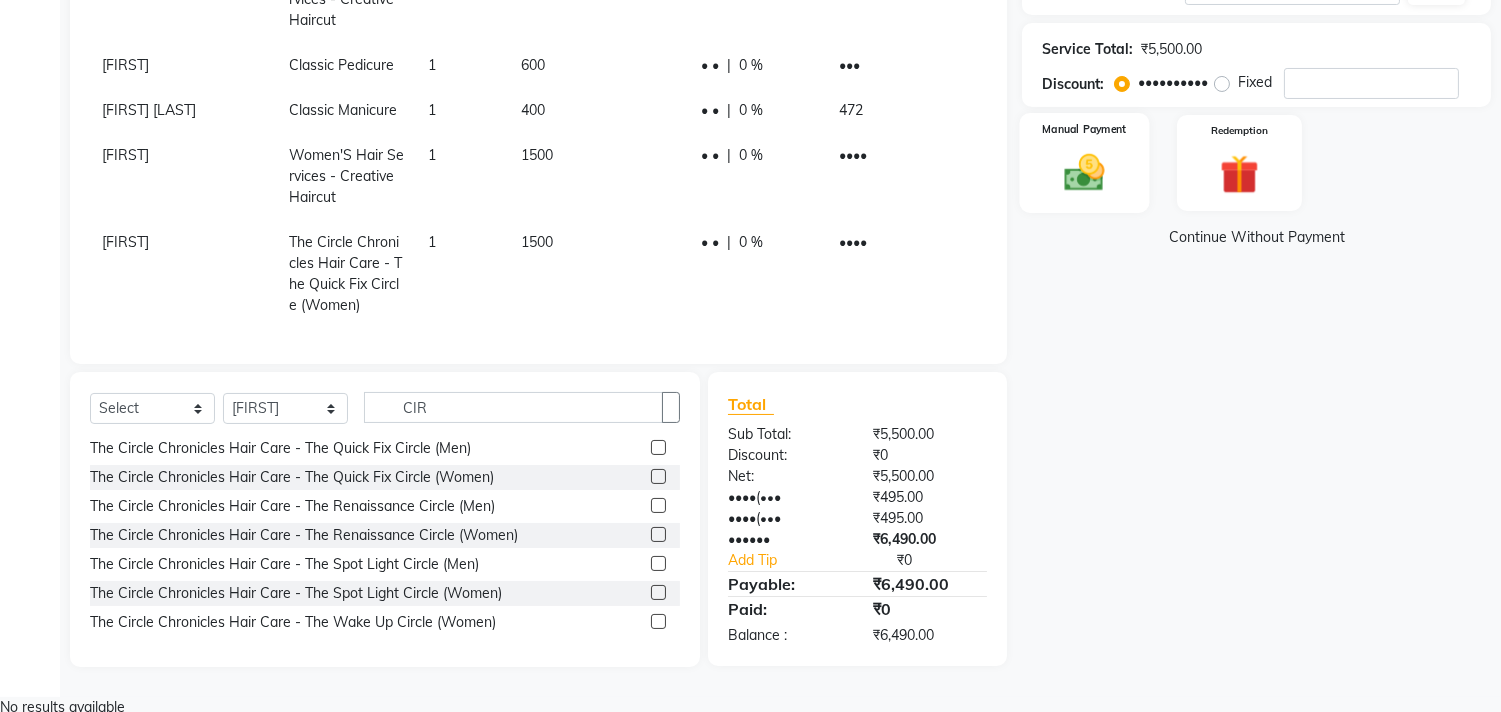 click at bounding box center (1085, 172) 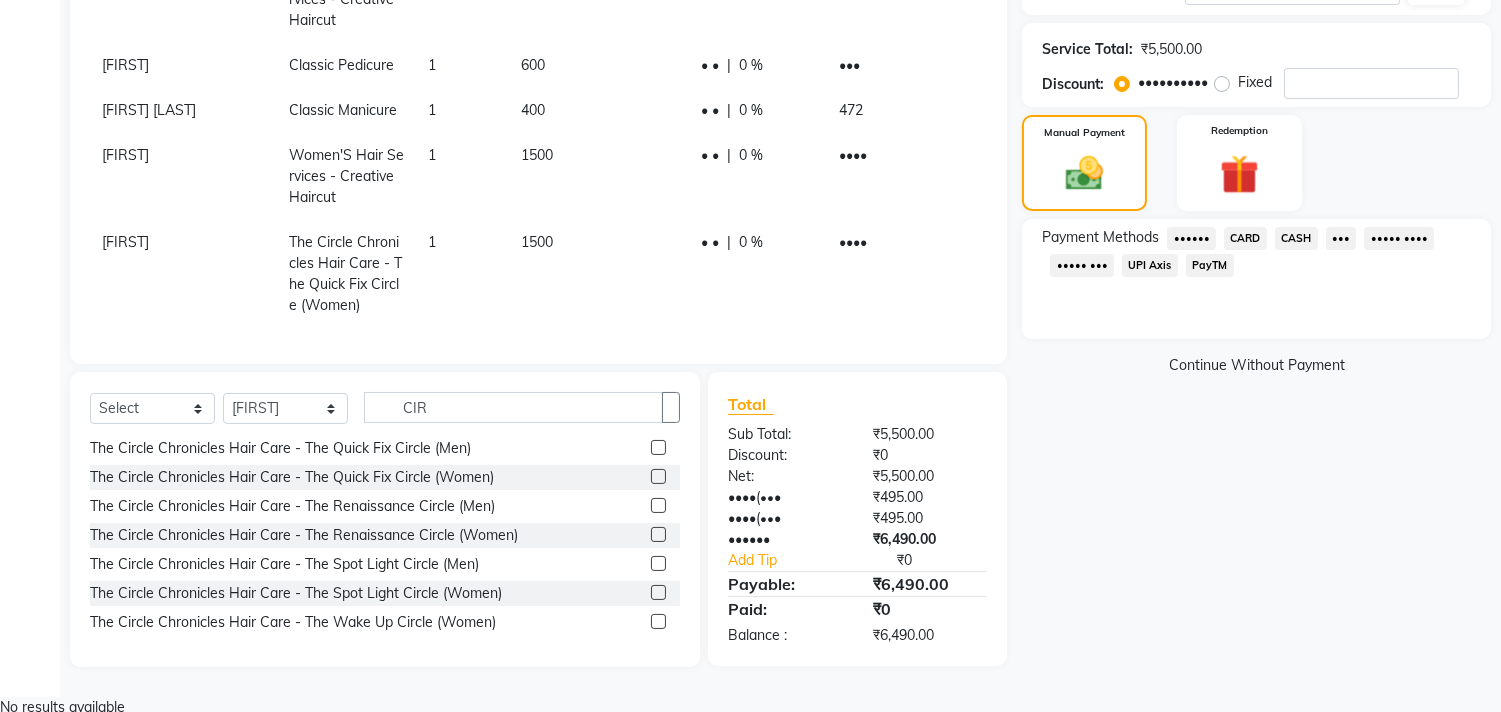 click on "••••• ••••" at bounding box center [1395, 240] 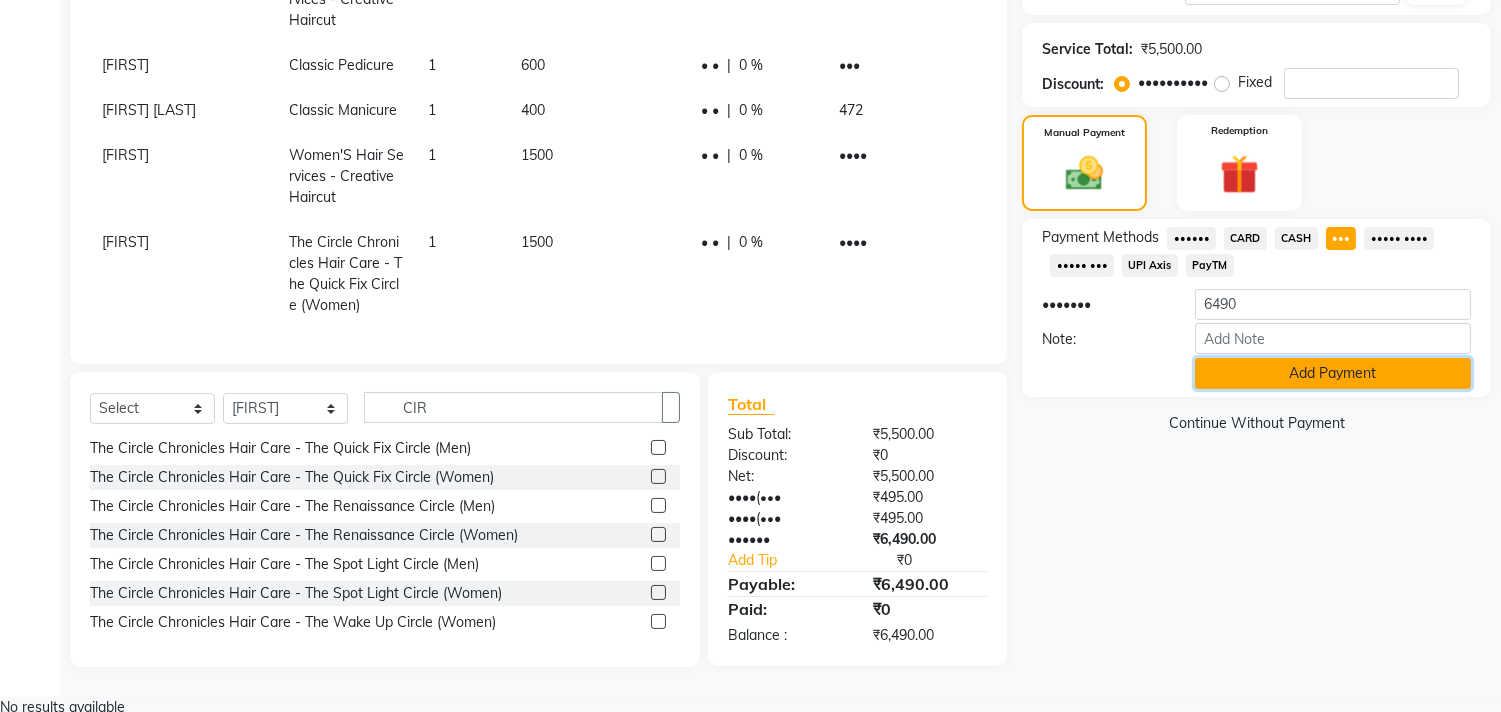 click on "Add Payment" at bounding box center (1333, 373) 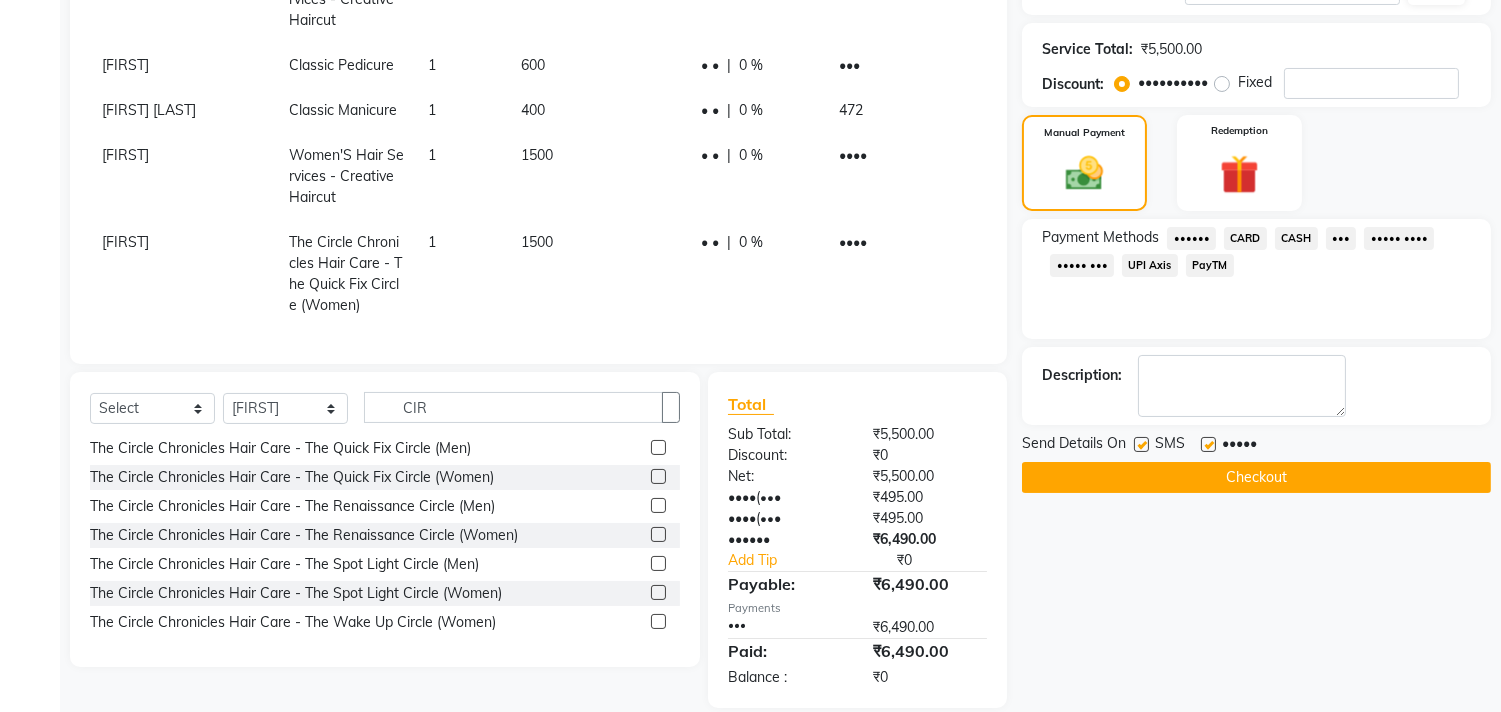 scroll, scrollTop: 416, scrollLeft: 0, axis: vertical 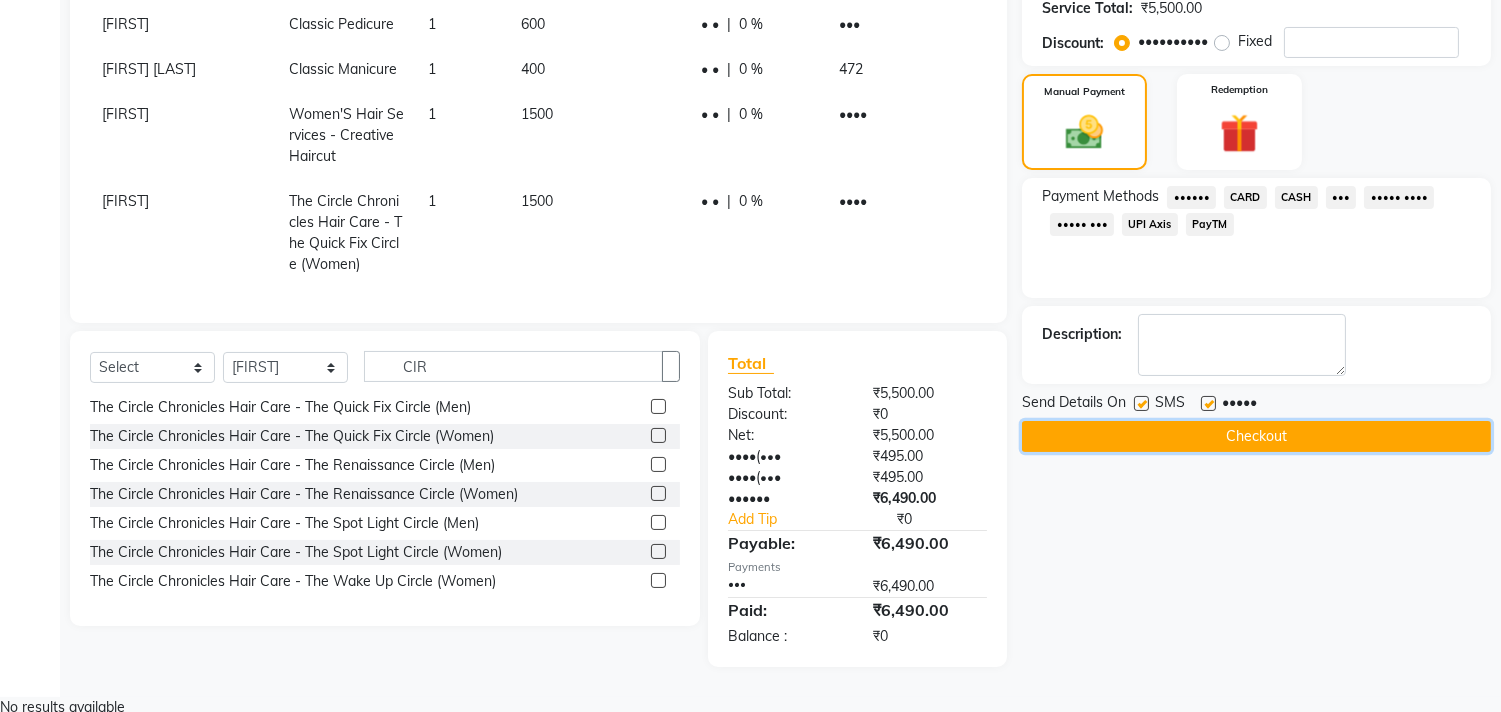 click on "Checkout" at bounding box center (1256, 436) 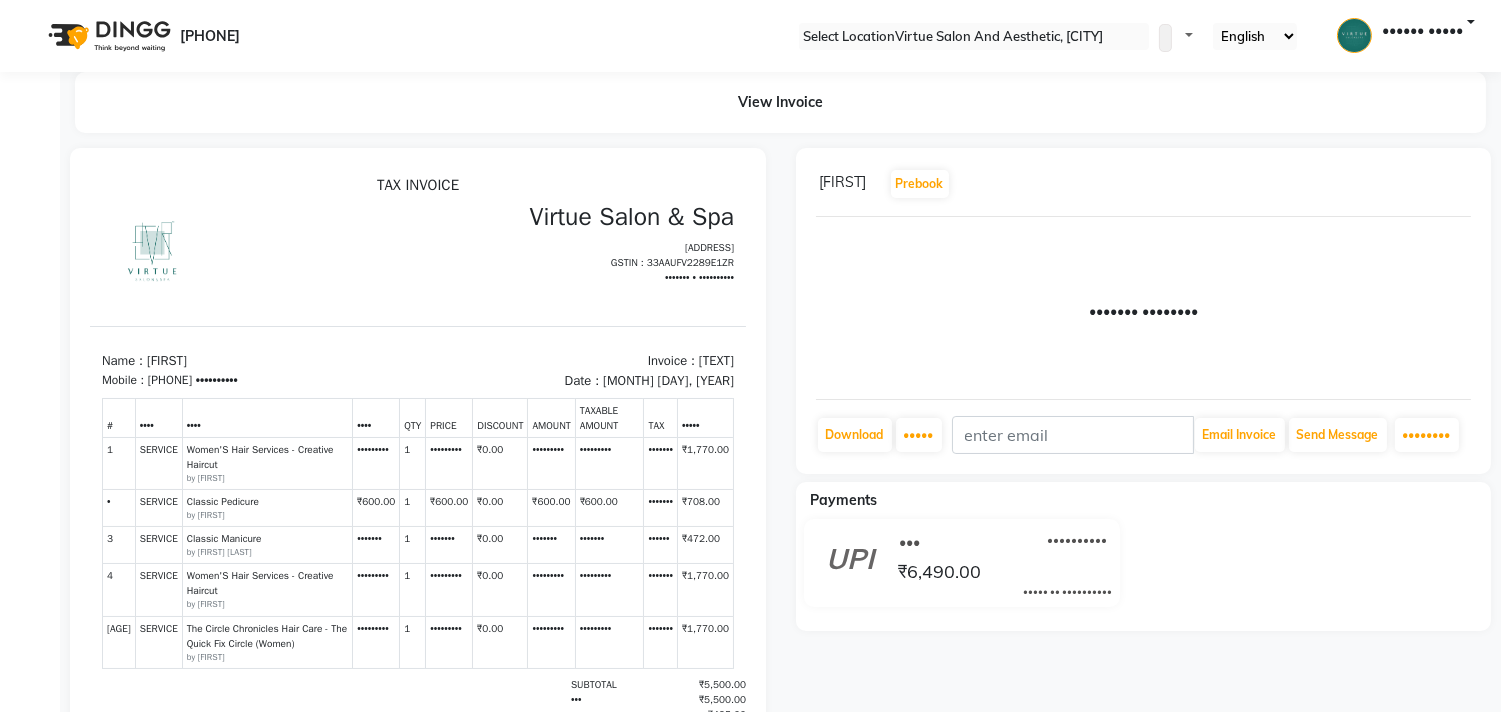 scroll, scrollTop: 0, scrollLeft: 0, axis: both 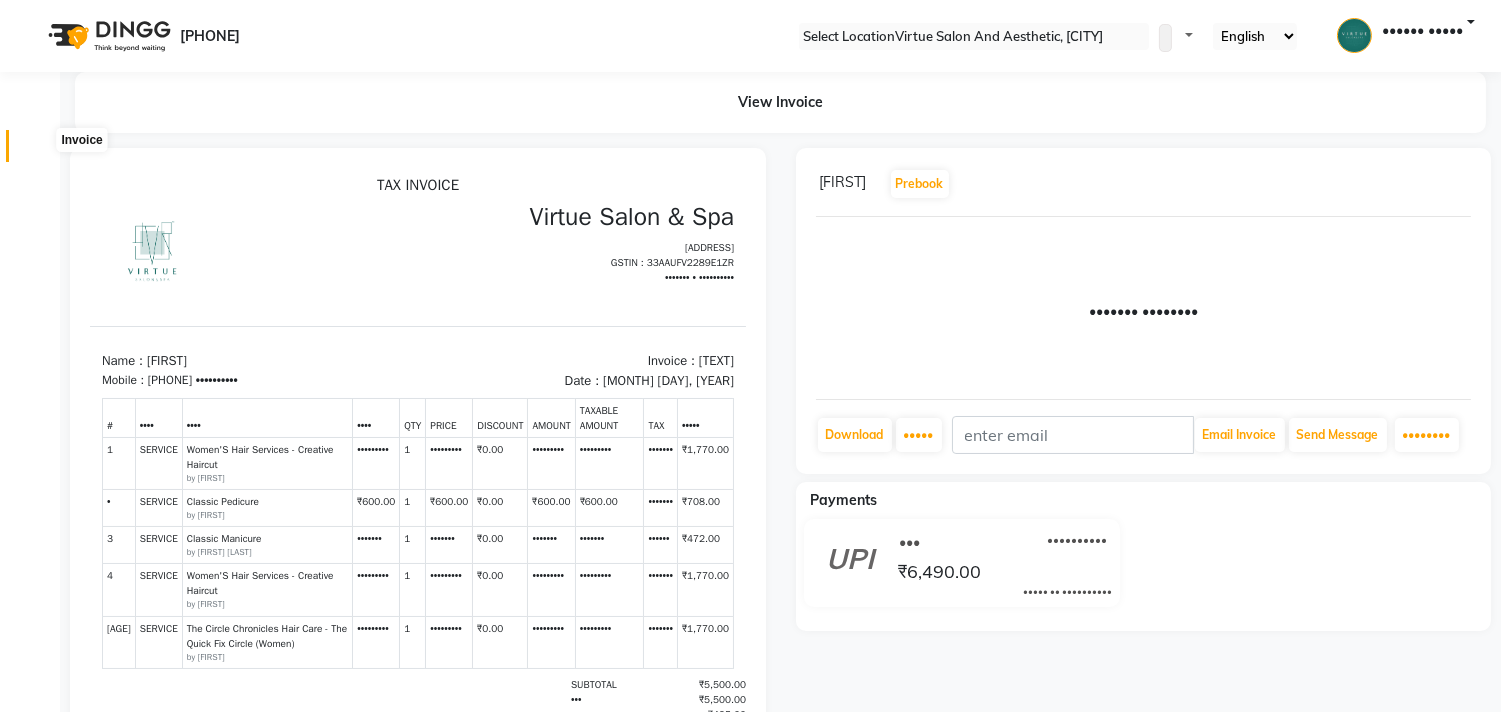 click at bounding box center [38, 151] 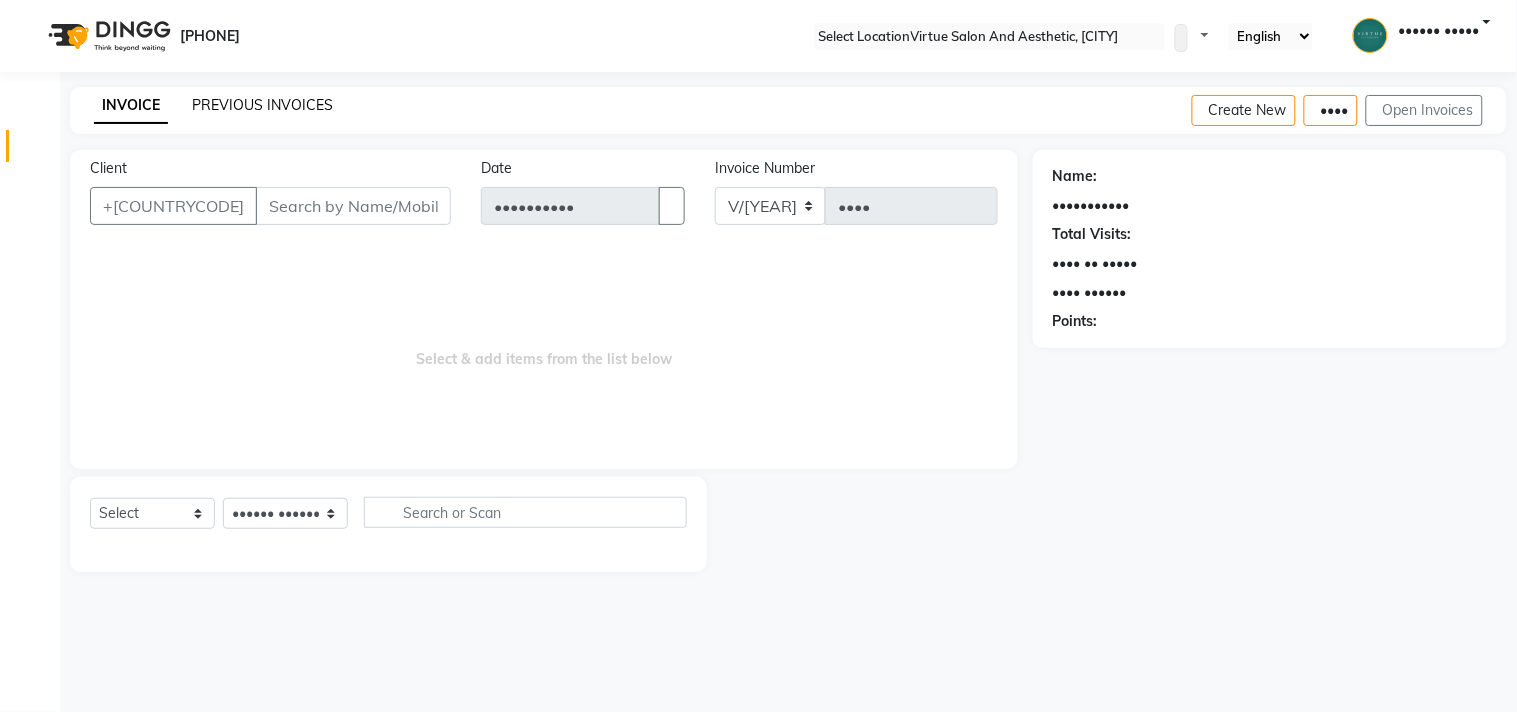 click on "PREVIOUS INVOICES" at bounding box center [262, 105] 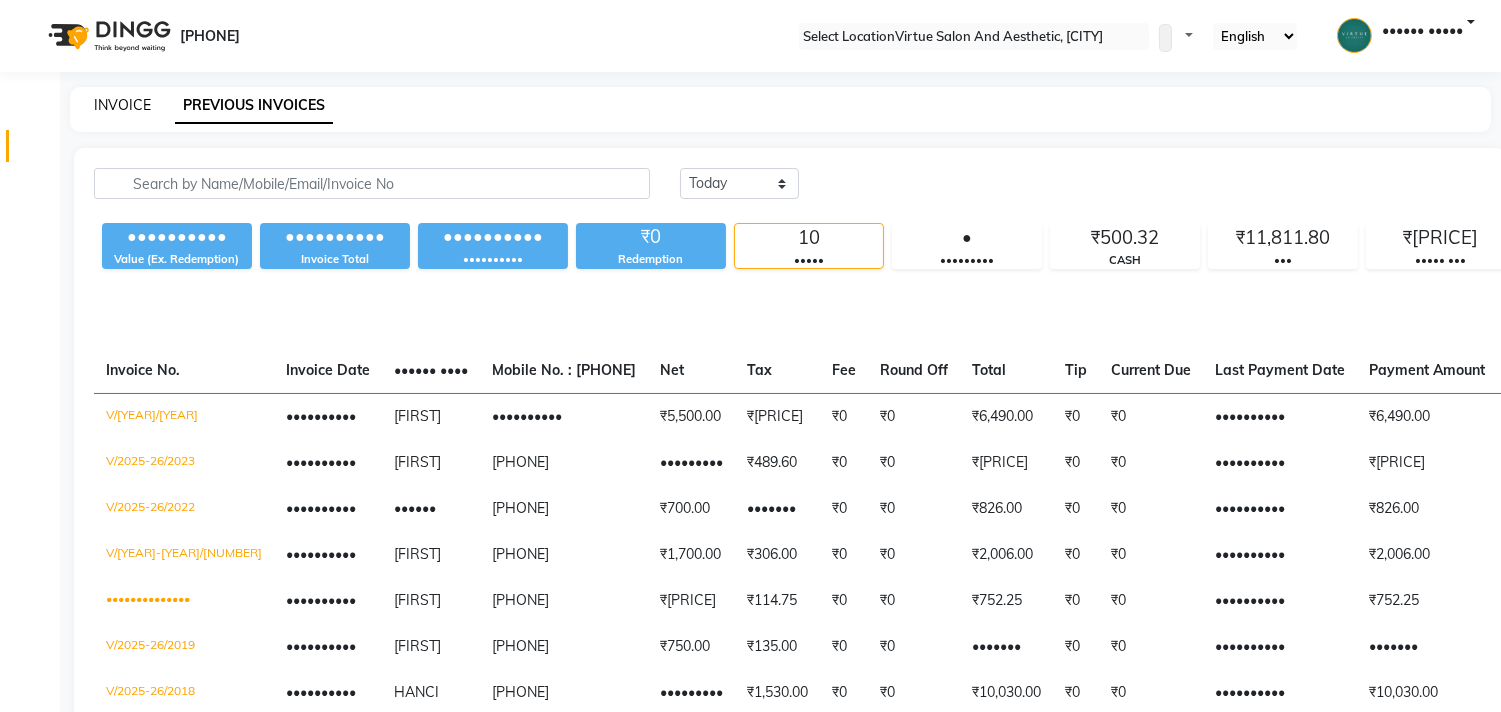 click on "INVOICE" at bounding box center (122, 105) 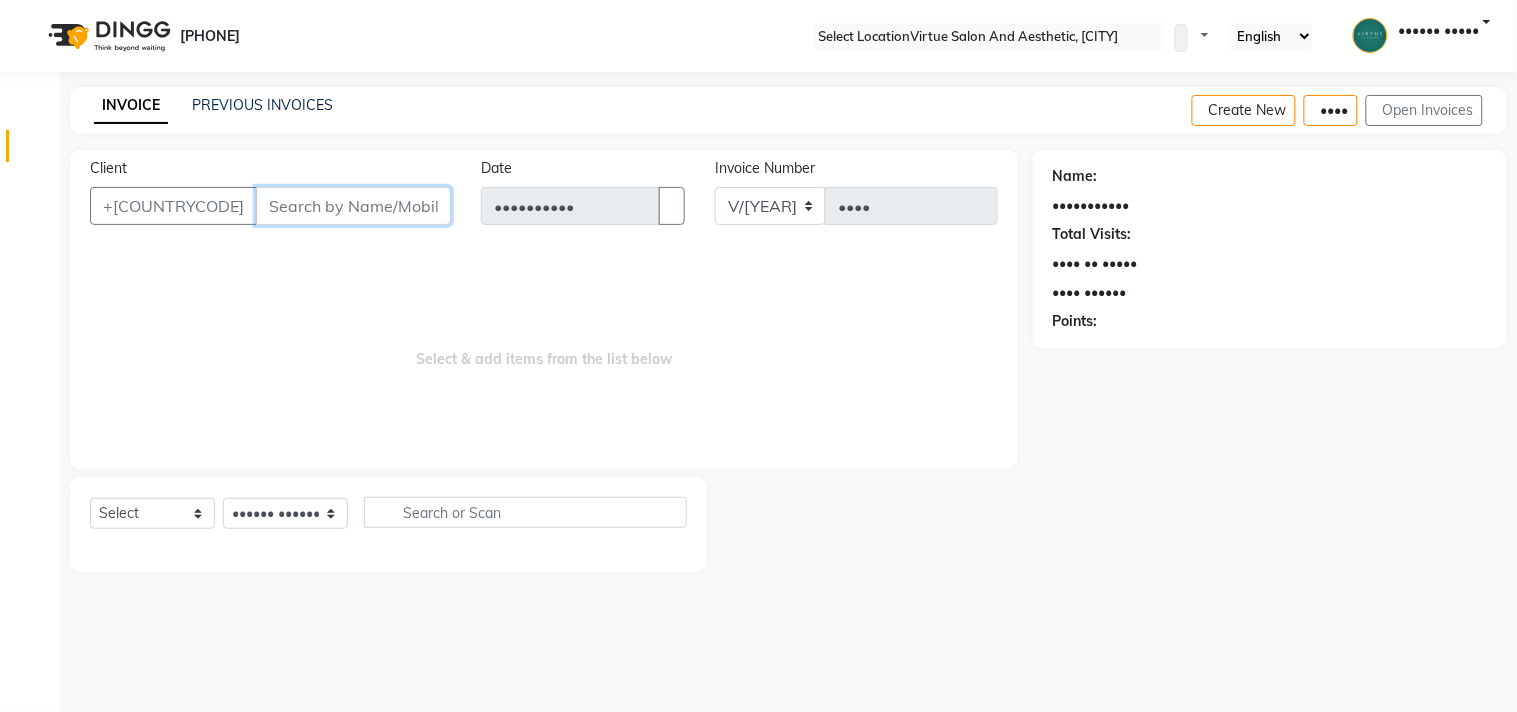 click on "Client" at bounding box center [353, 206] 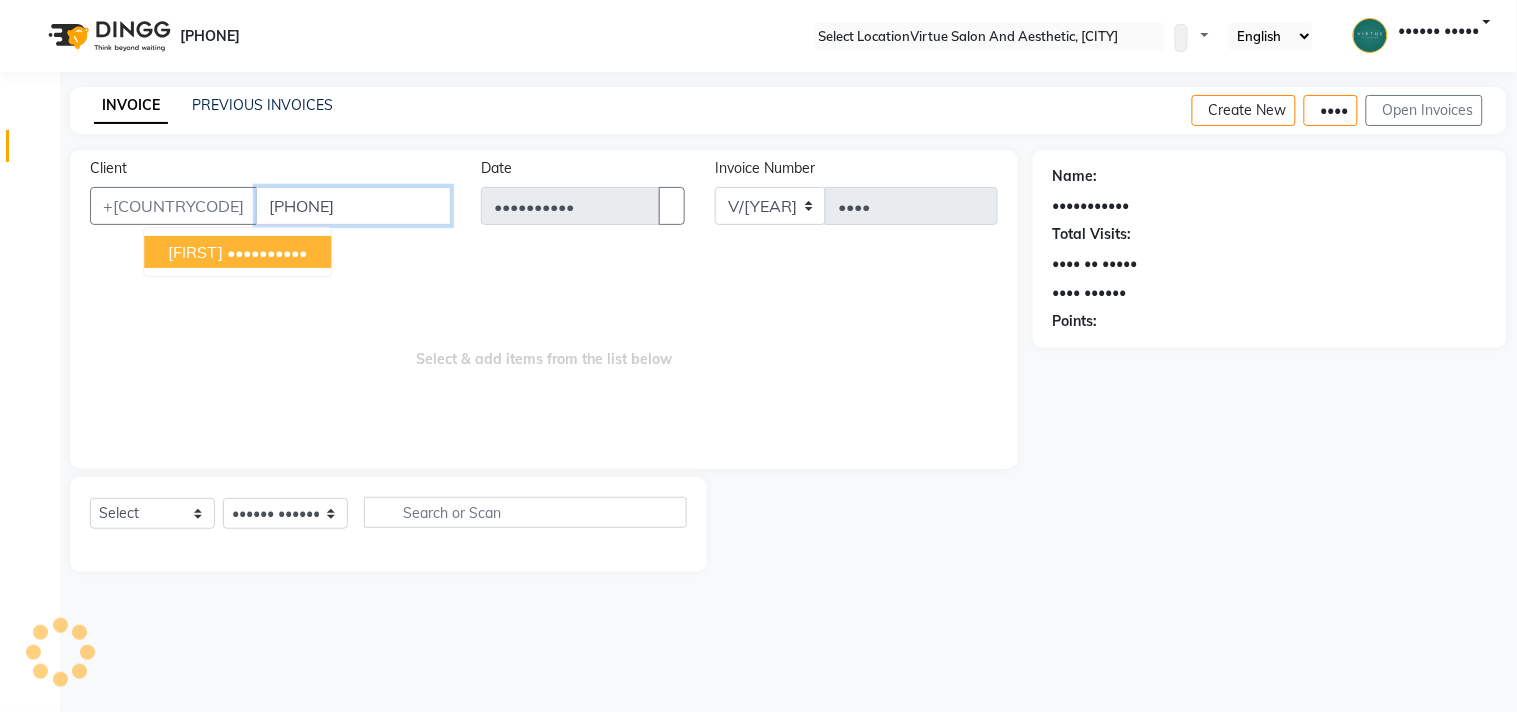 type on "[PHONE]" 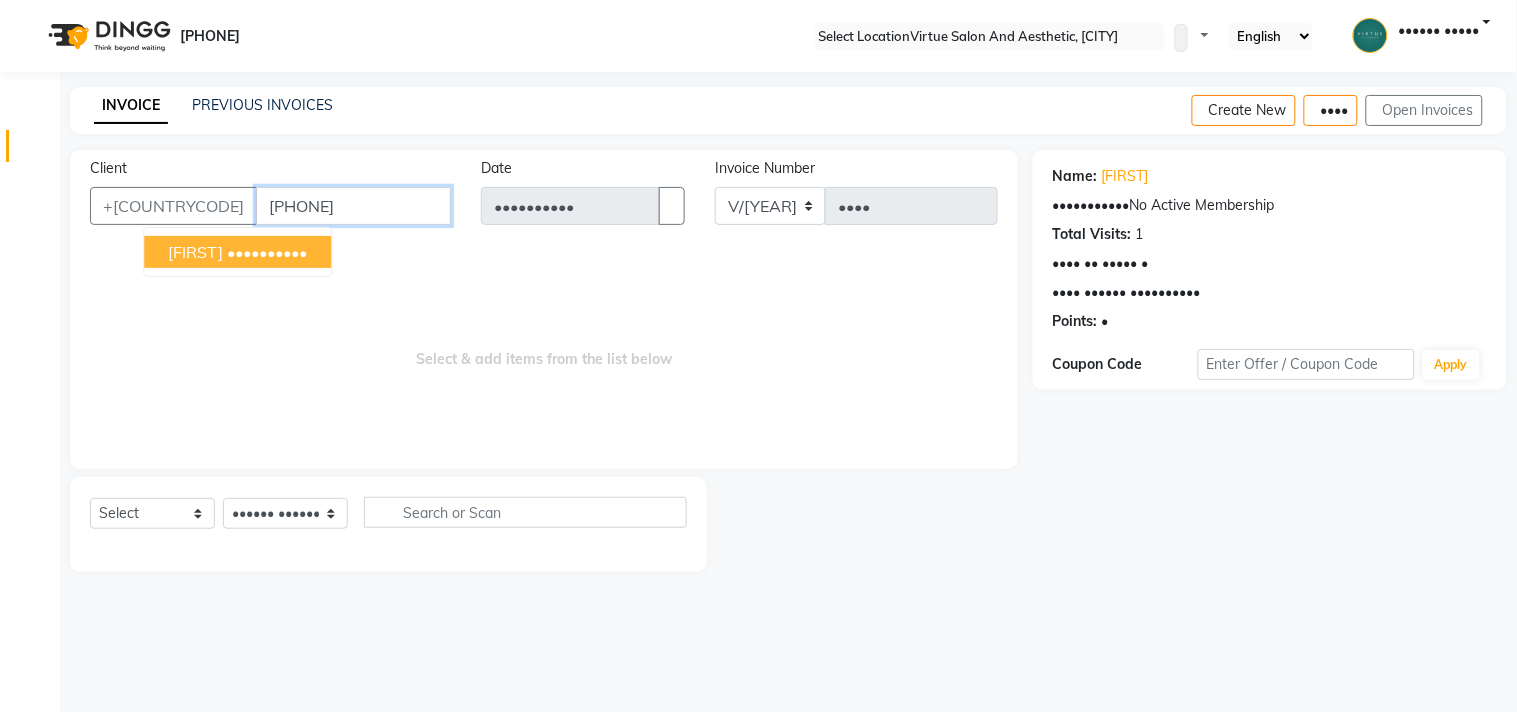 click on "[PHONE]" at bounding box center (353, 206) 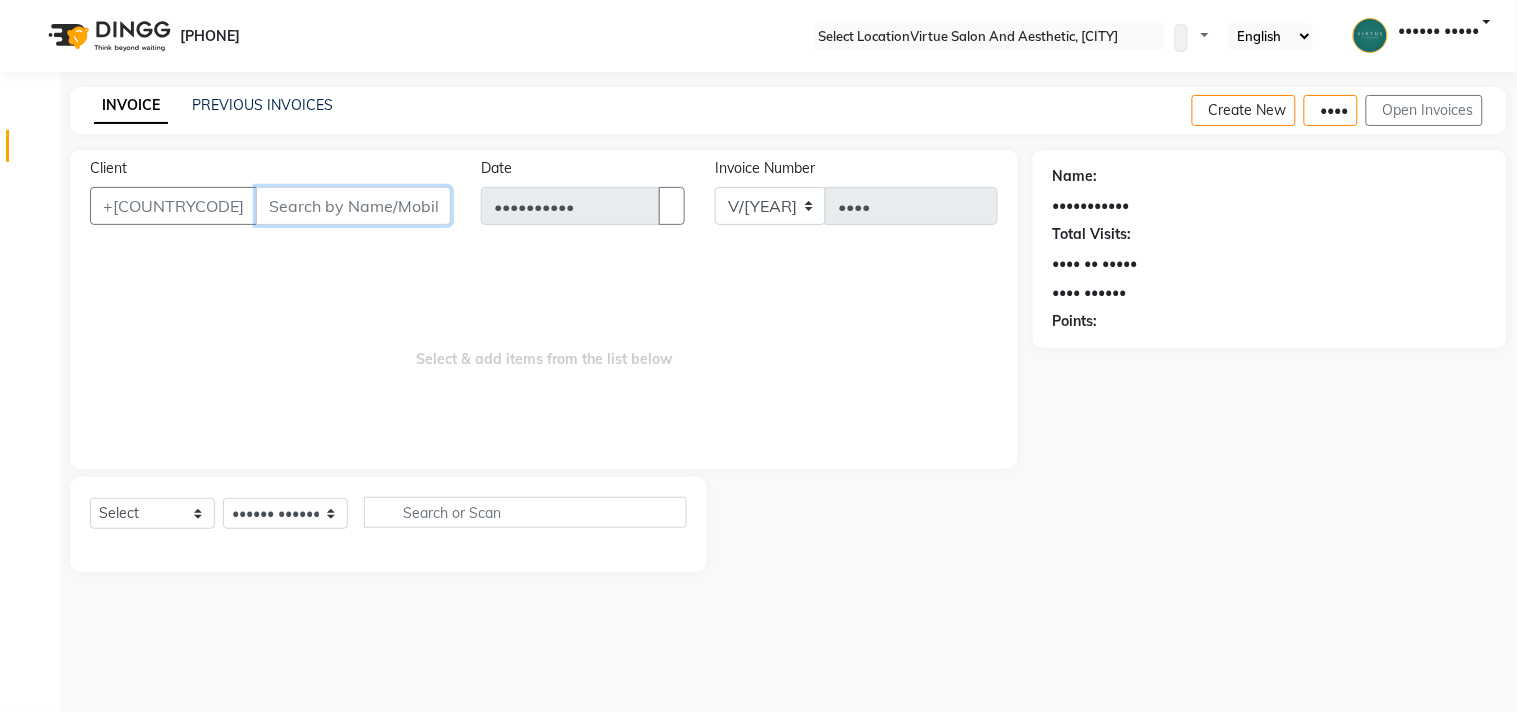click on "Client" at bounding box center (353, 206) 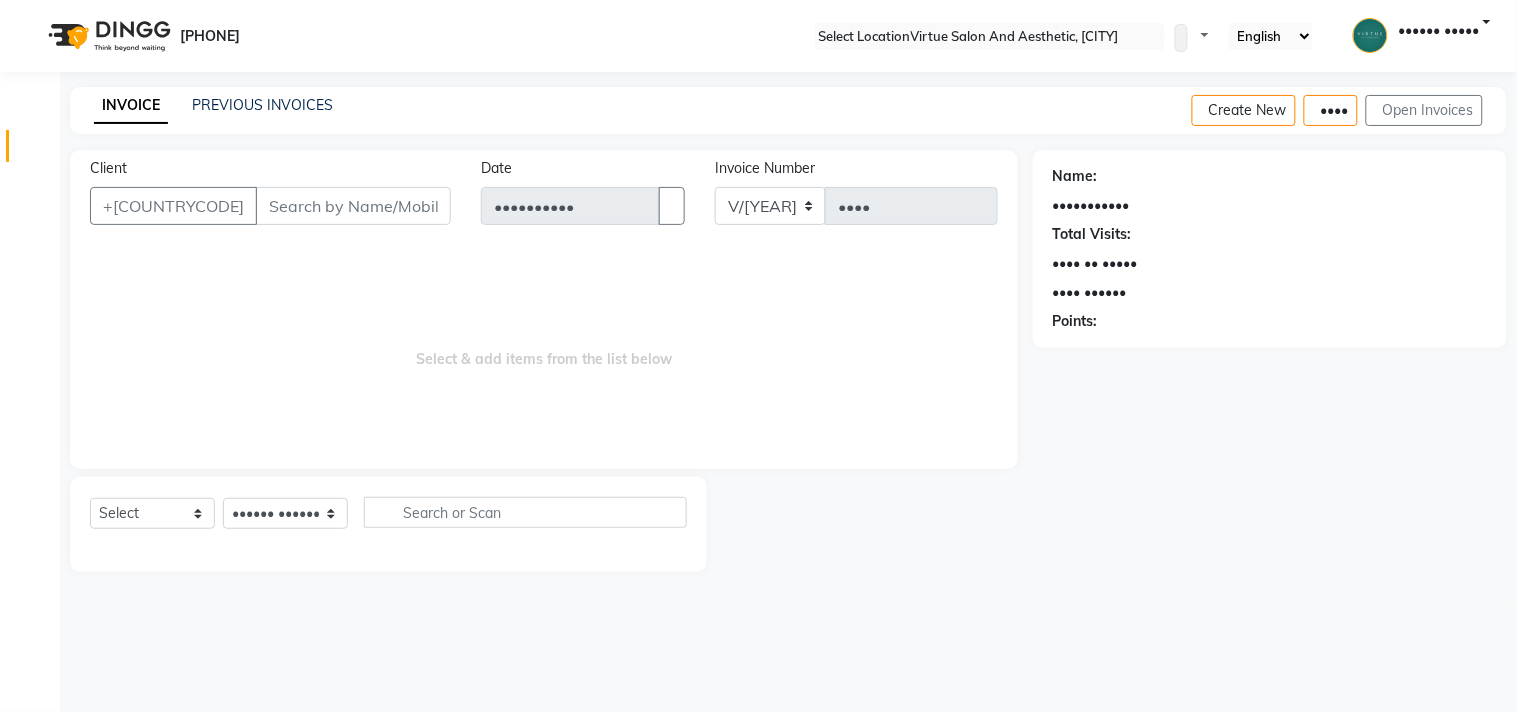 click on "Client +[COUNTRYCODE]" at bounding box center [270, 199] 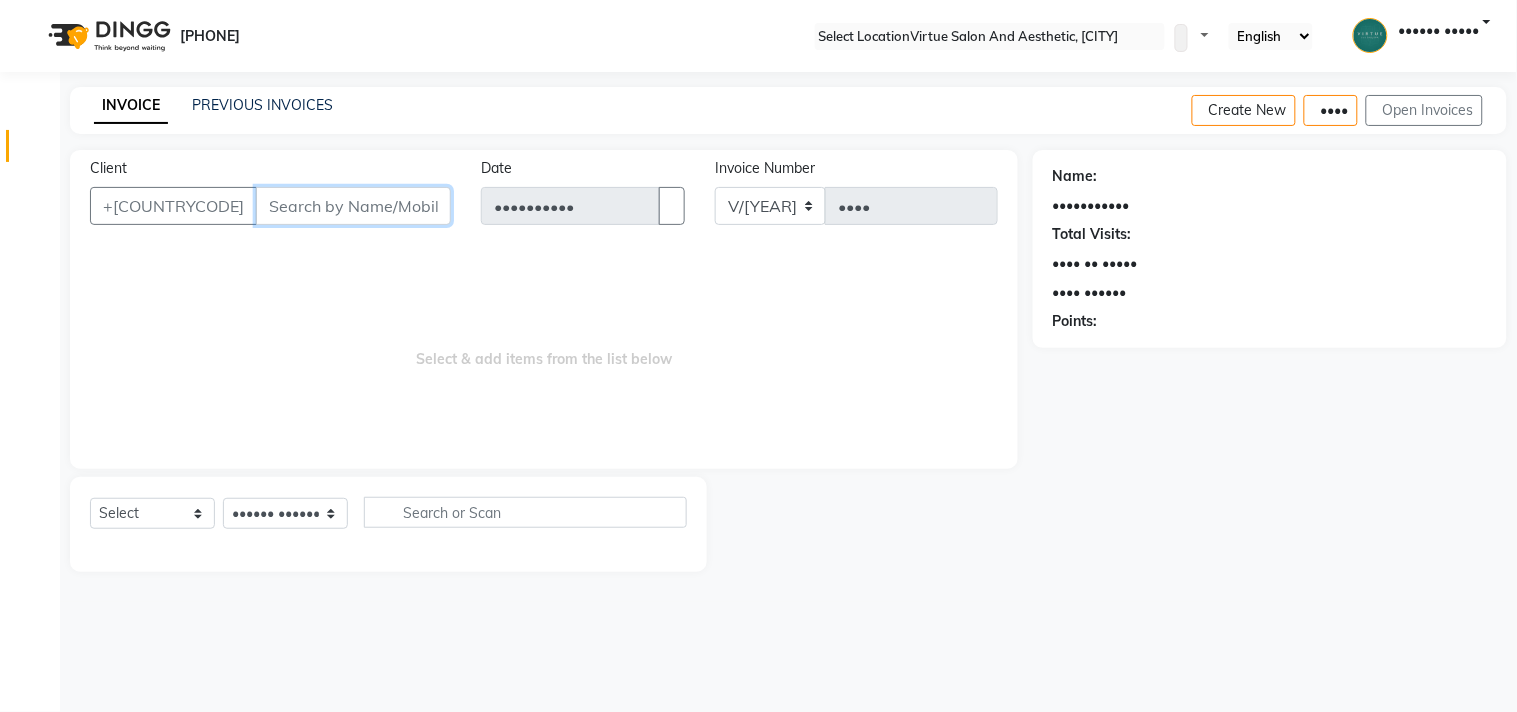 click on "Client" at bounding box center [353, 206] 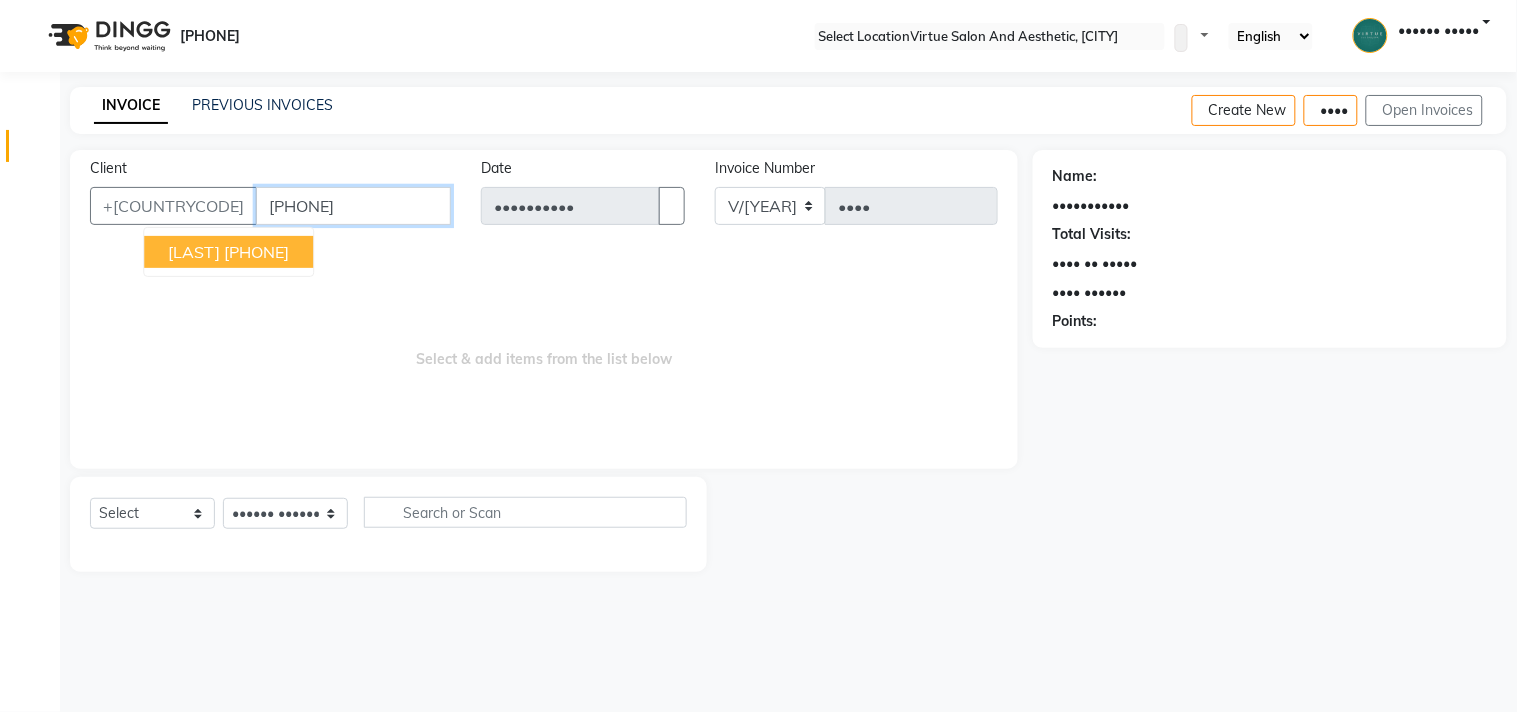type on "[PHONE]" 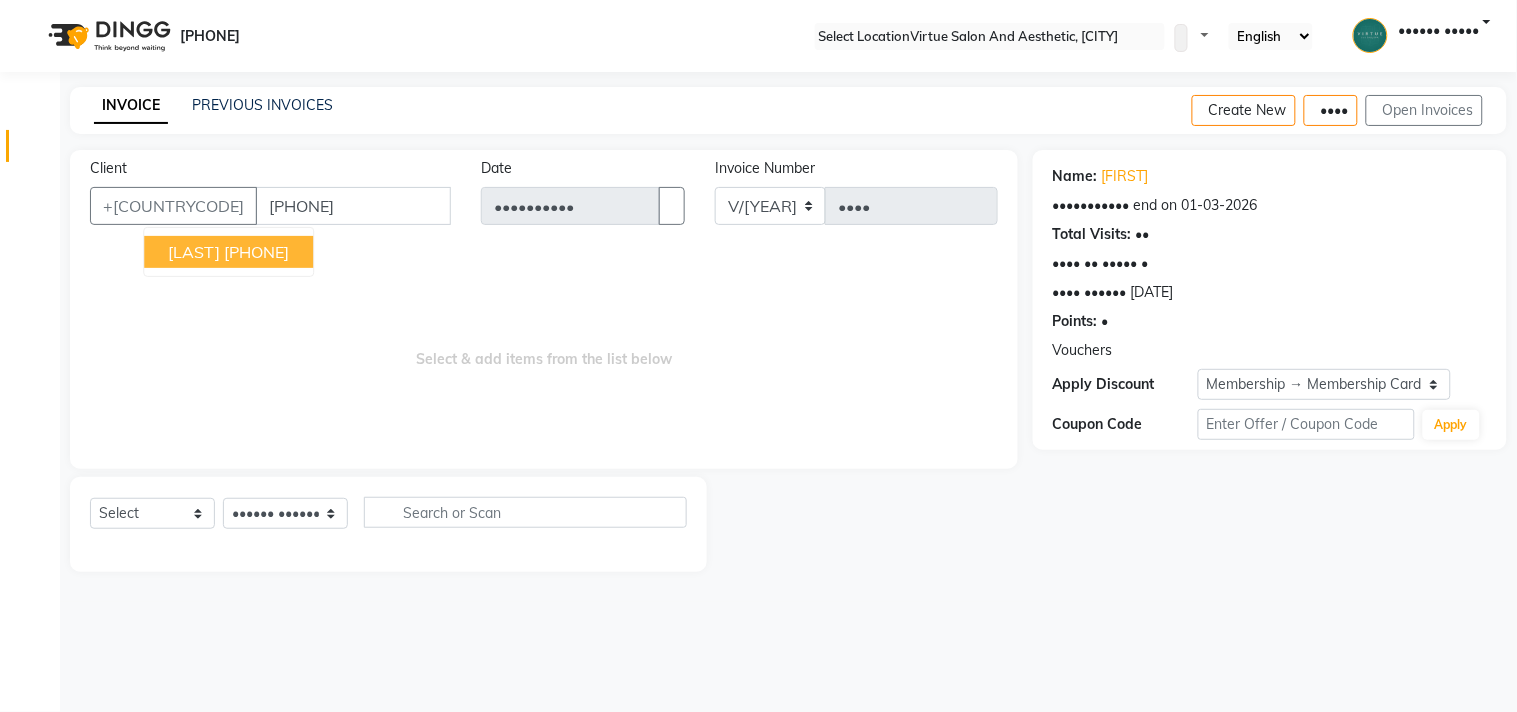 click on "[PHONE]" at bounding box center [256, 252] 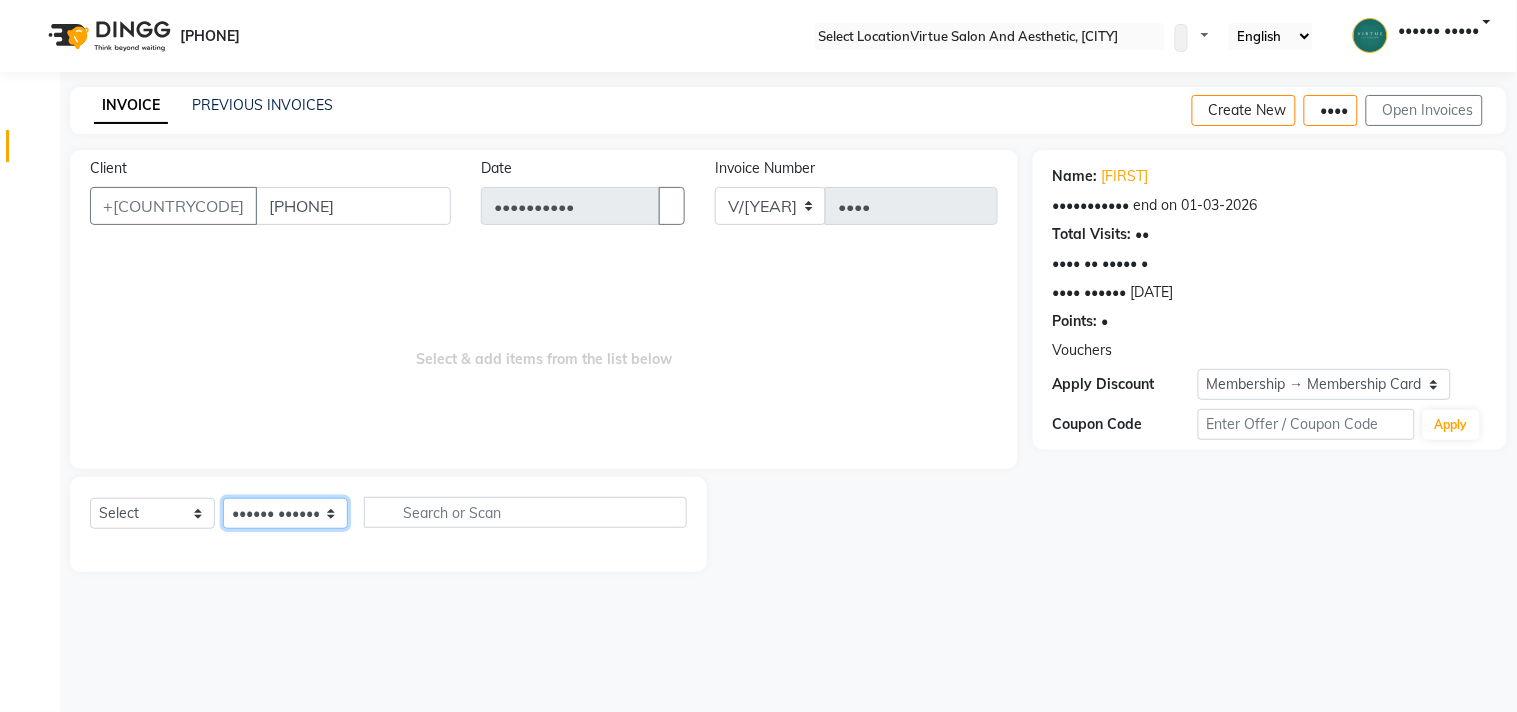 click on "•••••• ••••••• ••••• ••••••  •••• ••••••• •••••••• •••••• ••••••••• ••••••••• ••••• • ••••••• •••• ••••• ••••••• ••••• ••••• ••••••••• ••••• ••••••••••  •••••••••• •••••• •••••••• ••••••• •••••••••• •••••  ••••••• ••••••• ••• ••••••••• ••••• ••••••  ••••• ••••••• •••••••• •••••• •••• •••••••• ••••••• ••••• •••• •••••••  ••••••• •••••• ••••• •••••• •••••" at bounding box center (285, 513) 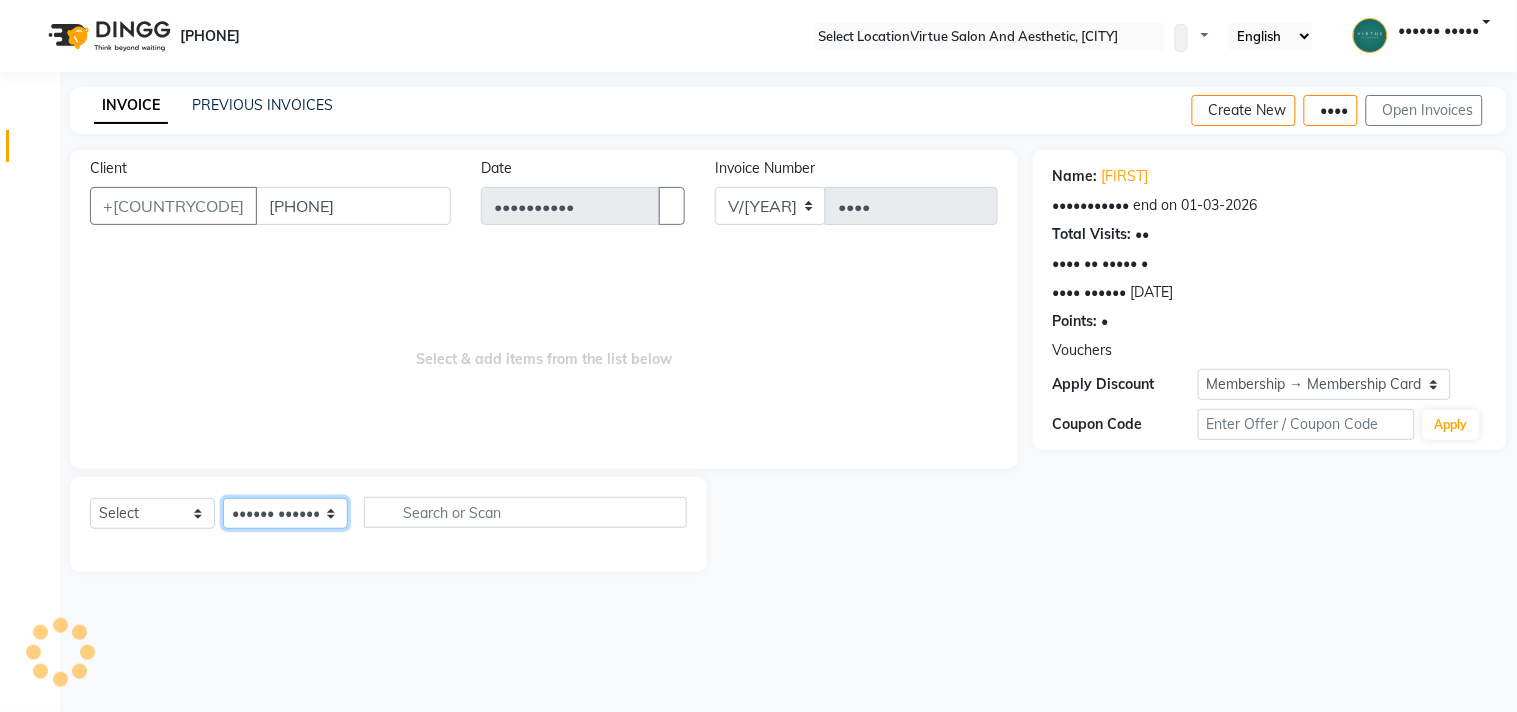 select on "30103" 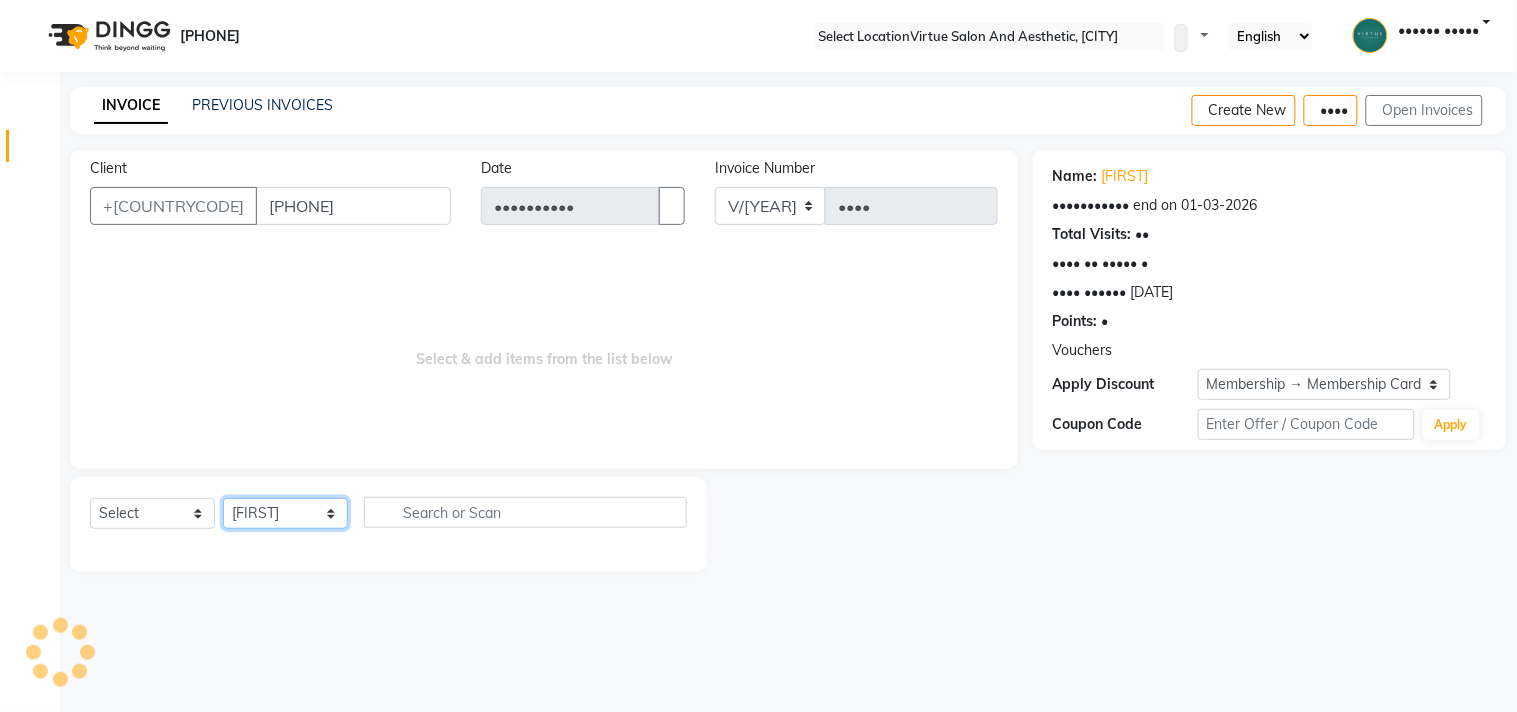 click on "•••••• ••••••• ••••• ••••••  •••• ••••••• •••••••• •••••• ••••••••• ••••••••• ••••• • ••••••• •••• ••••• ••••••• ••••• ••••• ••••••••• ••••• ••••••••••  •••••••••• •••••• •••••••• ••••••• •••••••••• •••••  ••••••• ••••••• ••• ••••••••• ••••• ••••••  ••••• ••••••• •••••••• •••••• •••• •••••••• ••••••• ••••• •••• •••••••  ••••••• •••••• ••••• •••••• •••••" at bounding box center (285, 513) 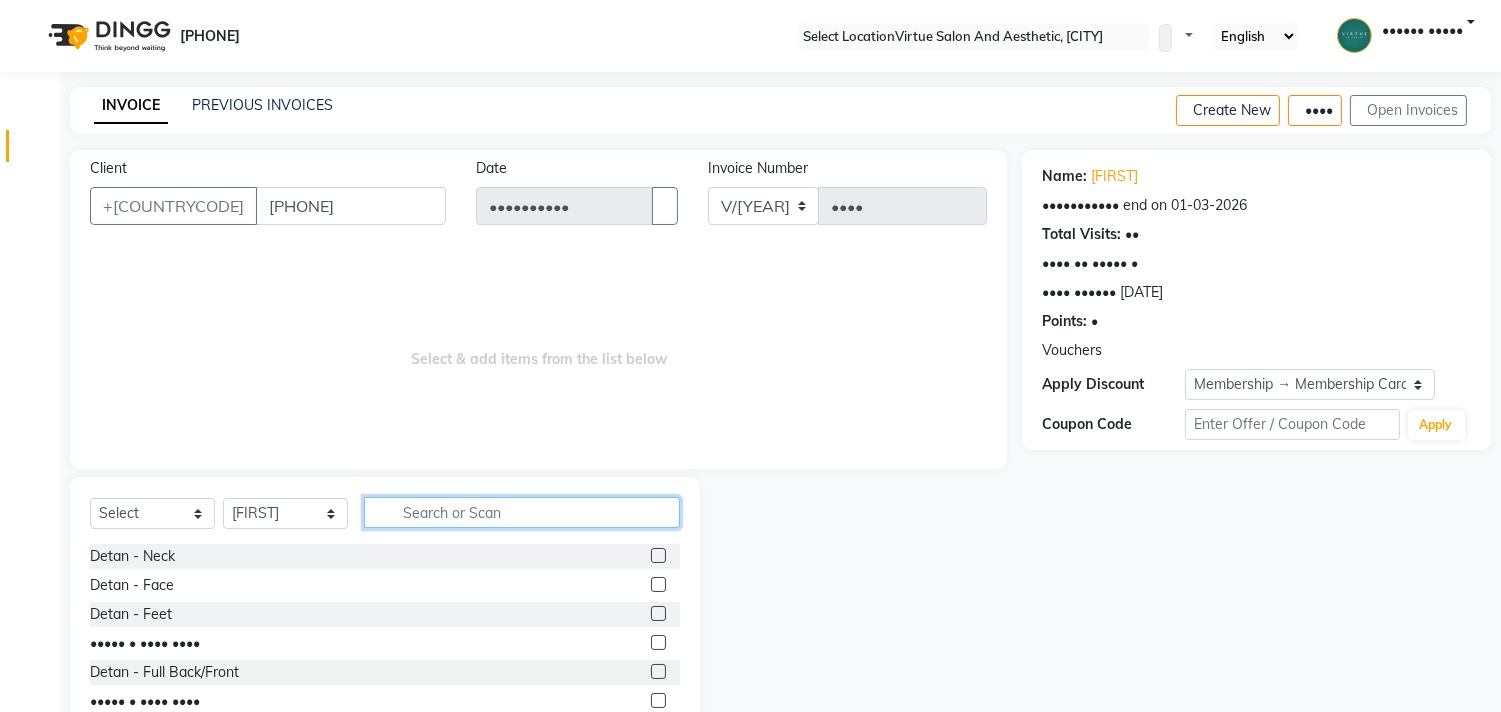 click at bounding box center [522, 512] 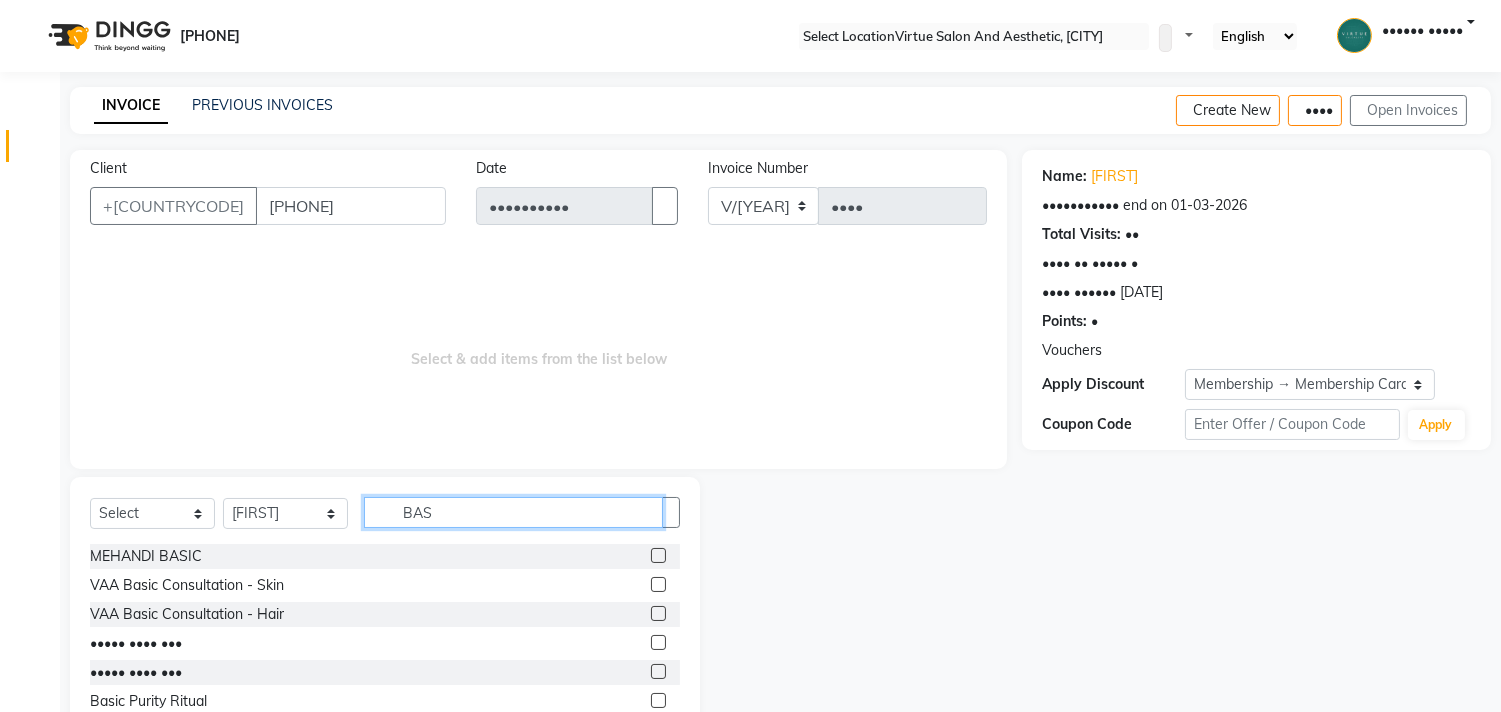 type on "BAS" 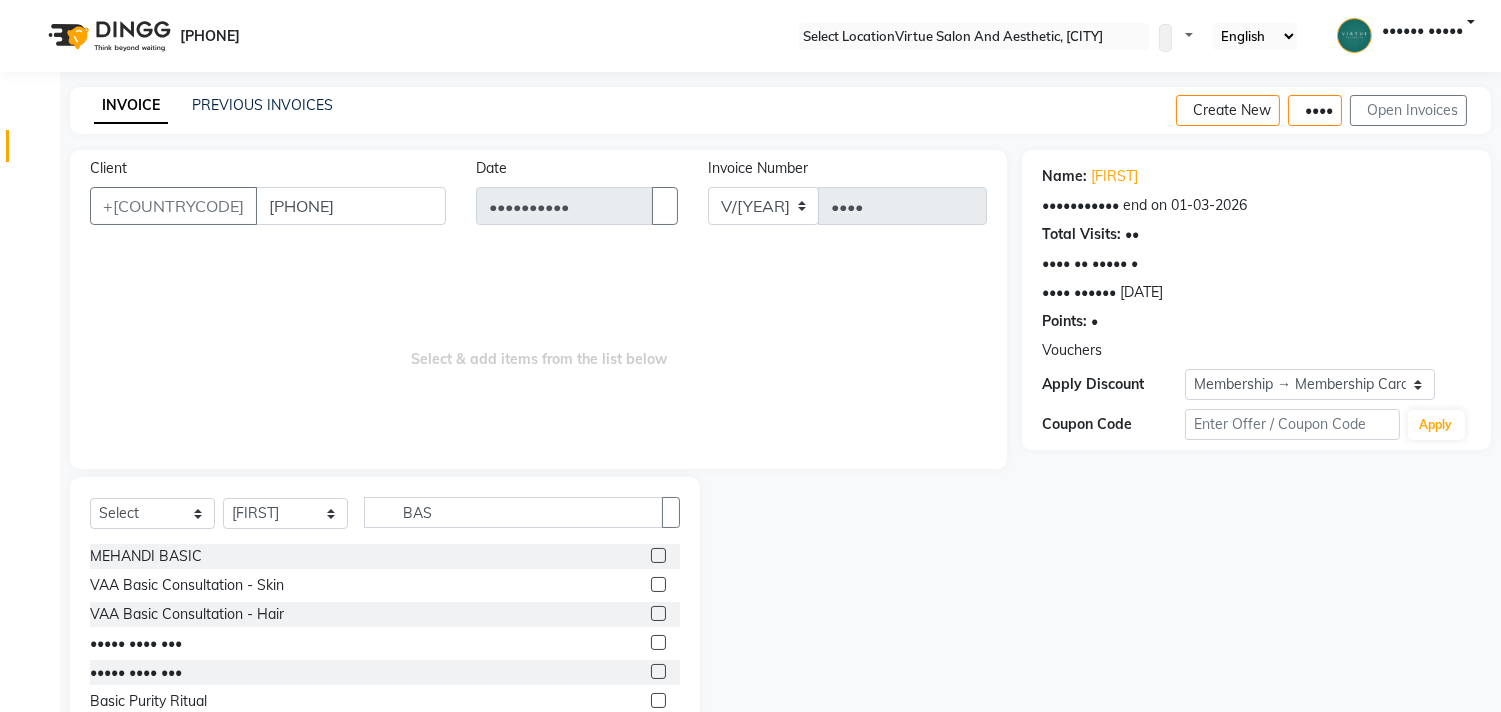 click at bounding box center (658, 642) 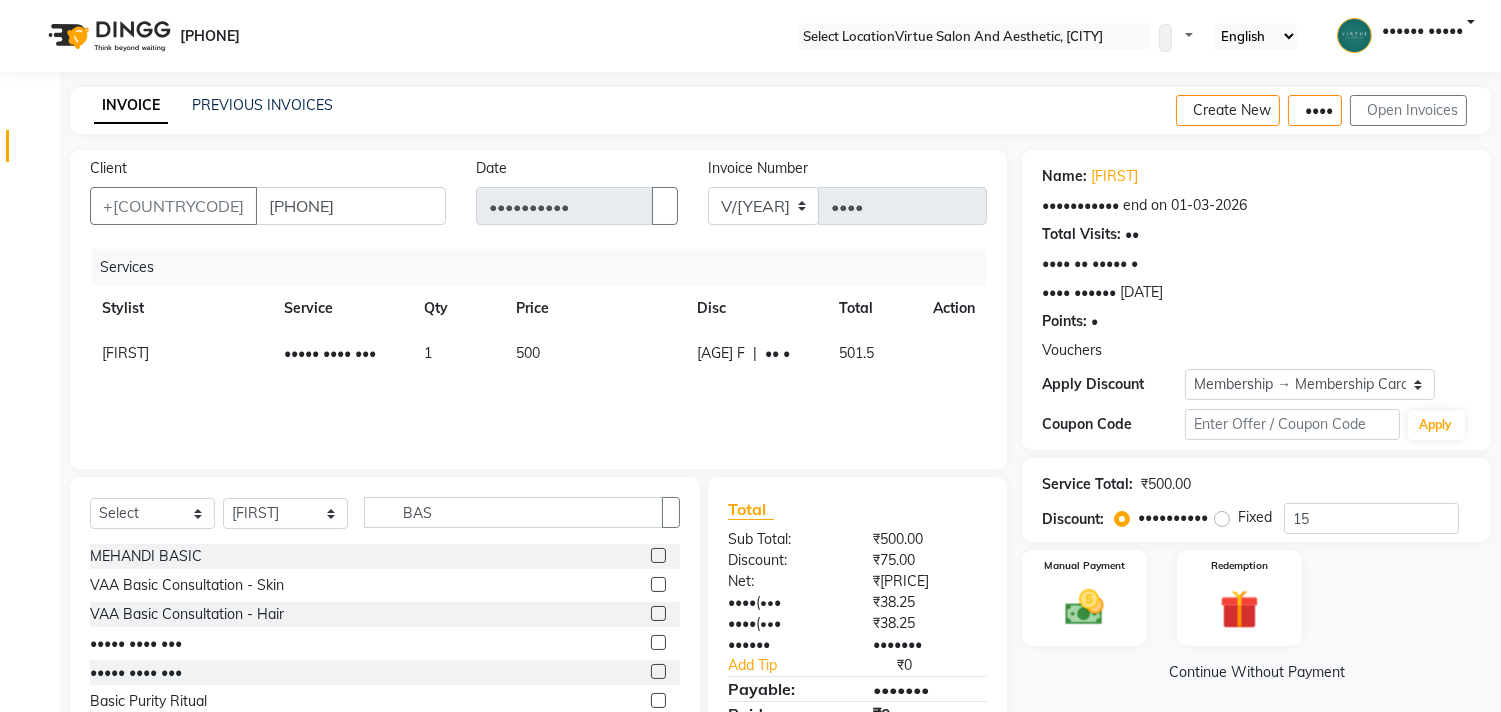 scroll, scrollTop: 88, scrollLeft: 0, axis: vertical 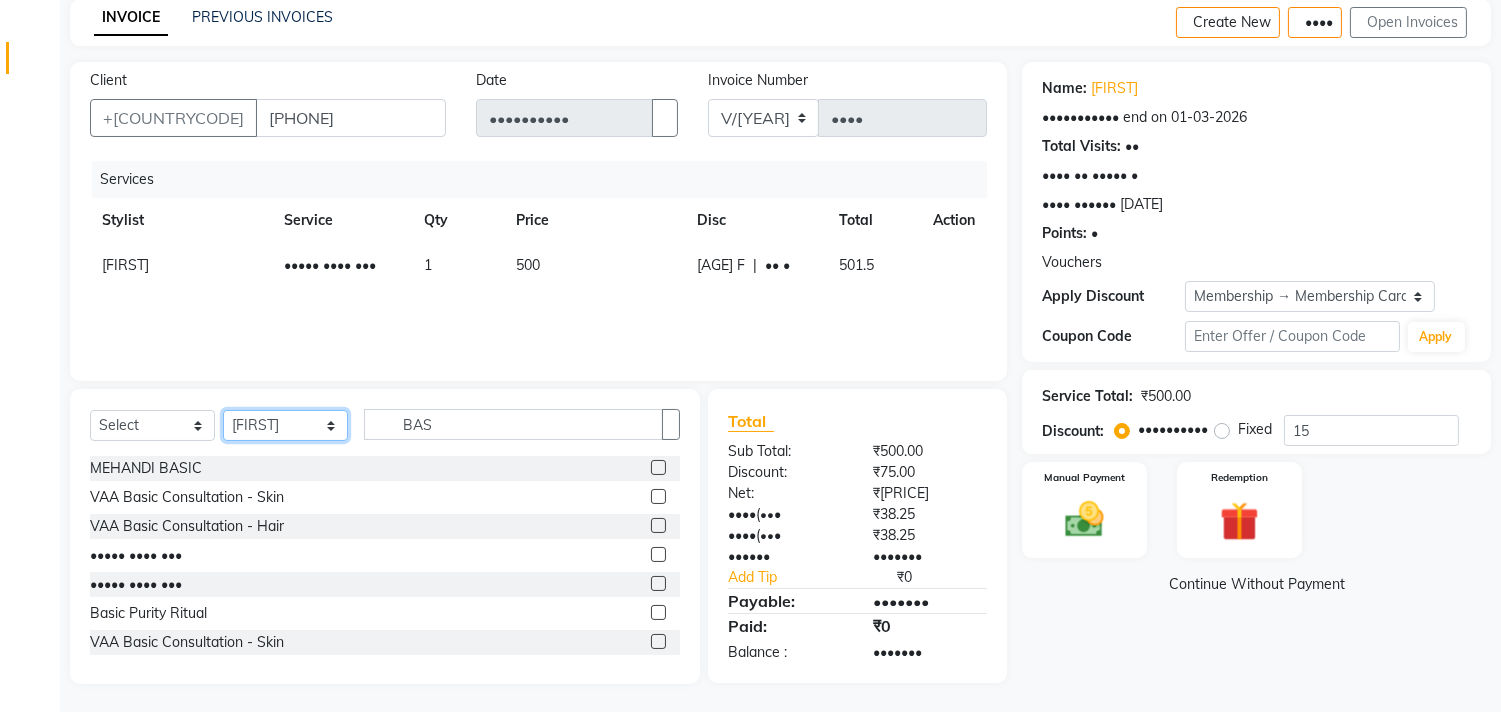 click on "•••••• ••••••• ••••• ••••••  •••• ••••••• •••••••• •••••• ••••••••• ••••••••• ••••• • ••••••• •••• ••••• ••••••• ••••• ••••• ••••••••• ••••• ••••••••••  •••••••••• •••••• •••••••• ••••••• •••••••••• •••••  ••••••• ••••••• ••• ••••••••• ••••• ••••••  ••••• ••••••• •••••••• •••••• •••• •••••••• ••••••• ••••• •••• •••••••  ••••••• •••••• ••••• •••••• •••••" at bounding box center [285, 425] 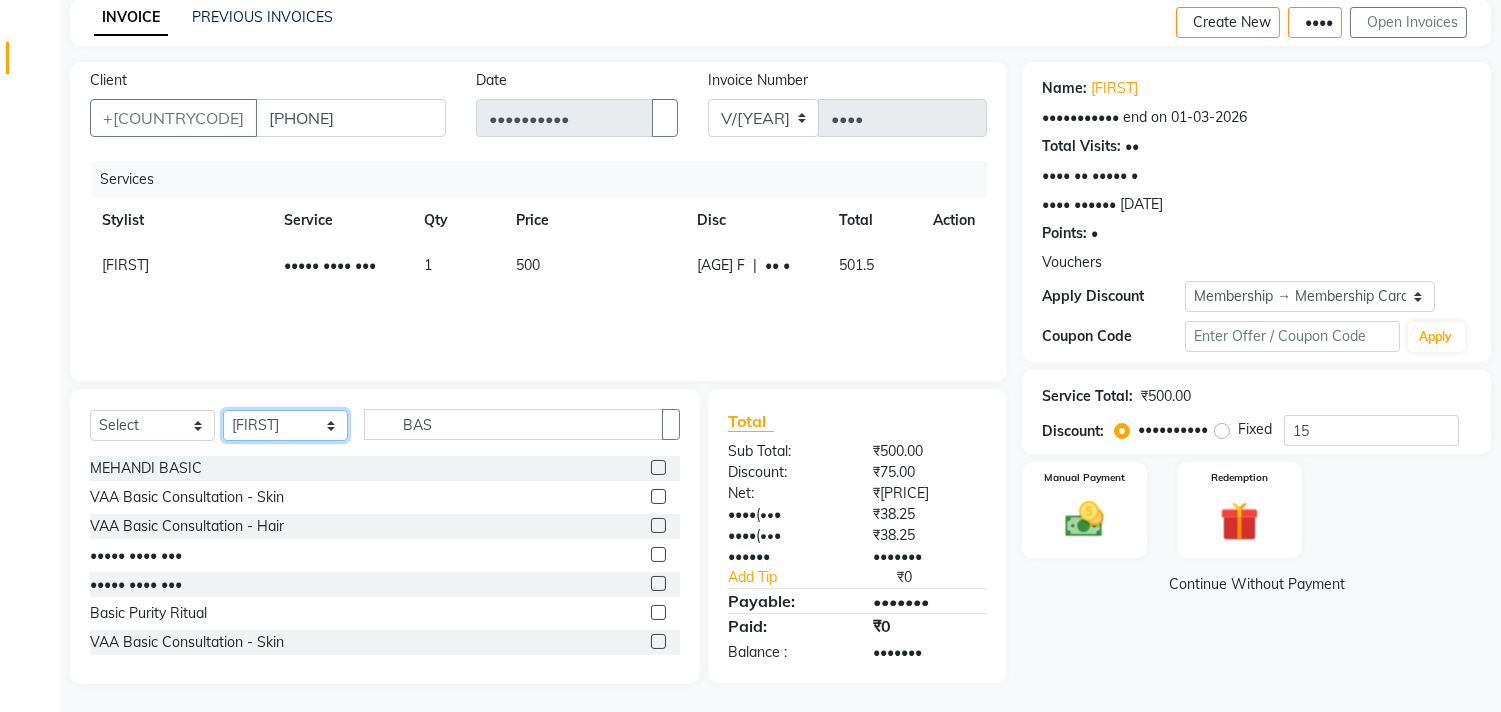 select on "59088" 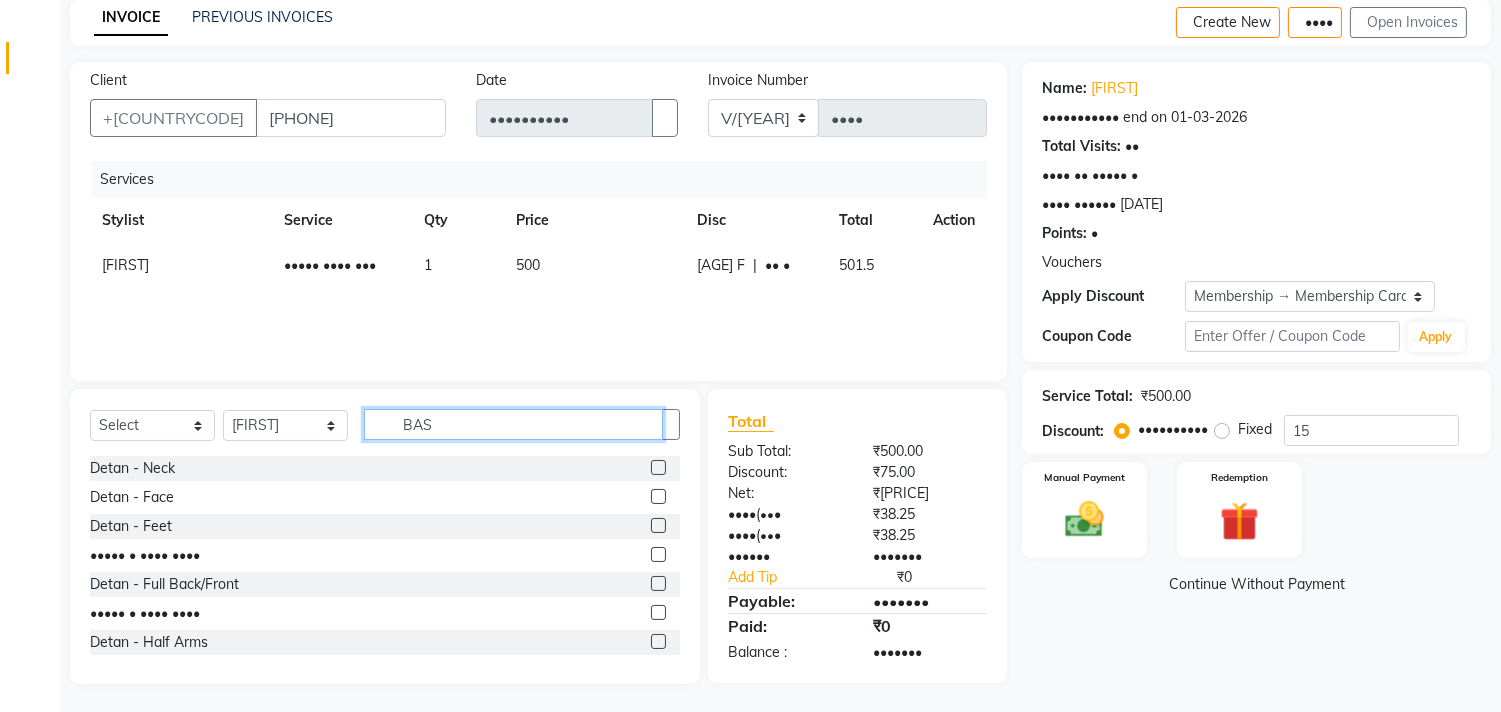 click on "BAS" at bounding box center (513, 424) 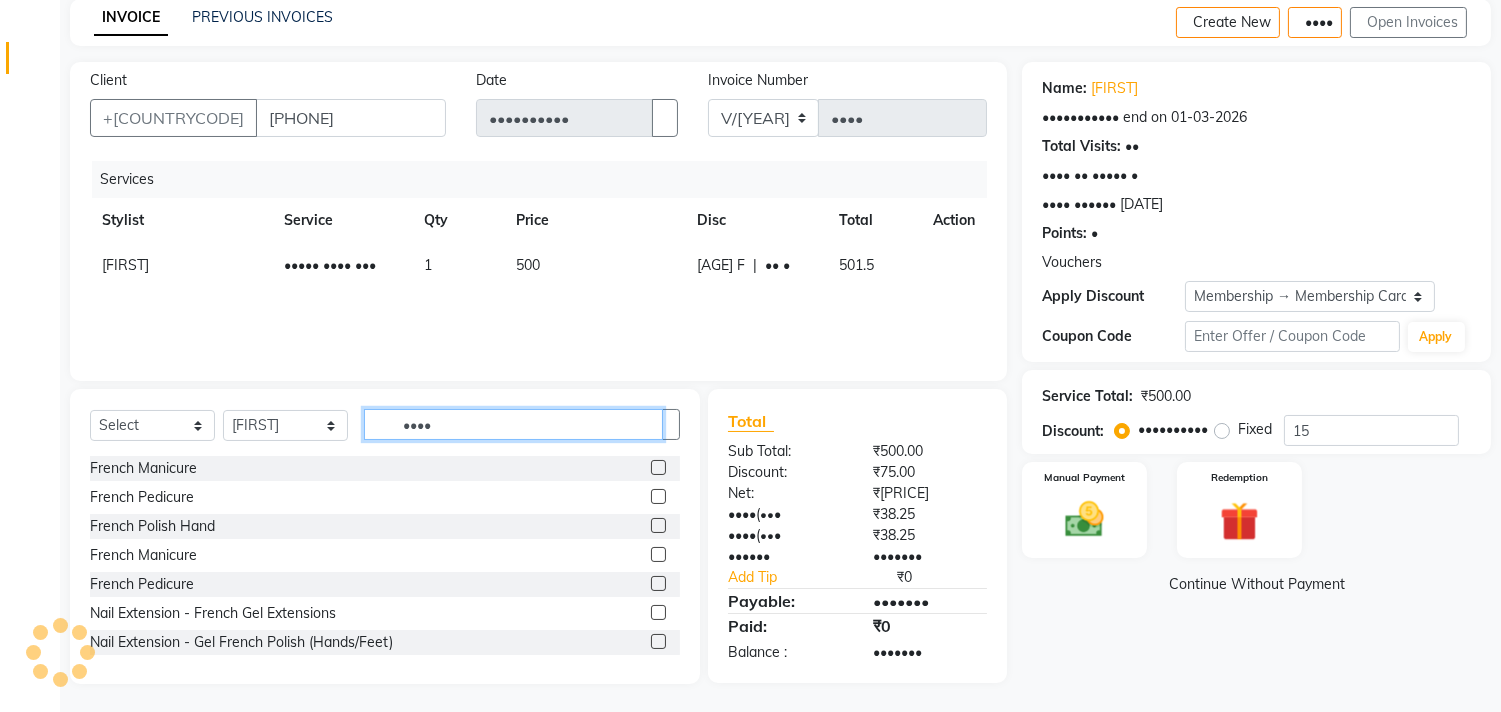 type on "••••" 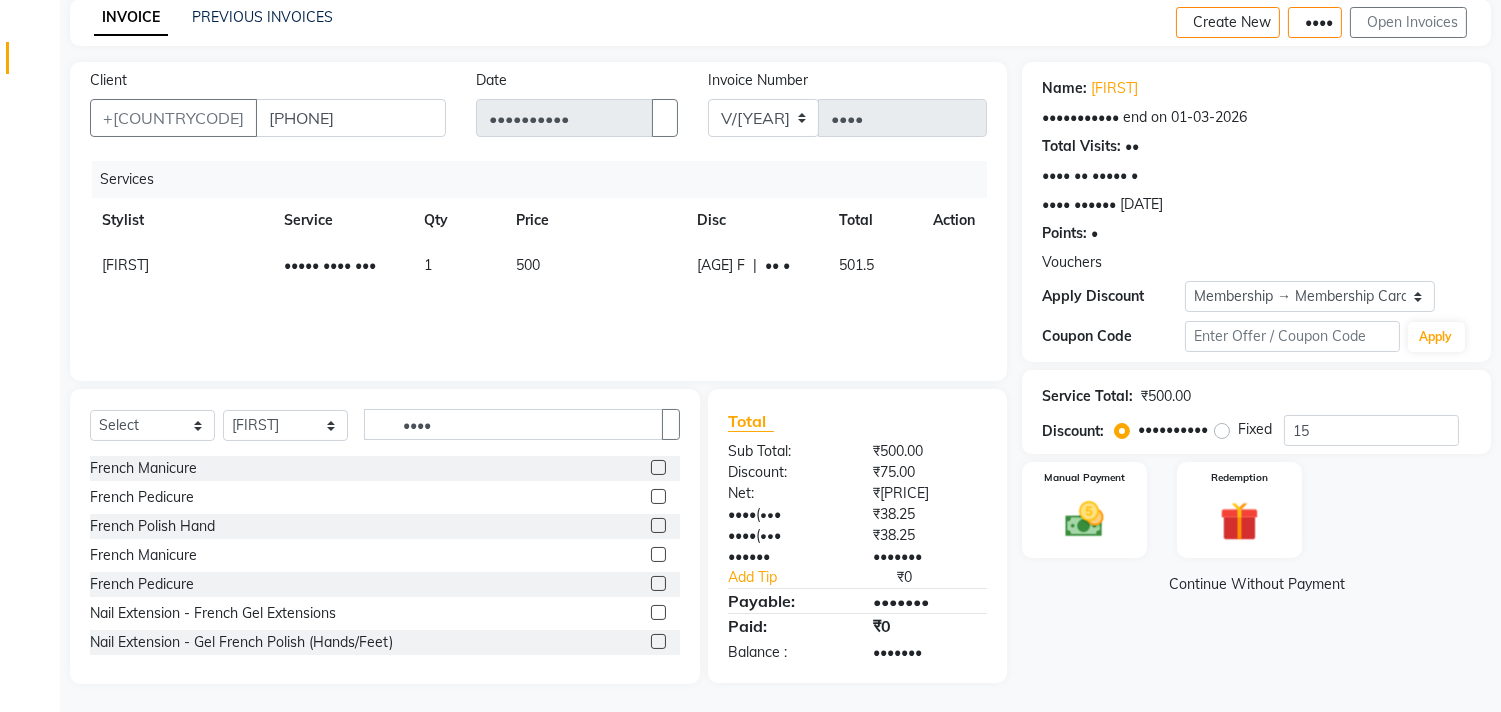 click at bounding box center [658, 496] 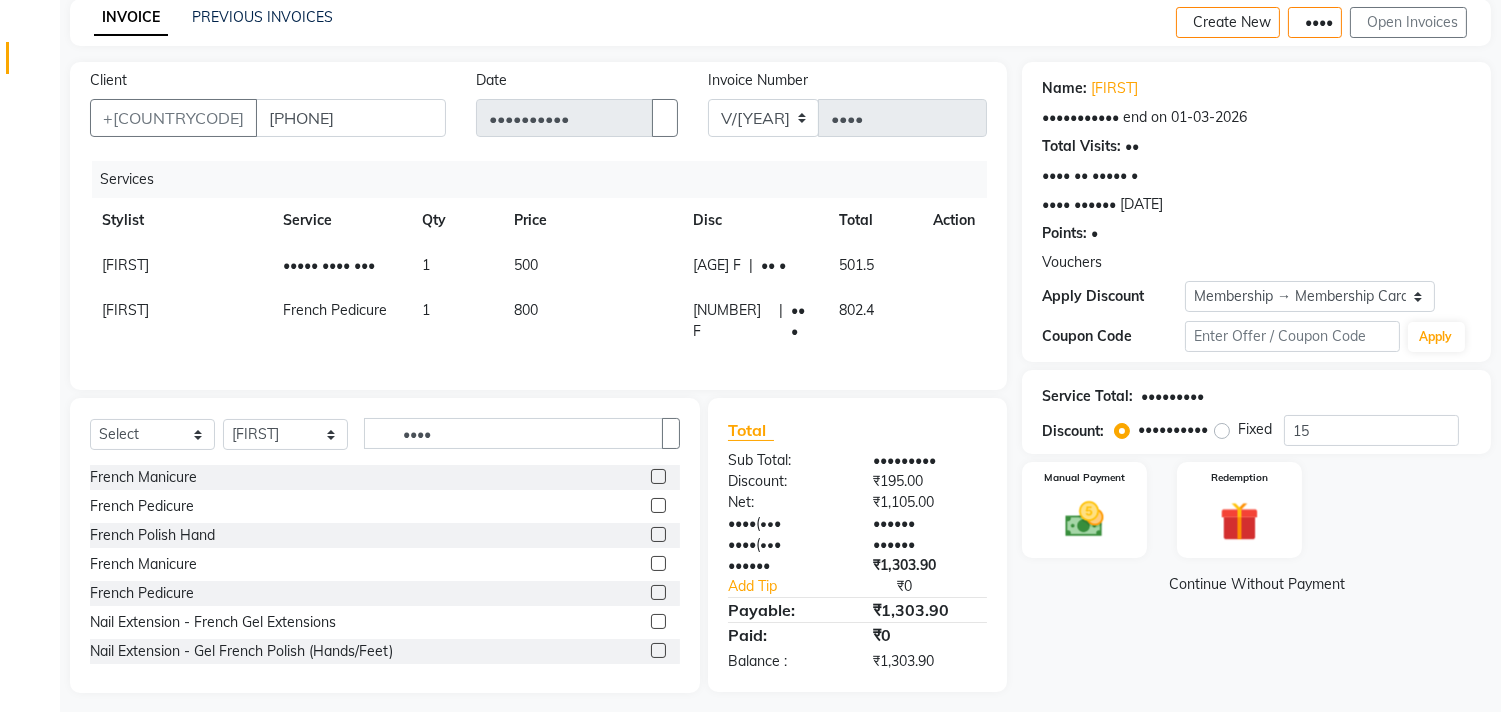scroll, scrollTop: 93, scrollLeft: 0, axis: vertical 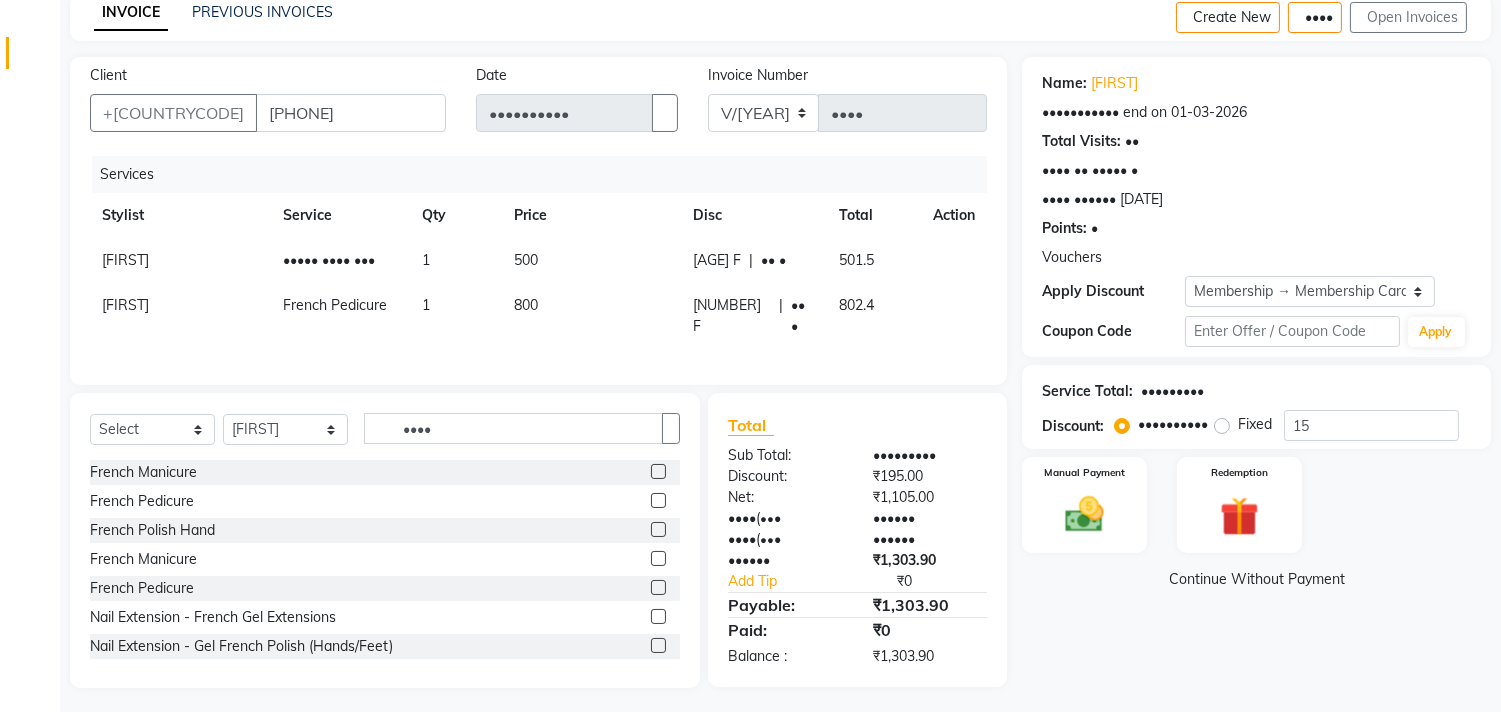click on "••••• •••••••  ••••••••••• ••• •• •••••••••• ••••• •••••••  •• •••• •• •••••  • •••• ••••••   •••••••••• •••••••   •  •••••••• ••••• •••••••• •••••• •••••••••• • •••••••••• •••• •••••• •••• ••••• ••••••• ••••••  •••••••••  •••••••••  ••••••••••   •••••  •• •••••• ••••••• ••••••••••  •••••••• ••••••• •••••••" at bounding box center [1264, 372] 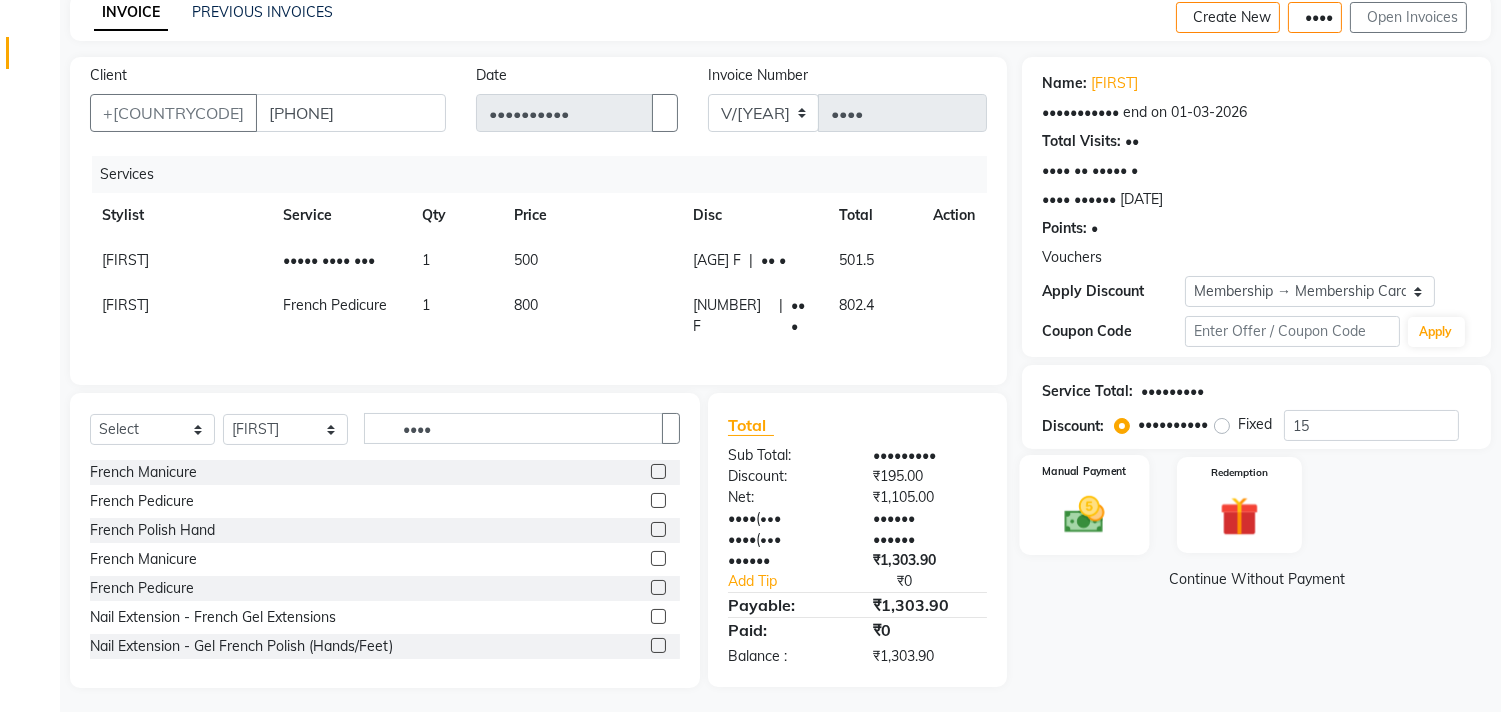 click at bounding box center (1085, 514) 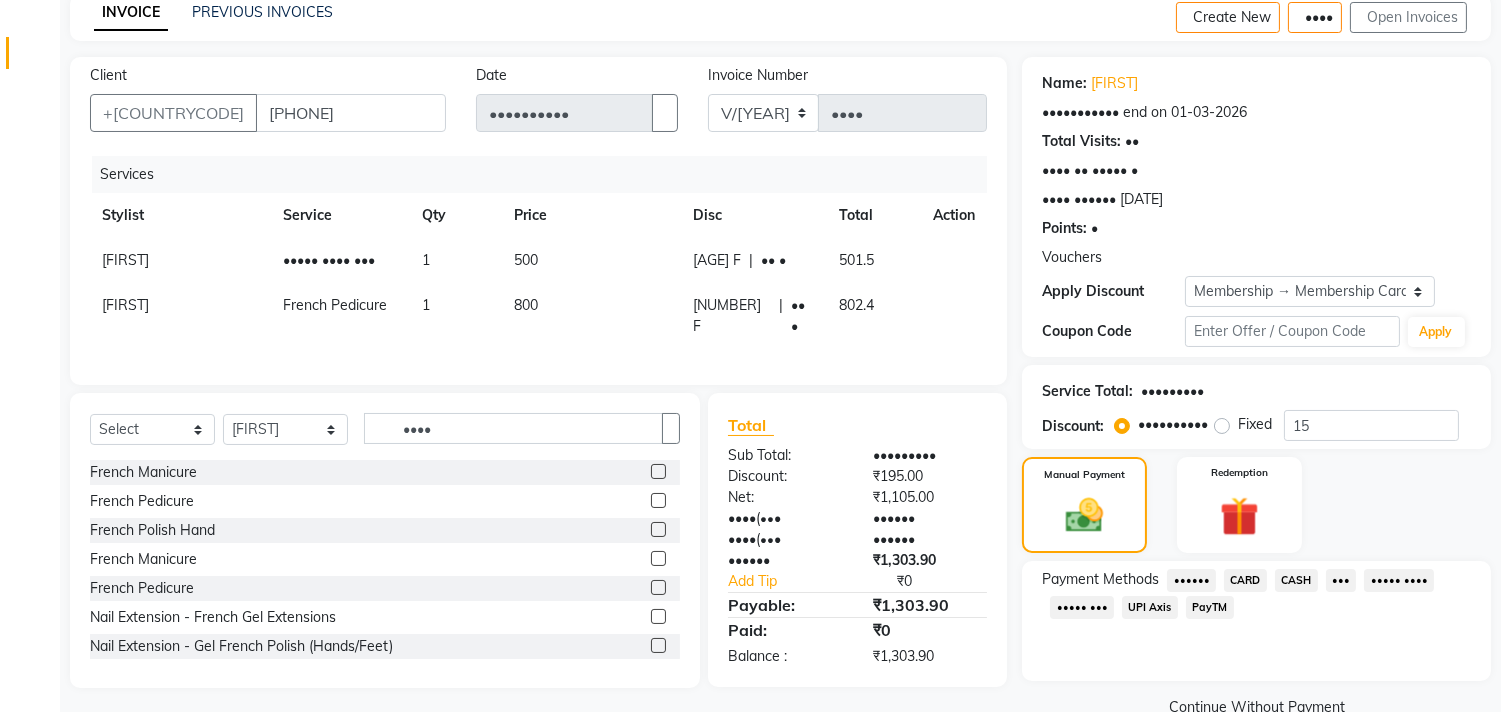 click on "••••• •••" at bounding box center [1191, 580] 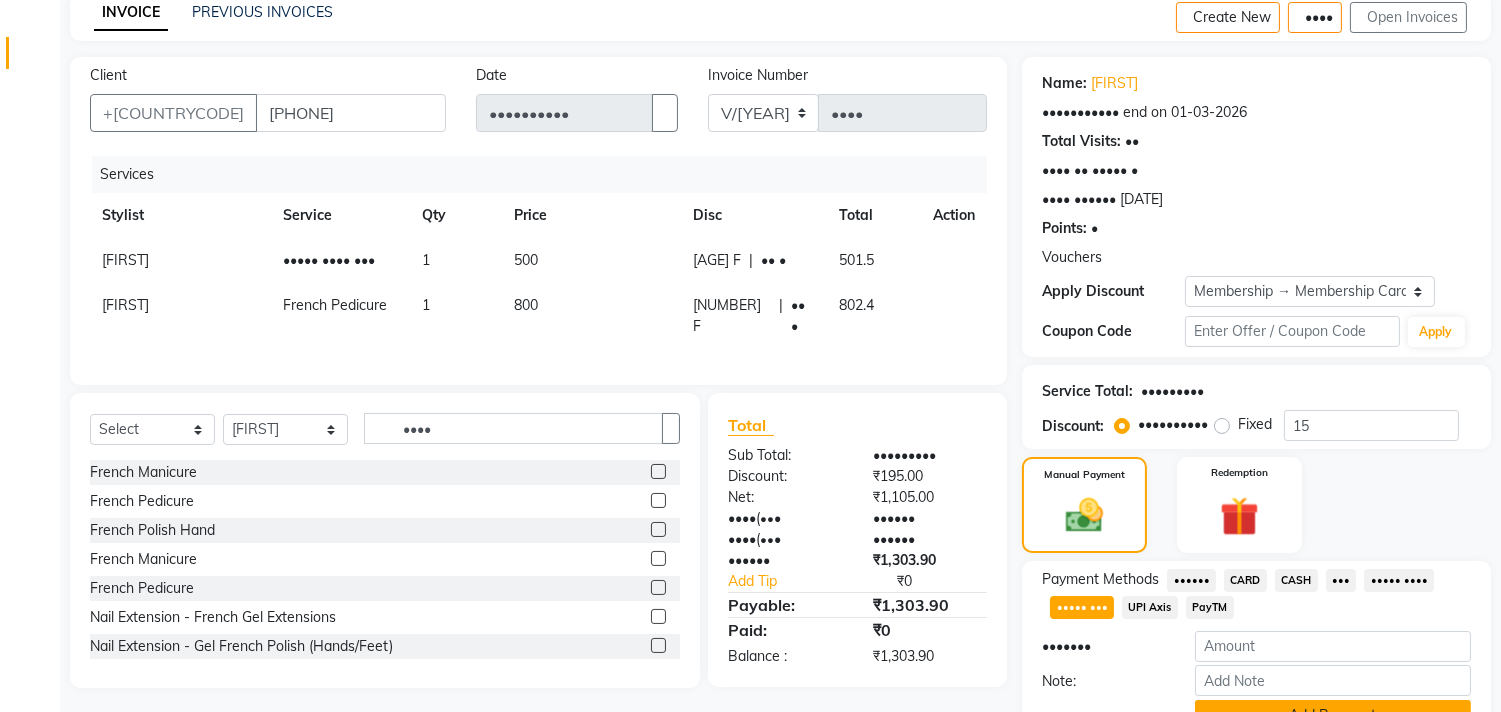 scroll, scrollTop: 192, scrollLeft: 0, axis: vertical 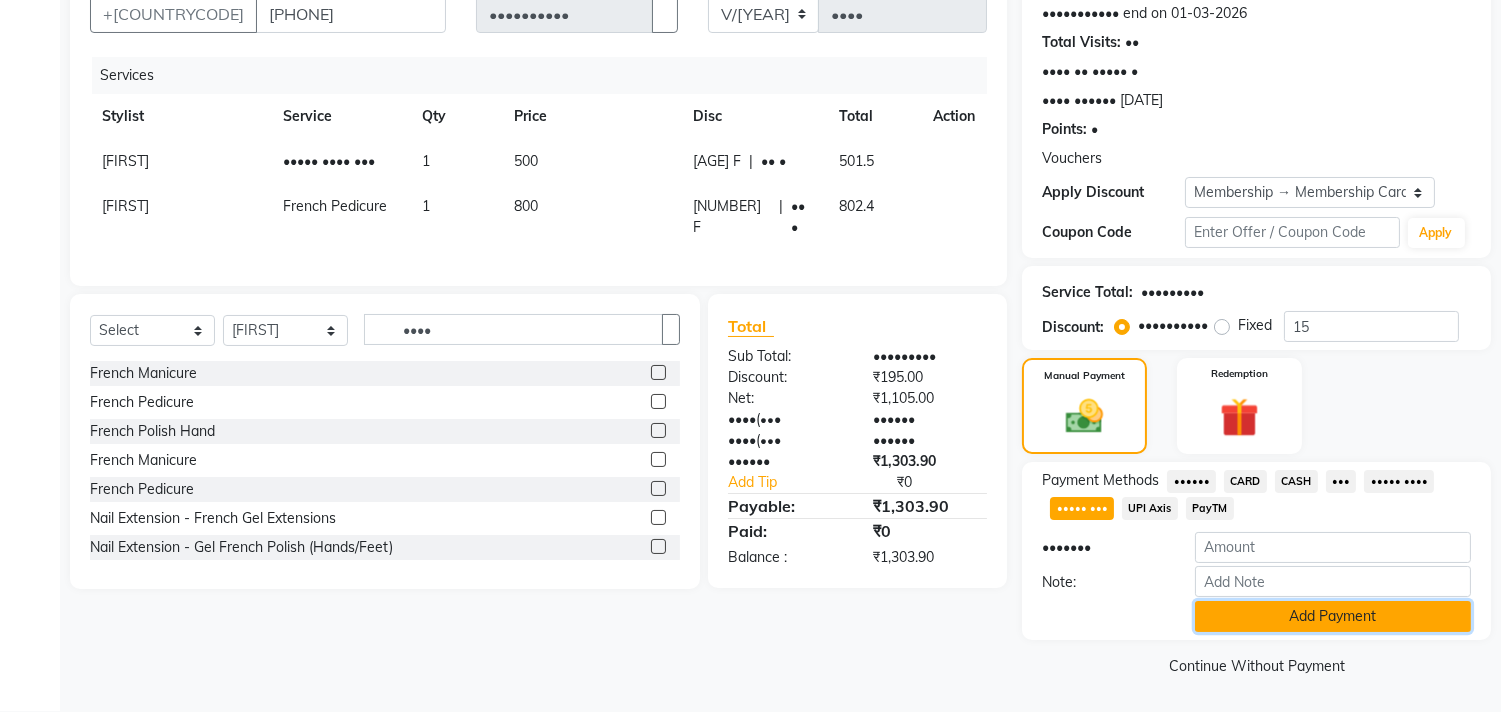 click on "Add Payment" at bounding box center (1333, 616) 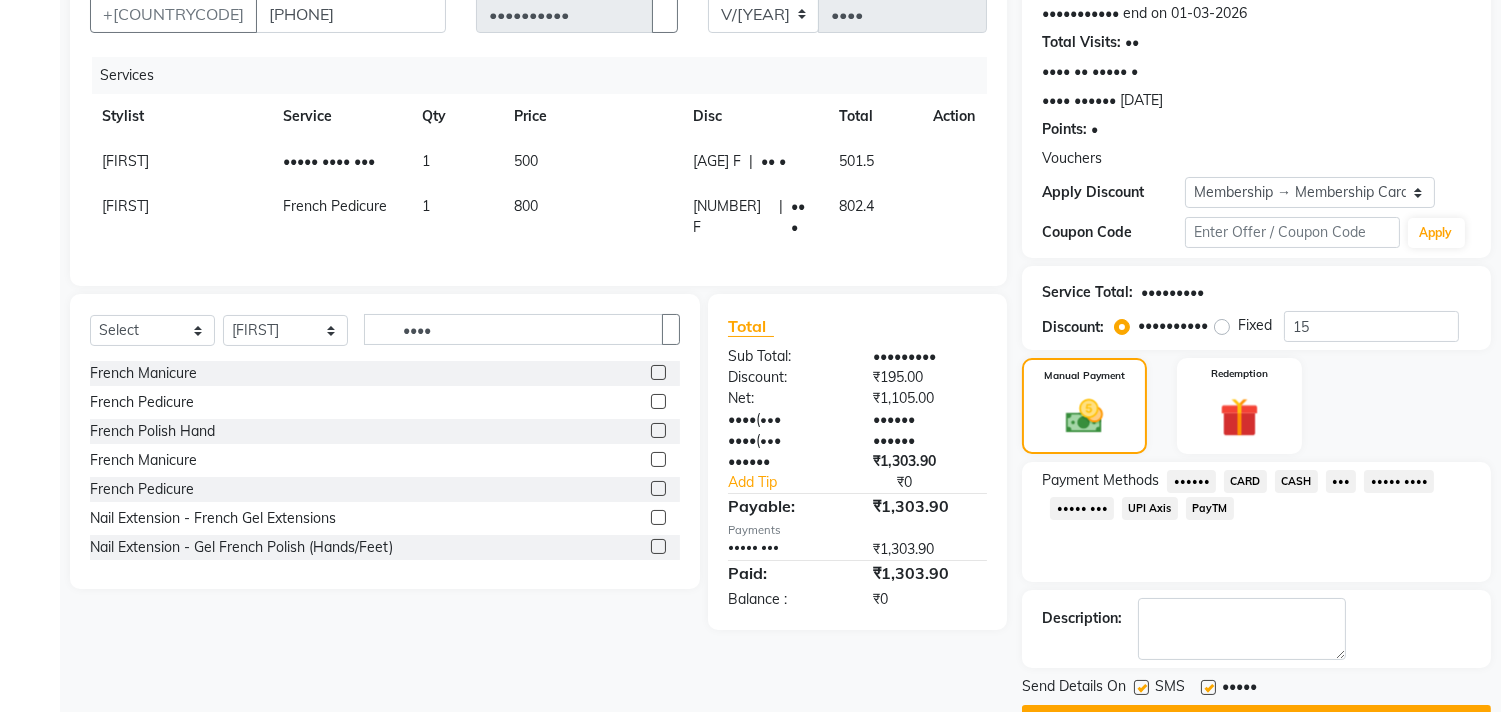 scroll, scrollTop: 247, scrollLeft: 0, axis: vertical 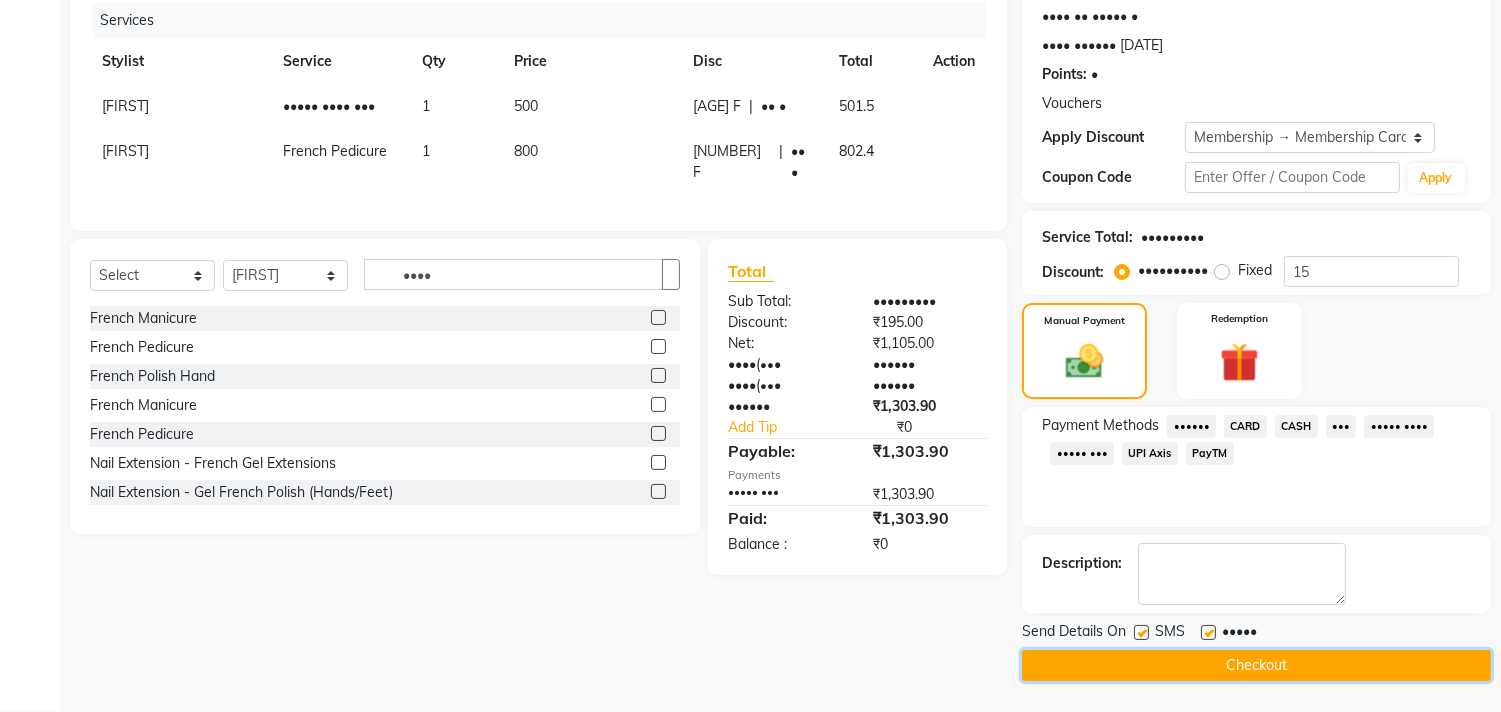 click on "Checkout" at bounding box center [1256, 665] 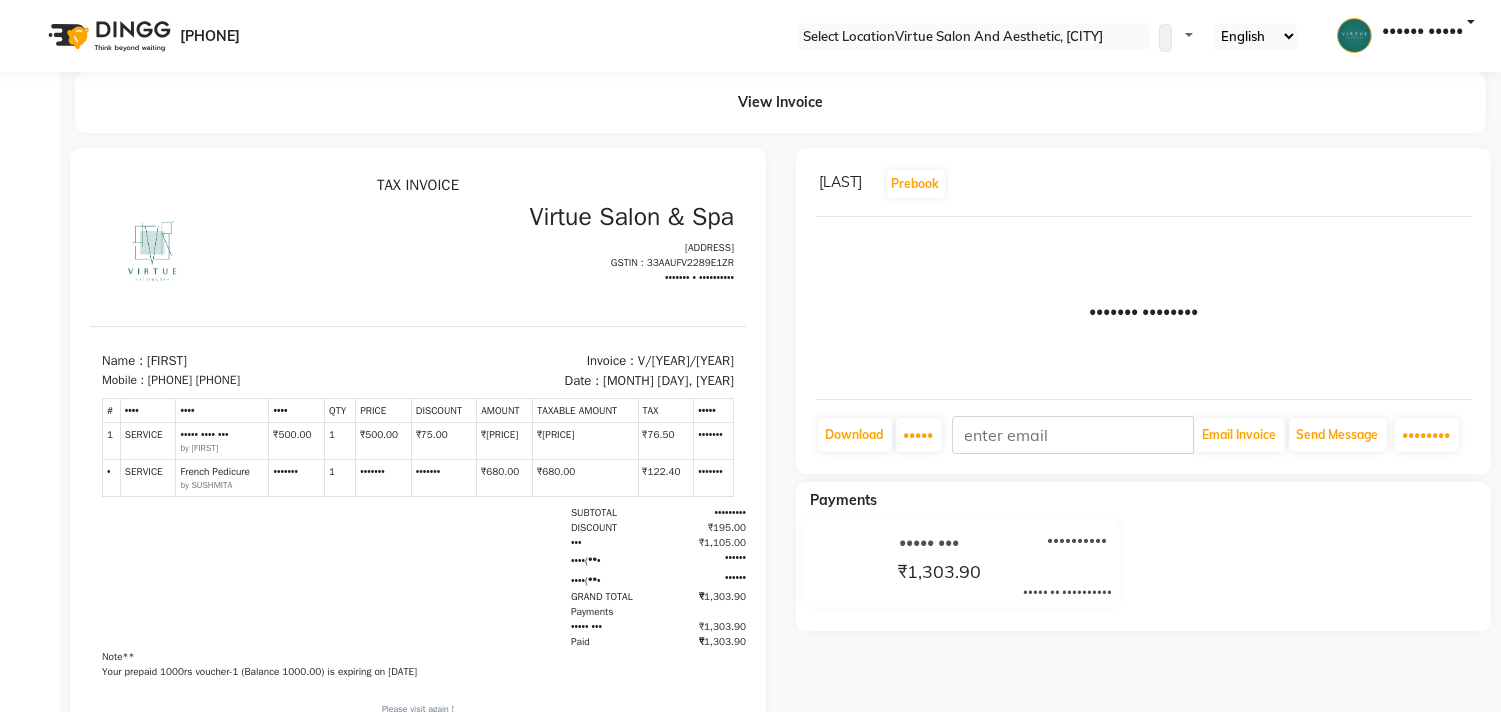 scroll, scrollTop: 0, scrollLeft: 0, axis: both 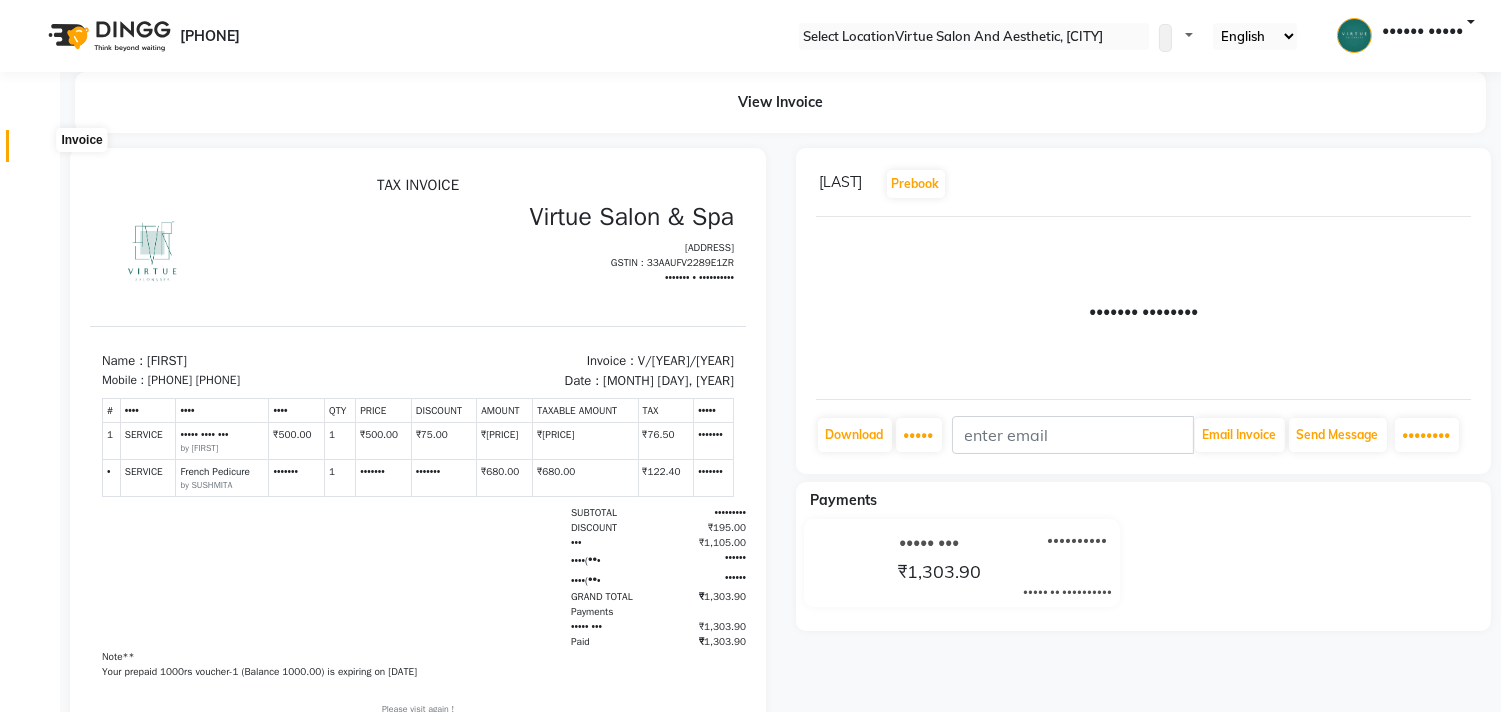 click at bounding box center (38, 151) 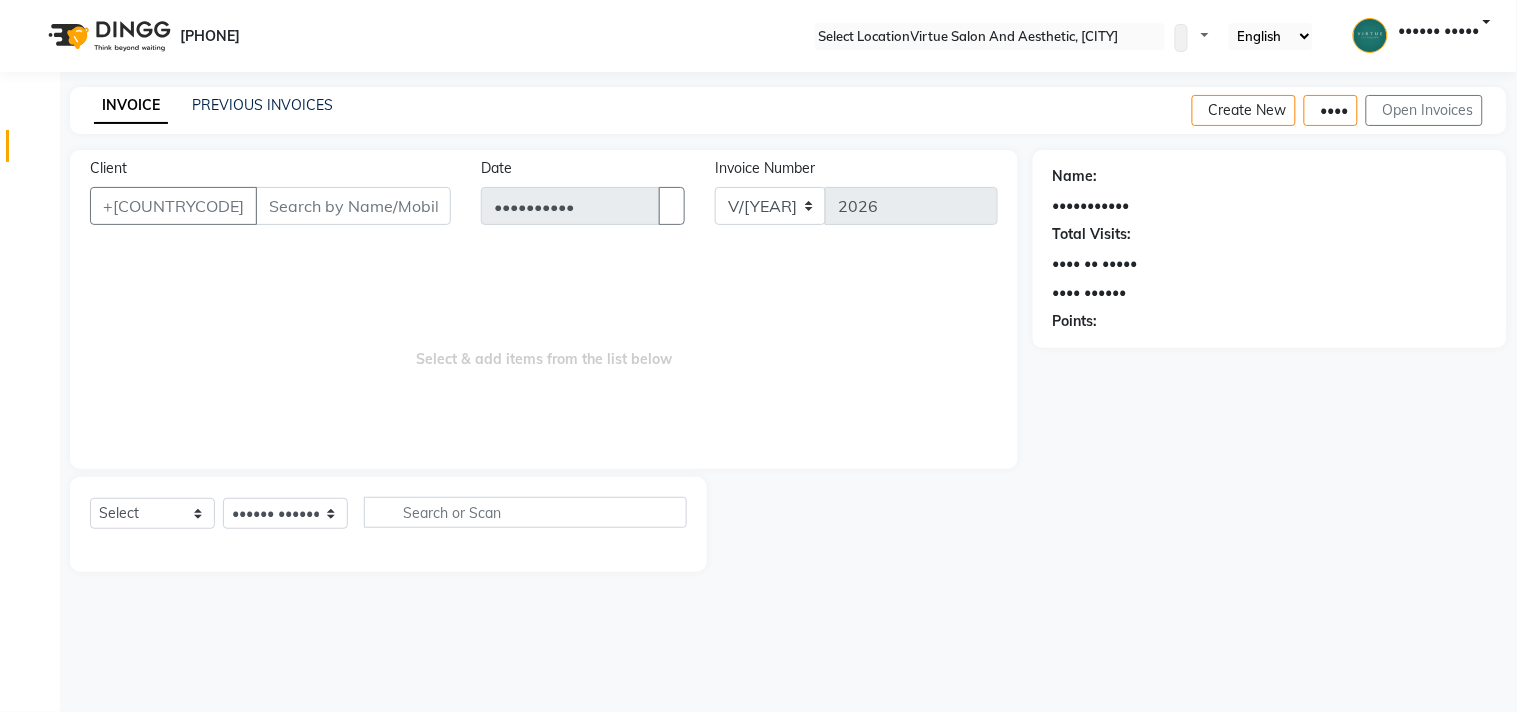 click on "Client" at bounding box center (353, 206) 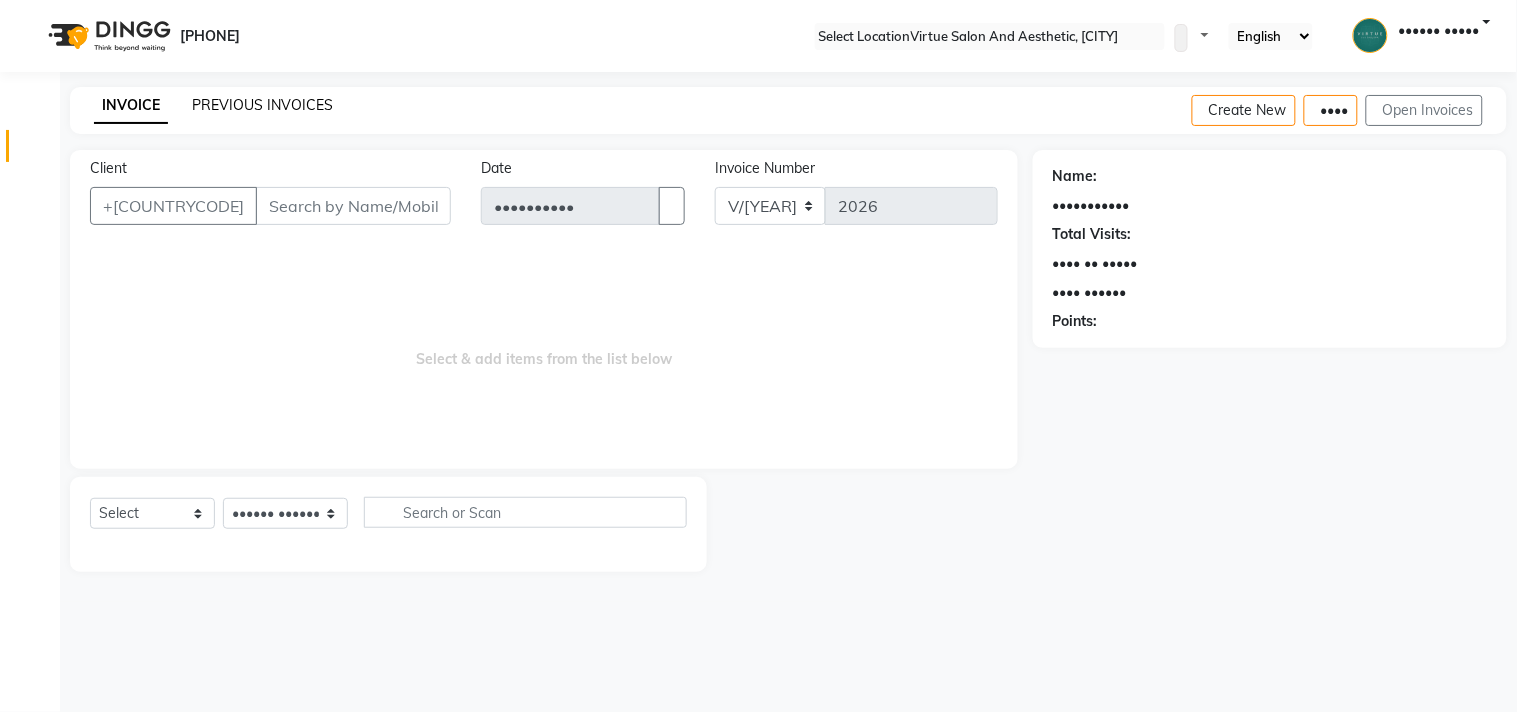 click on "PREVIOUS INVOICES" at bounding box center (262, 105) 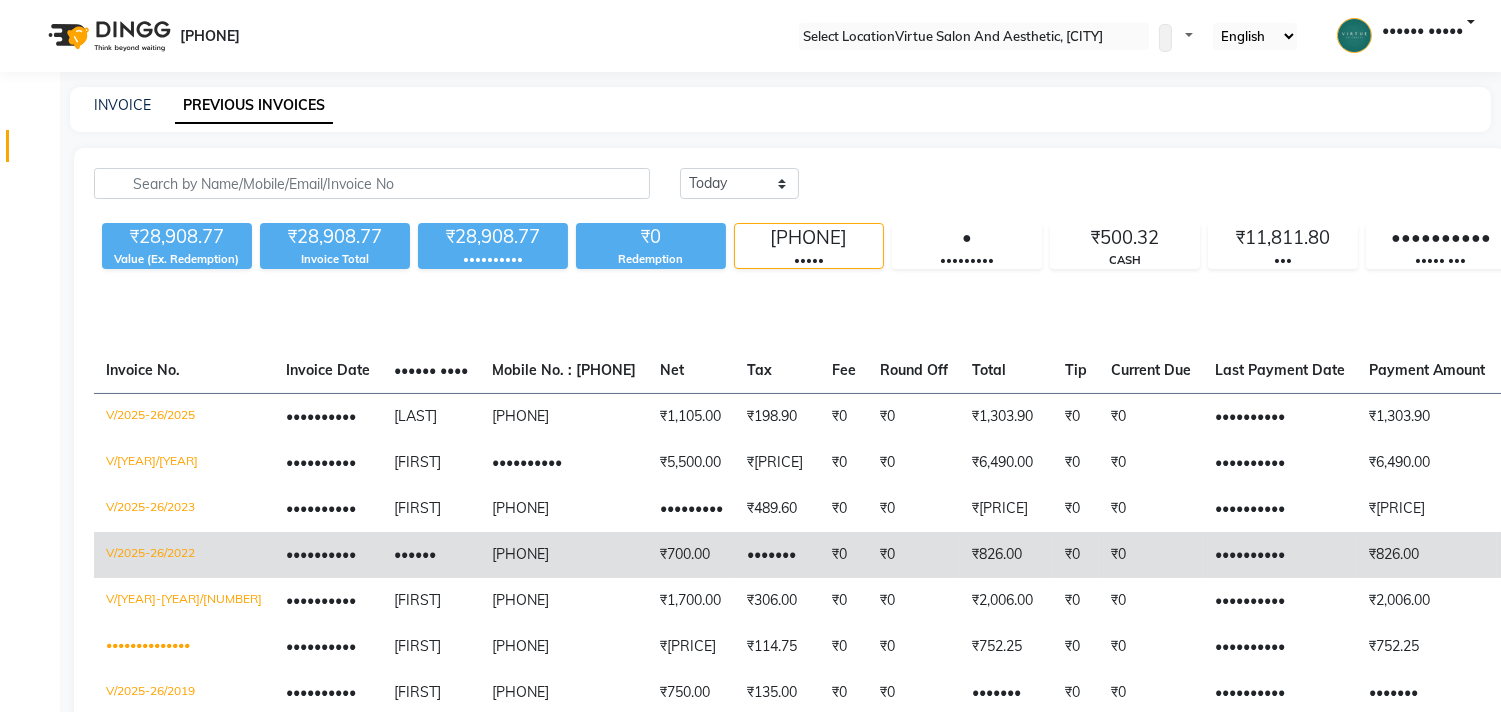scroll, scrollTop: 310, scrollLeft: 0, axis: vertical 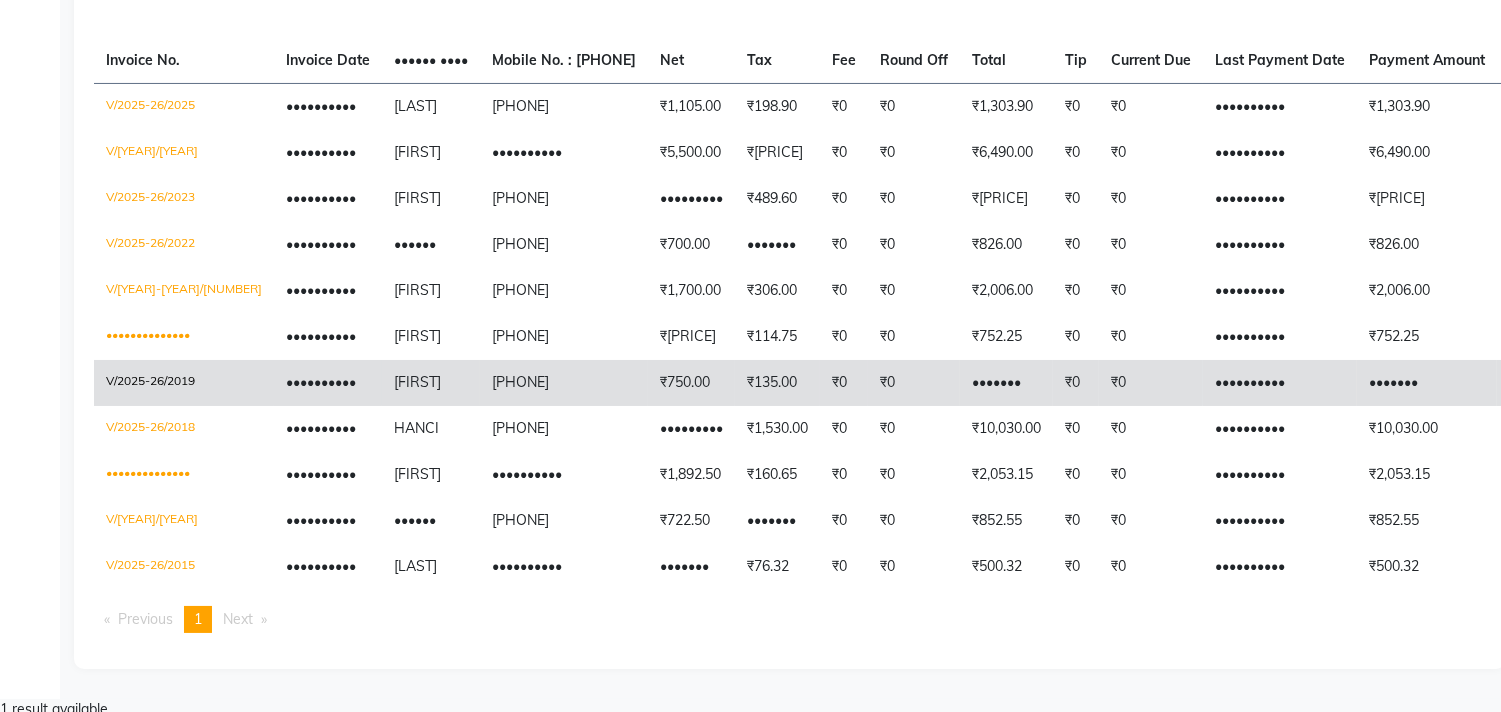click on "V/2025-26/2019" at bounding box center (184, 106) 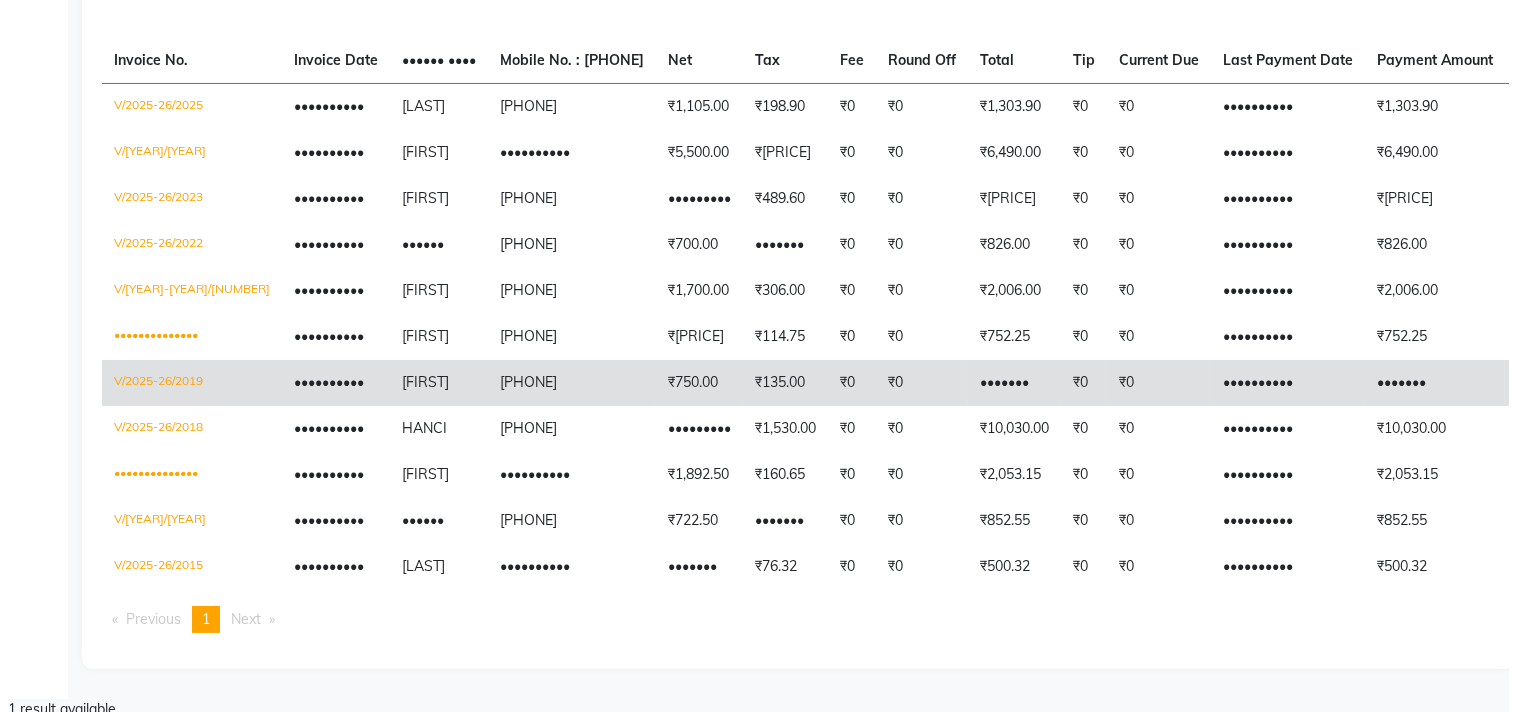 scroll, scrollTop: 0, scrollLeft: 0, axis: both 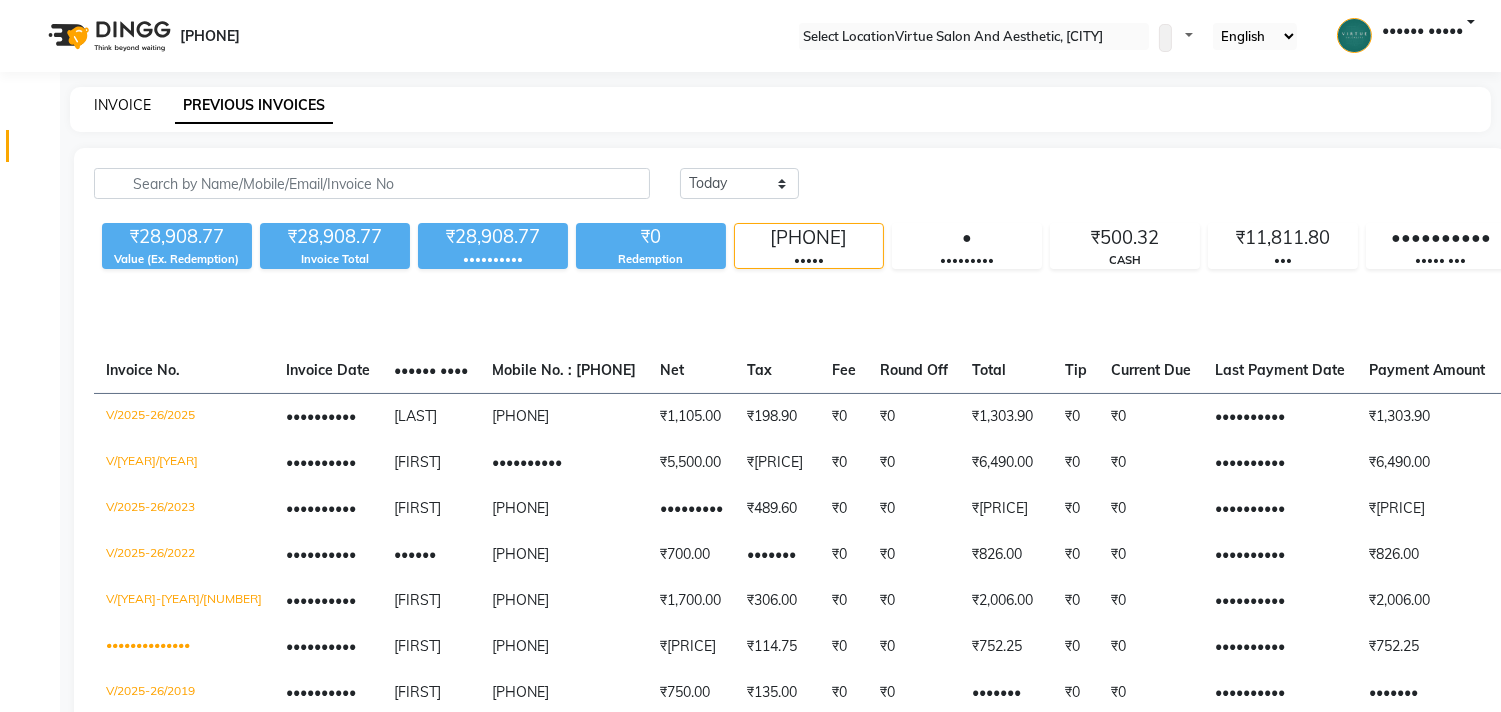 click on "INVOICE" at bounding box center [122, 105] 